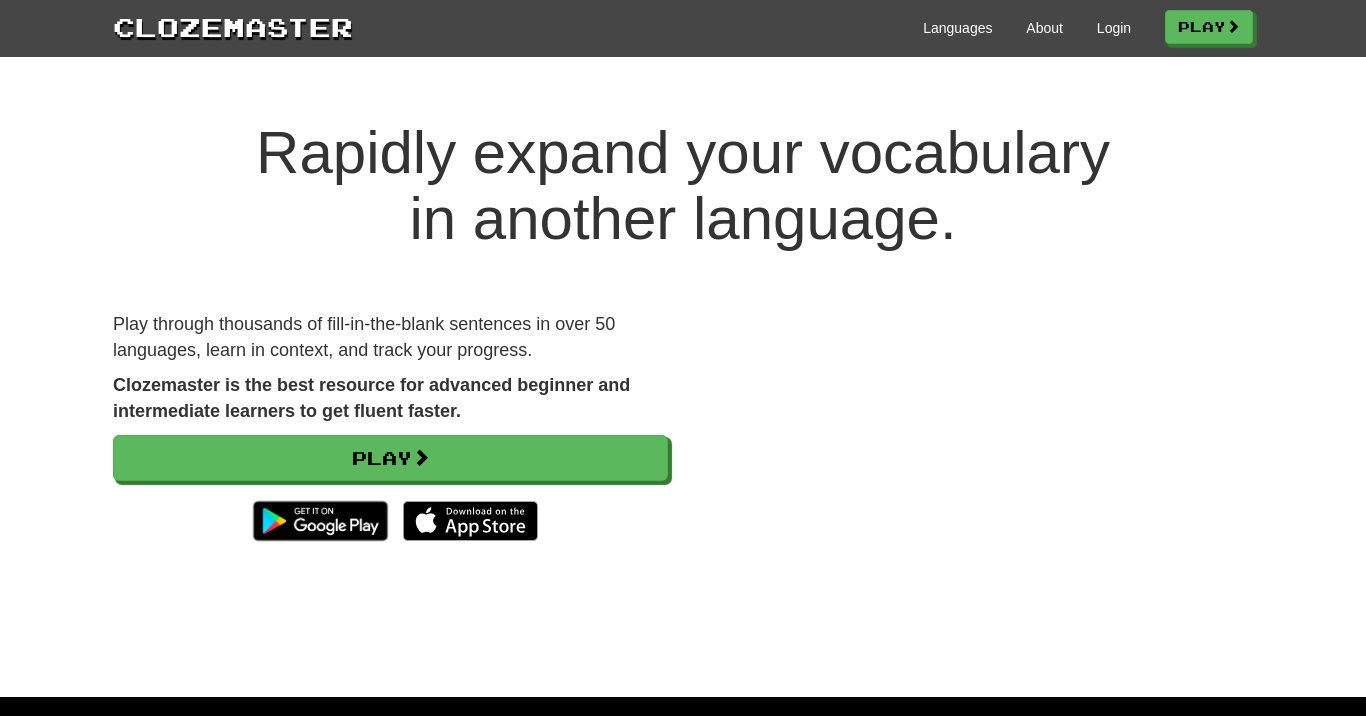 scroll, scrollTop: 0, scrollLeft: 0, axis: both 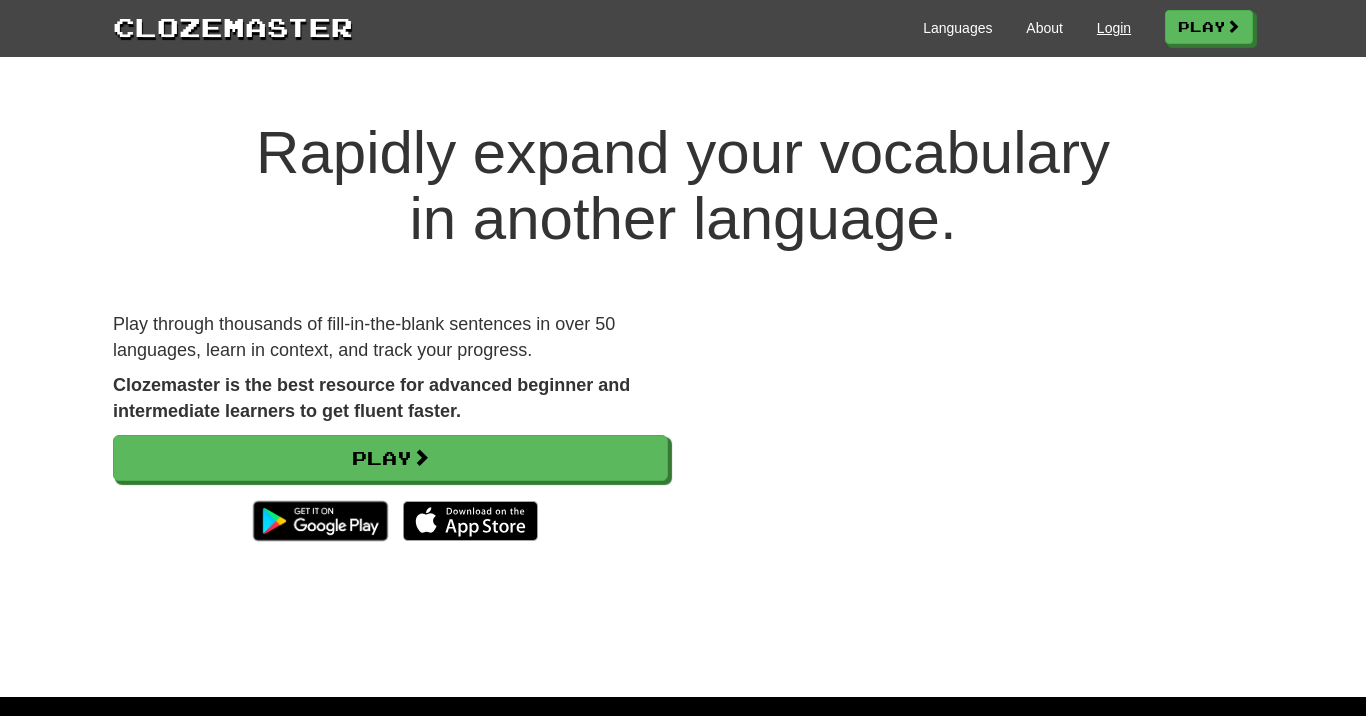 click on "Login" at bounding box center [1114, 28] 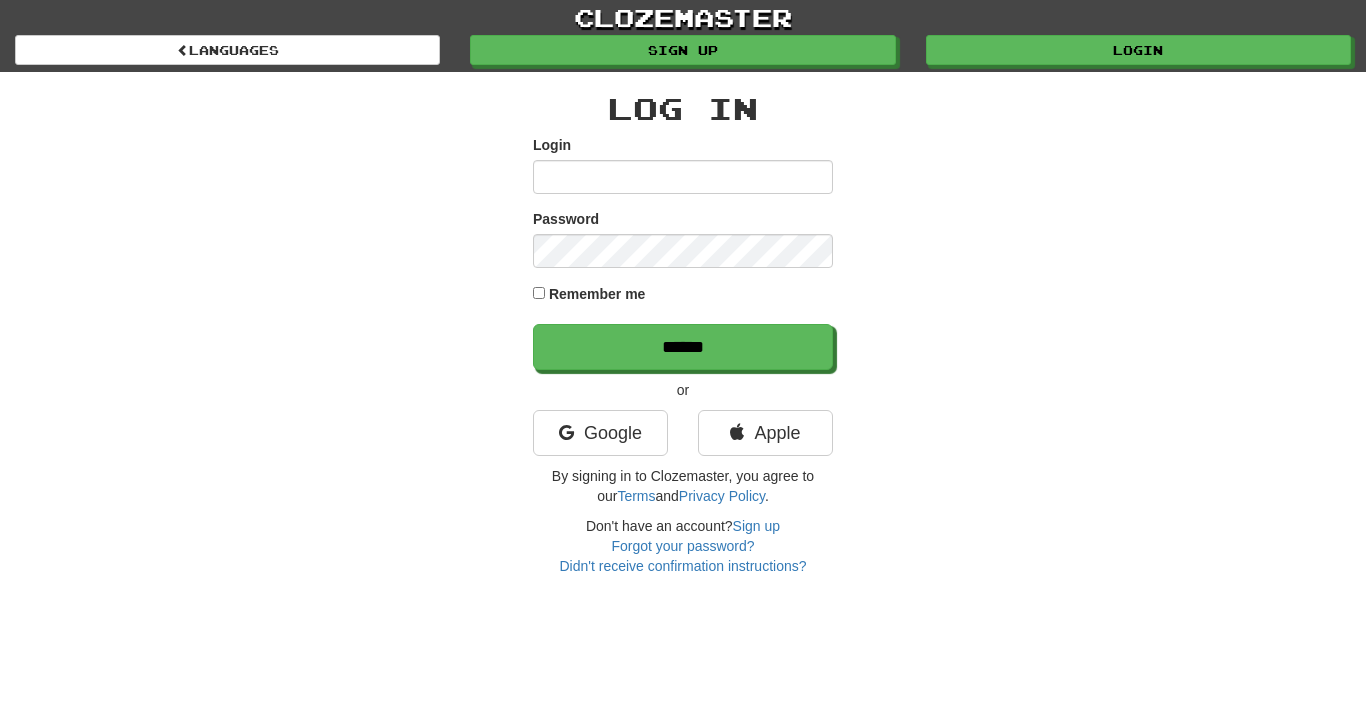 scroll, scrollTop: 0, scrollLeft: 0, axis: both 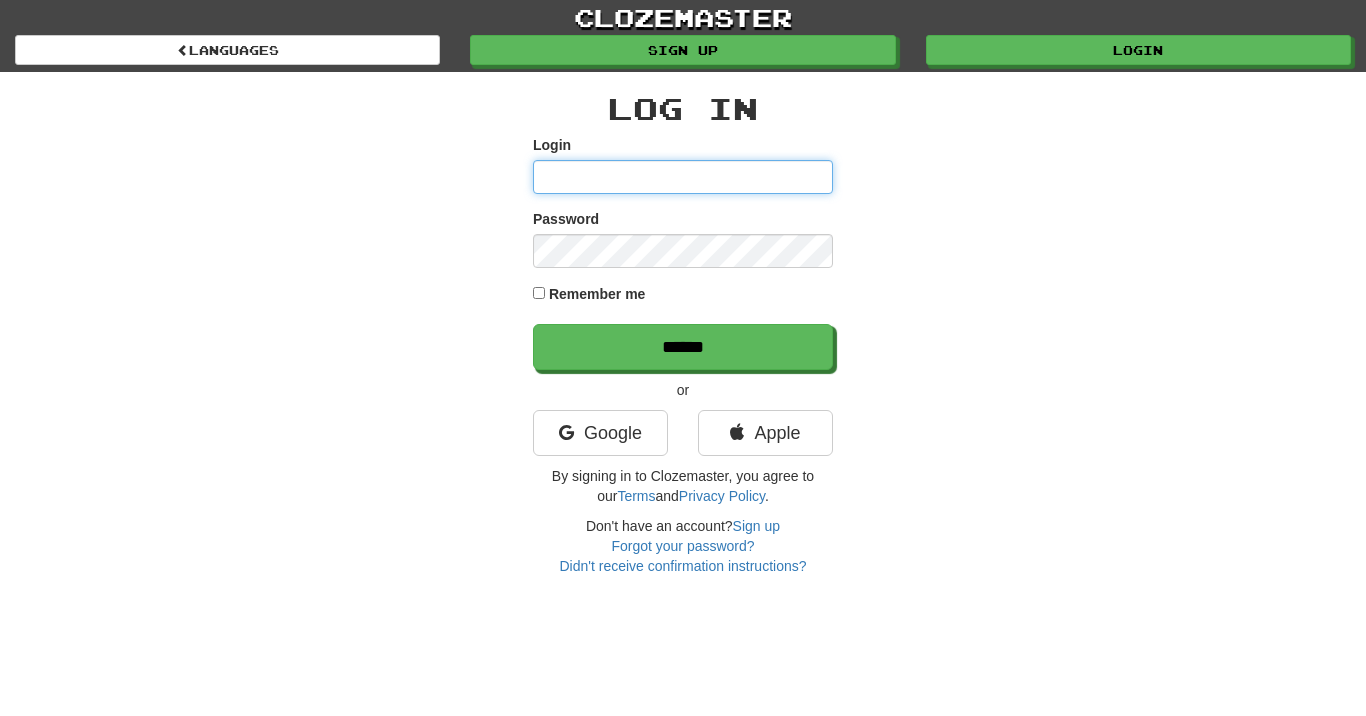 type on "**********" 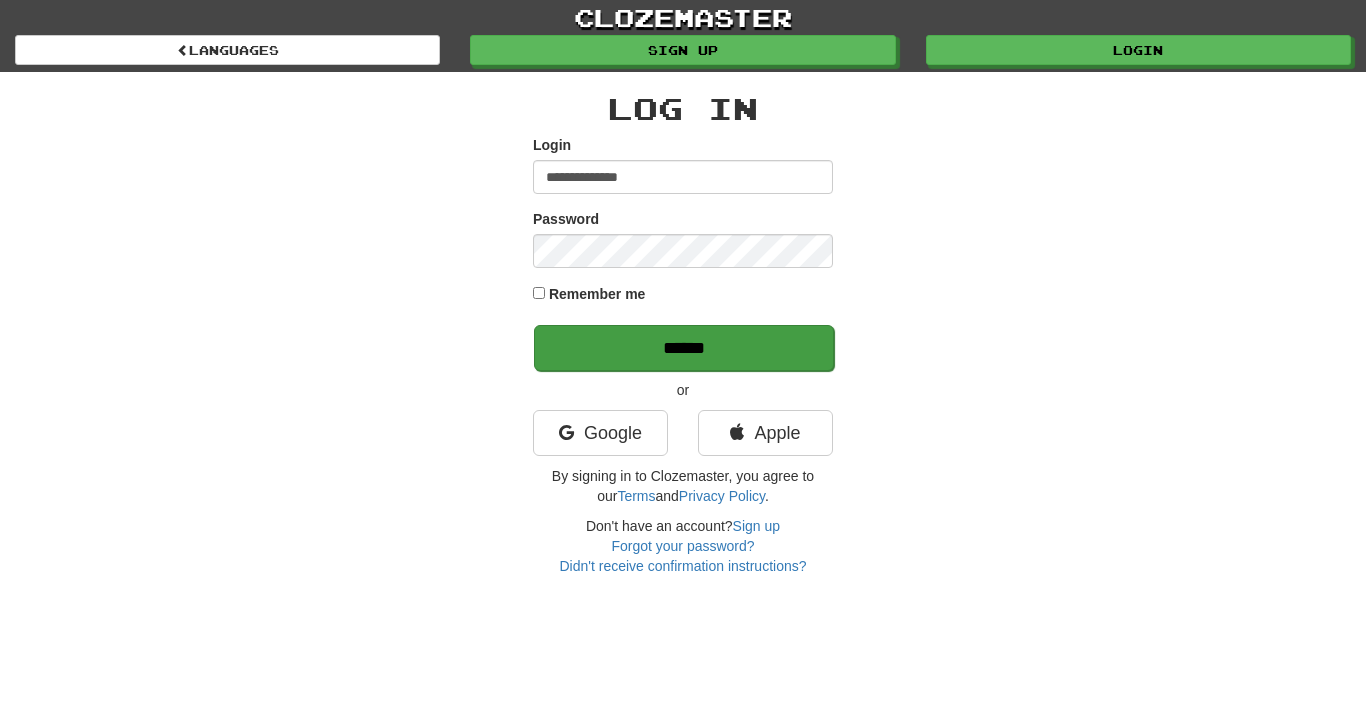 click on "******" at bounding box center [684, 348] 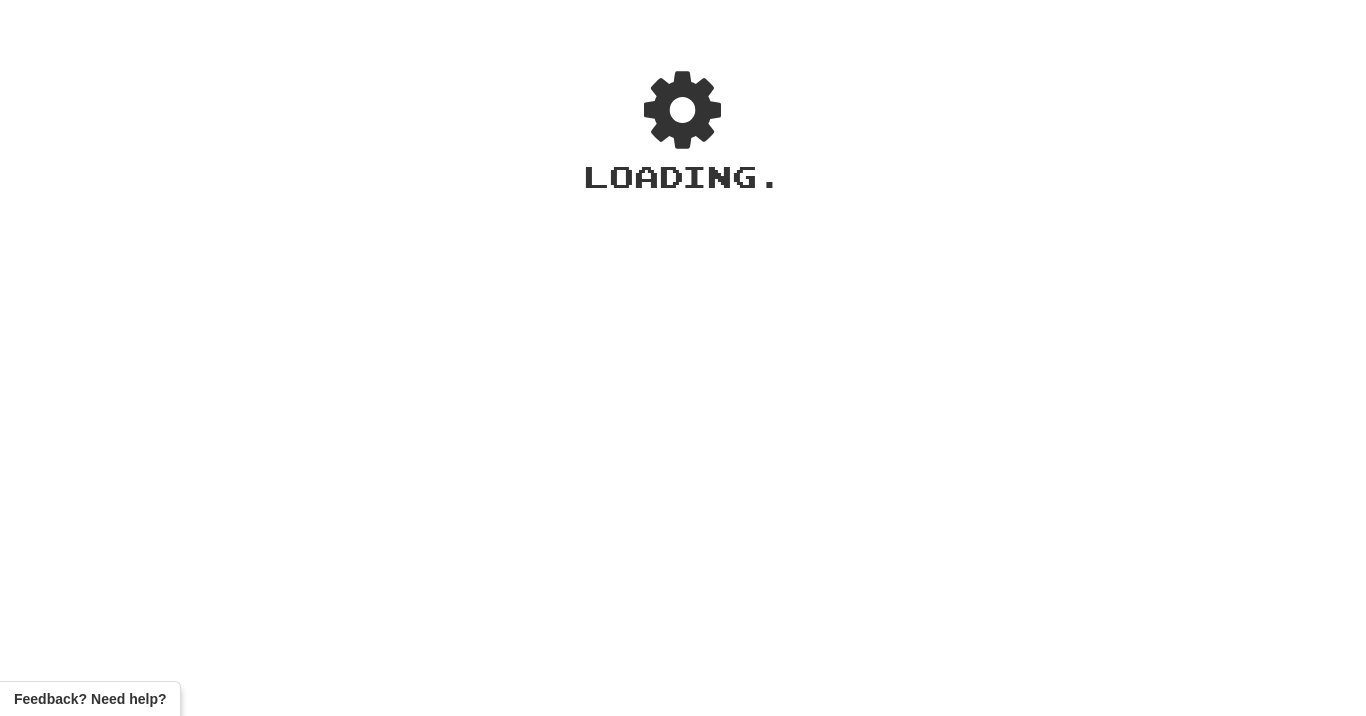 scroll, scrollTop: 0, scrollLeft: 0, axis: both 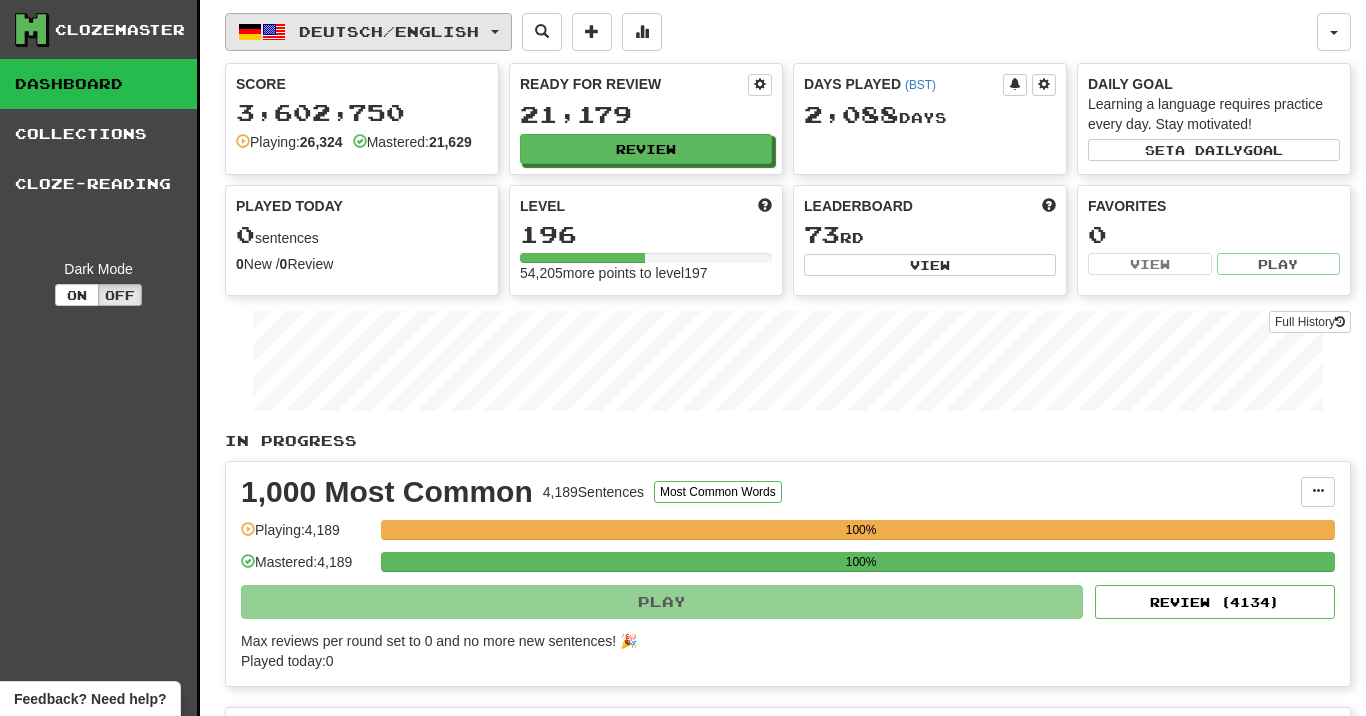 click on "Deutsch  /  English" at bounding box center [389, 31] 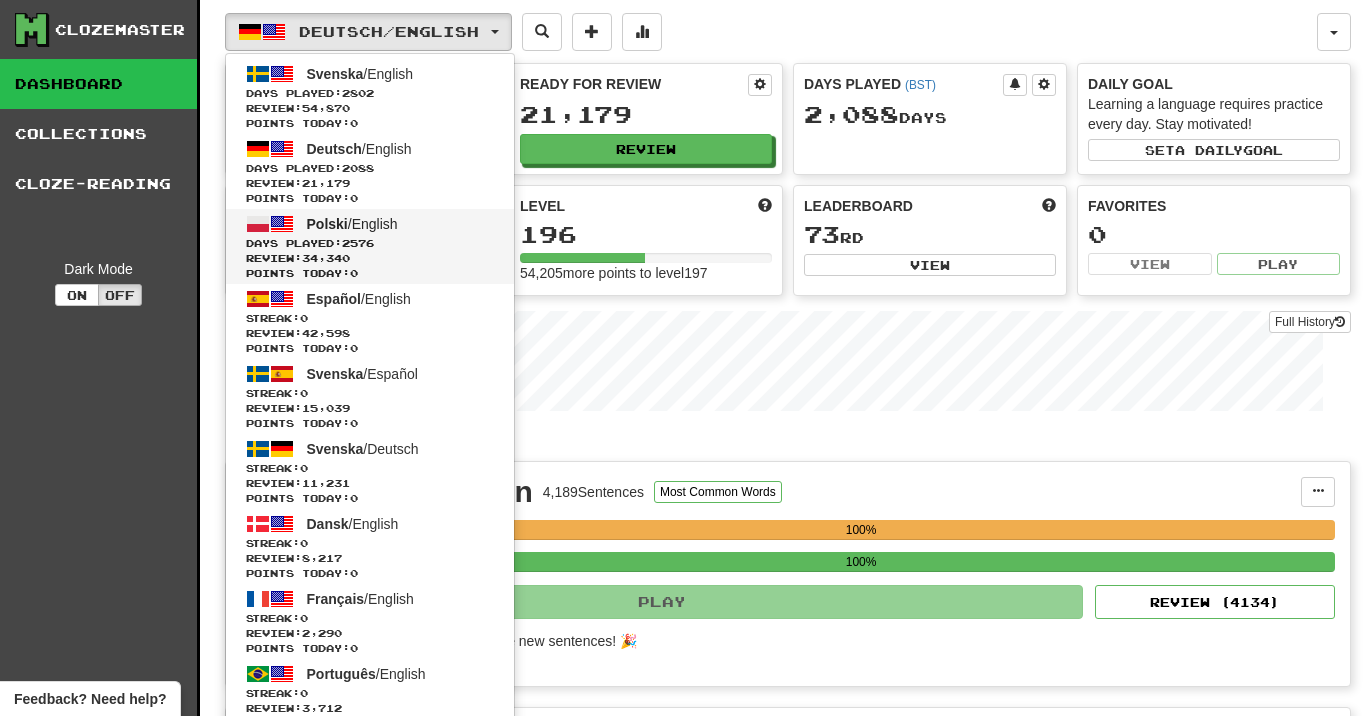 click on "Days Played:  2576" at bounding box center [370, 243] 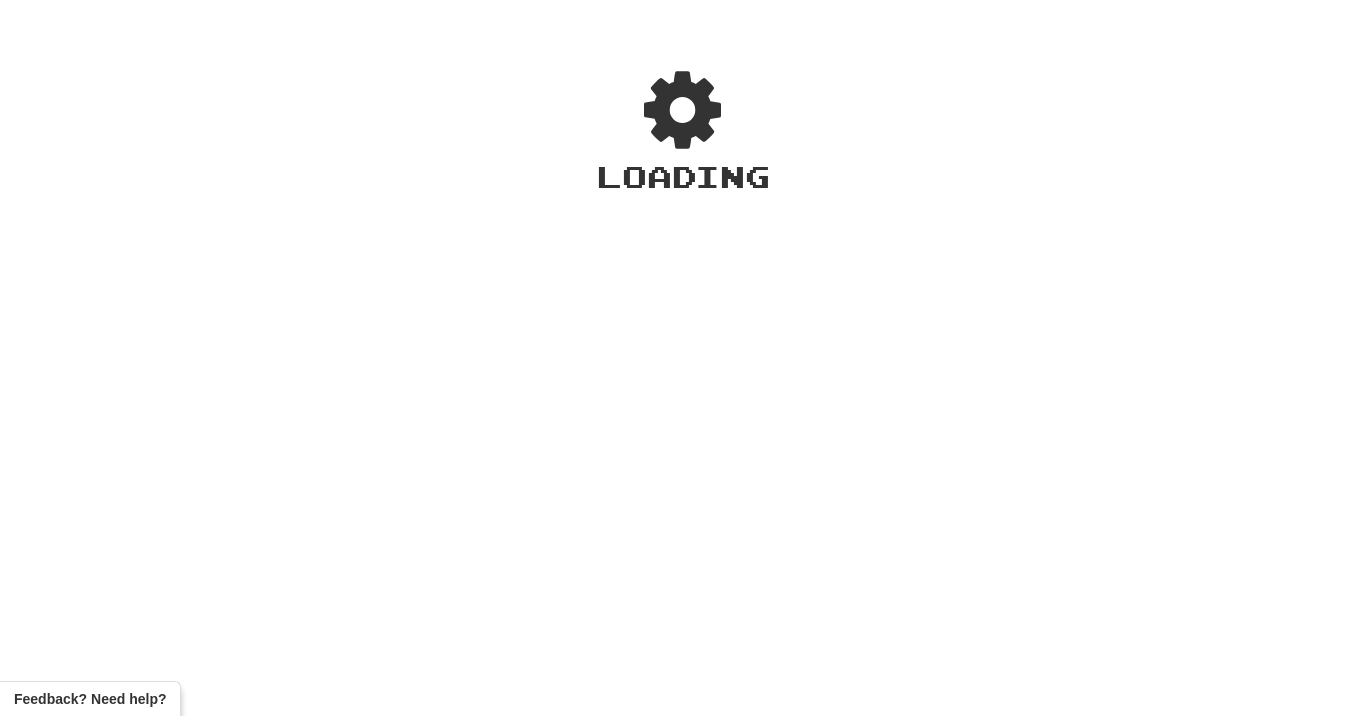 scroll, scrollTop: 0, scrollLeft: 0, axis: both 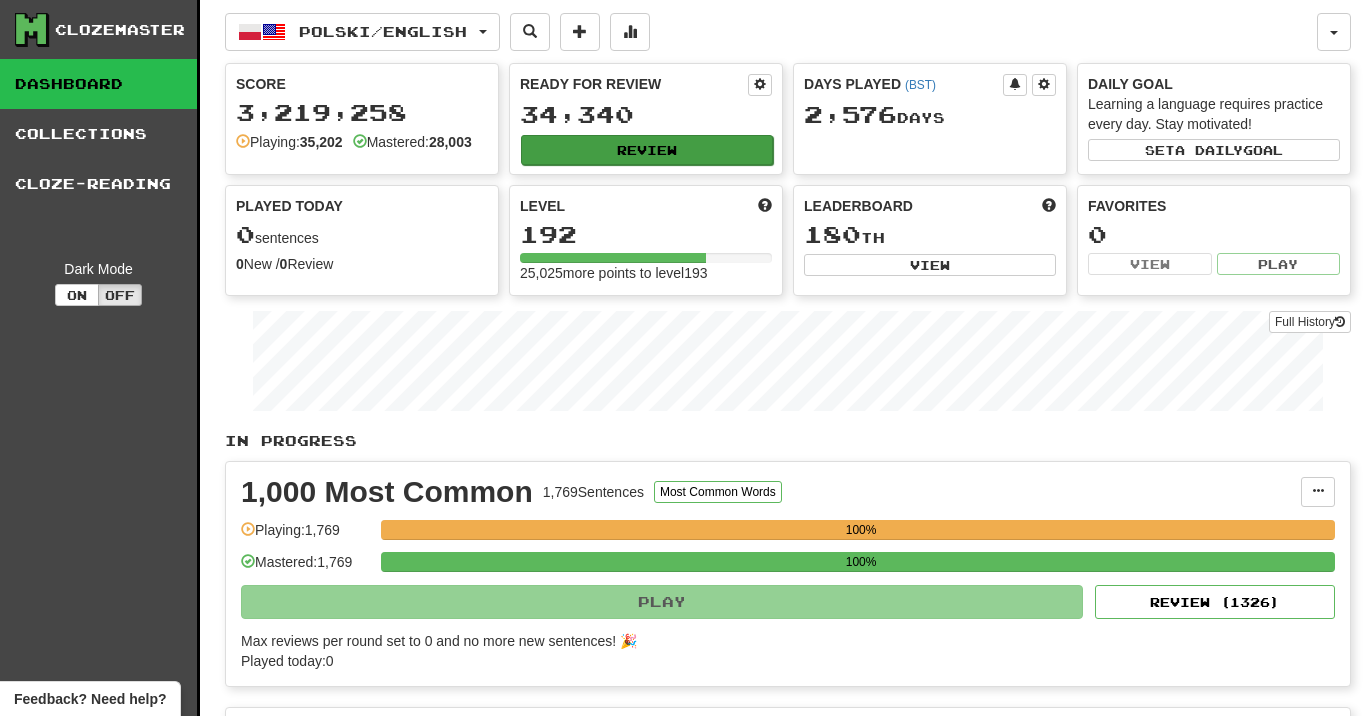 click on "Review" at bounding box center [647, 150] 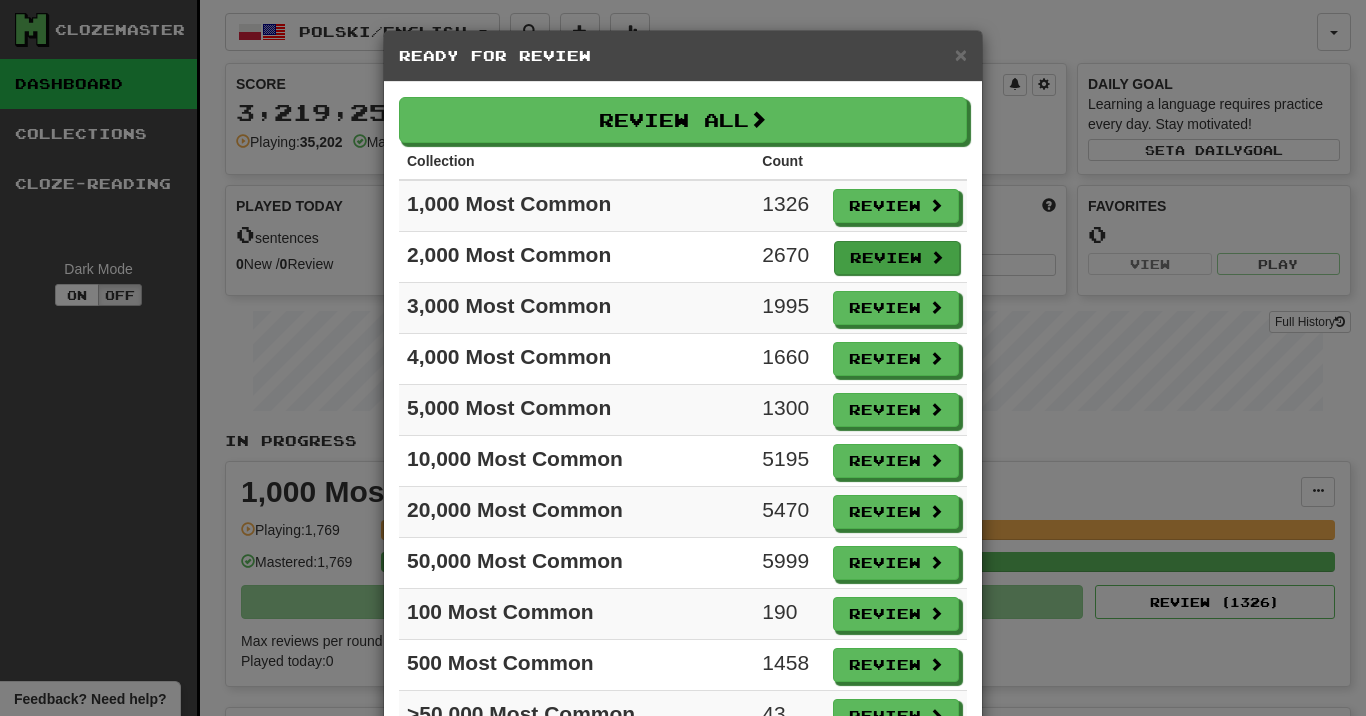 click on "Review" at bounding box center (897, 258) 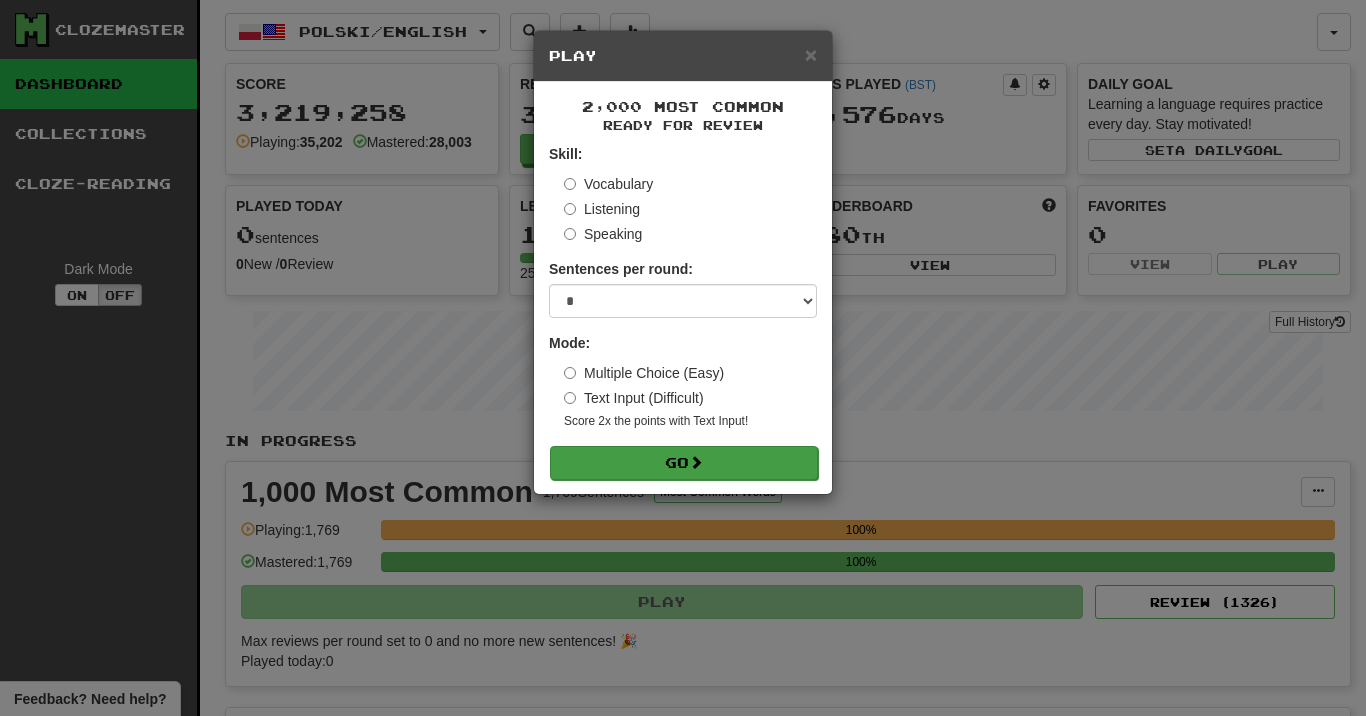 click on "Go" at bounding box center [684, 463] 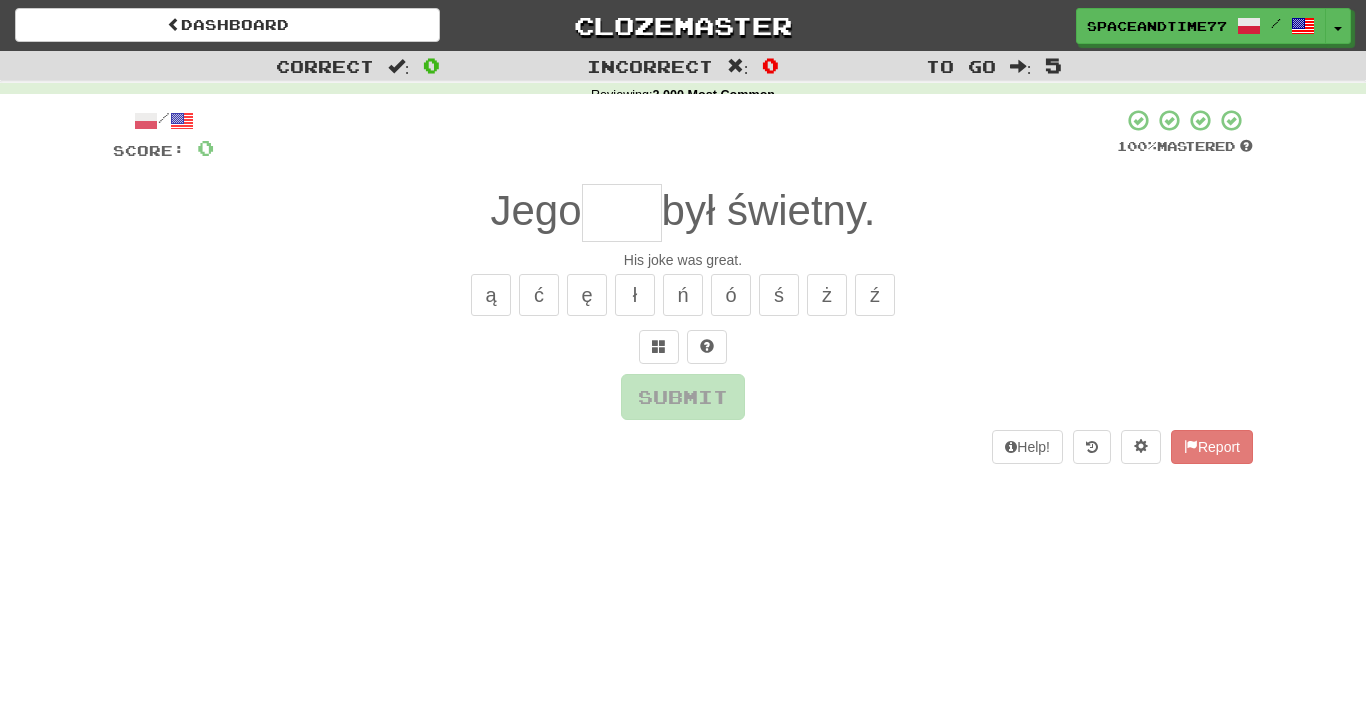 scroll, scrollTop: 0, scrollLeft: 0, axis: both 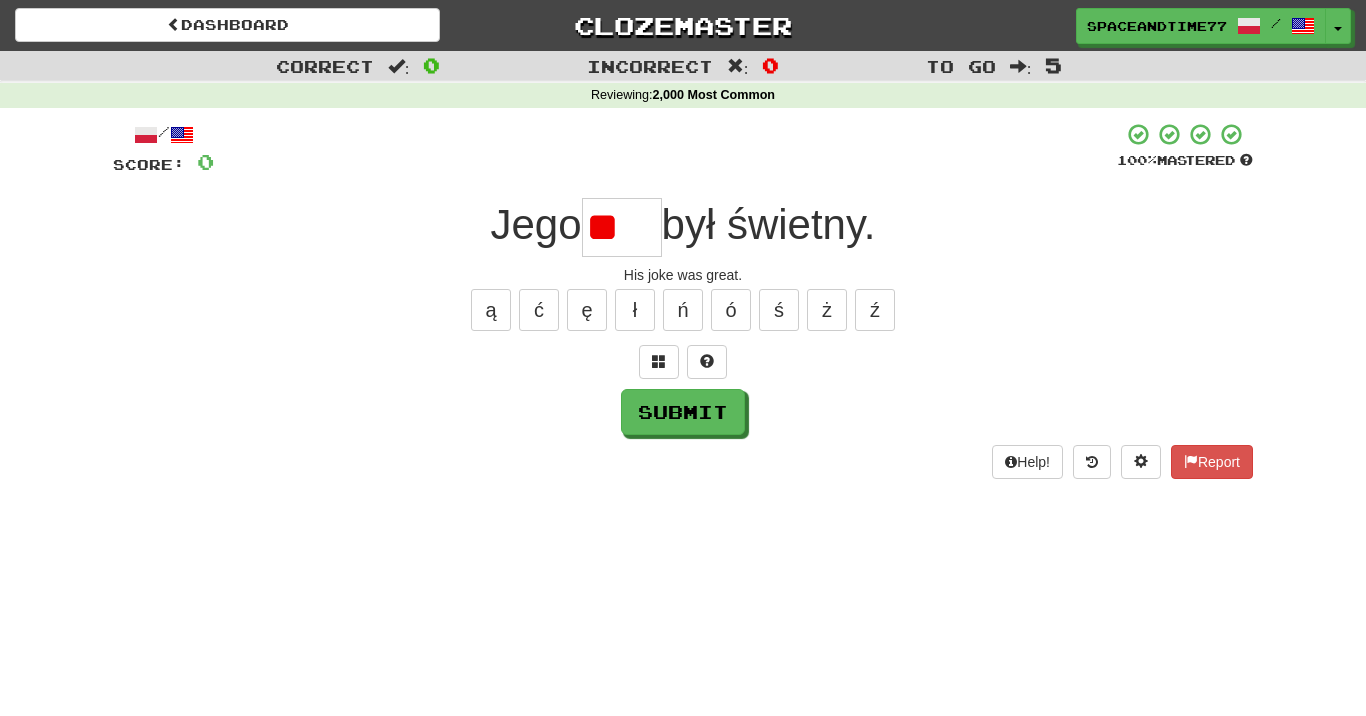 type on "*" 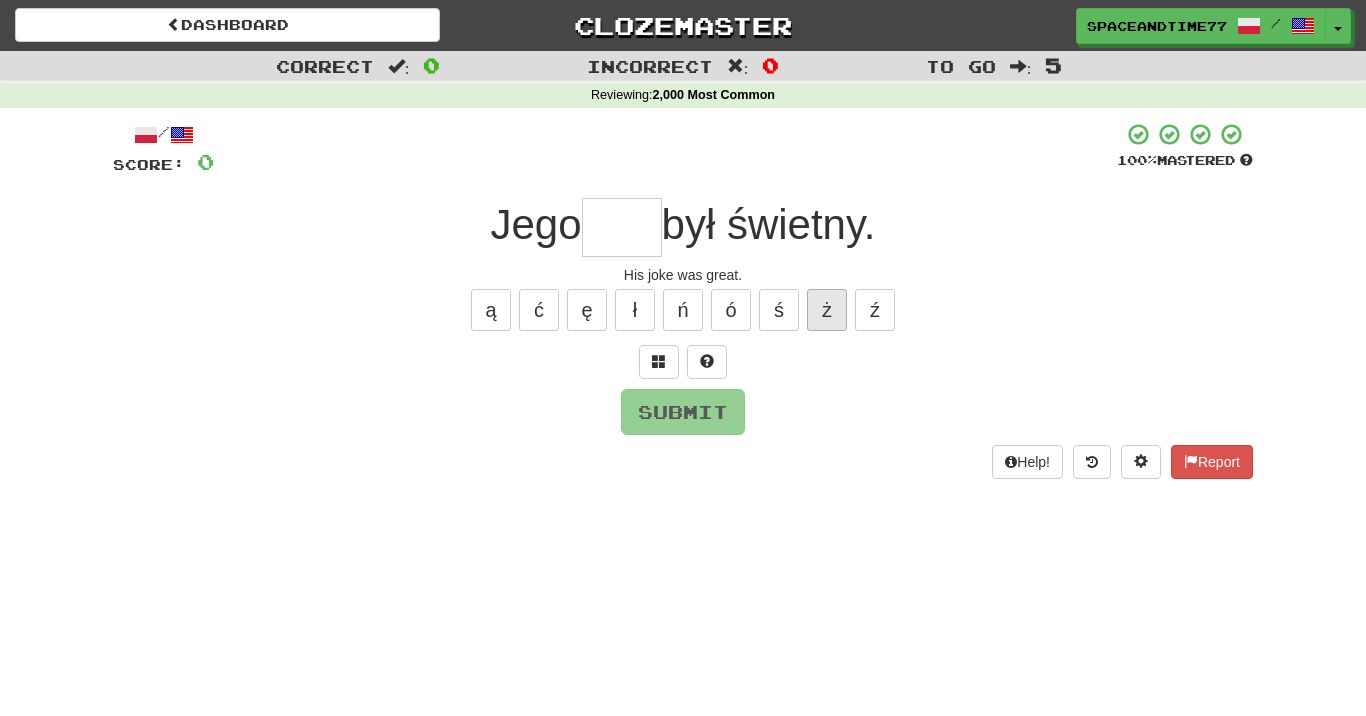 click on "ż" at bounding box center [827, 310] 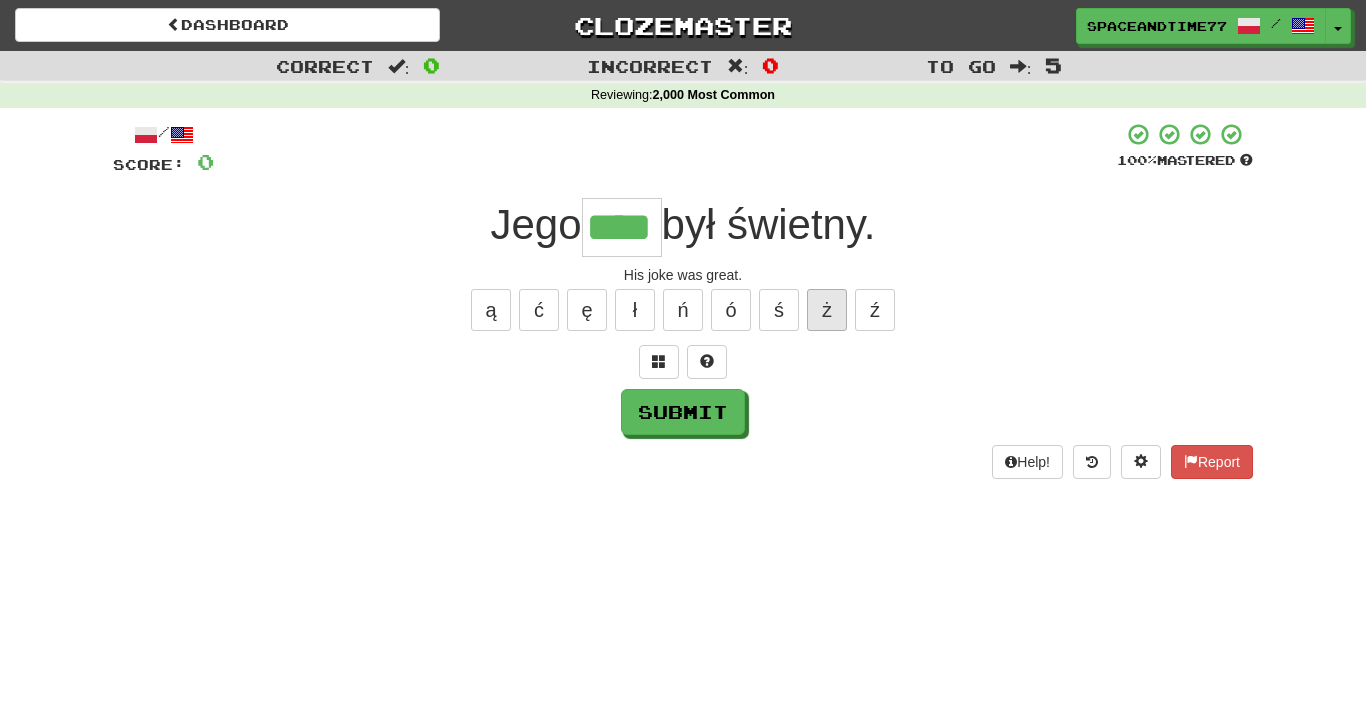 type on "****" 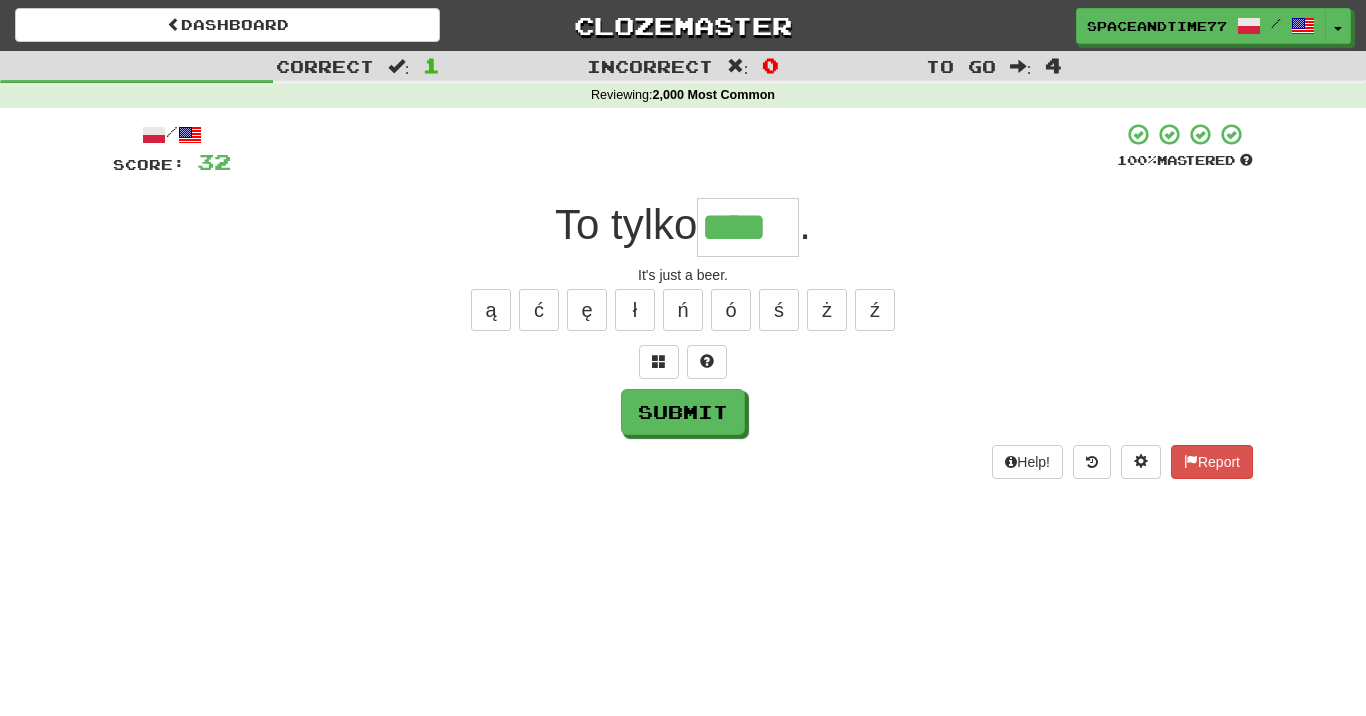 type on "****" 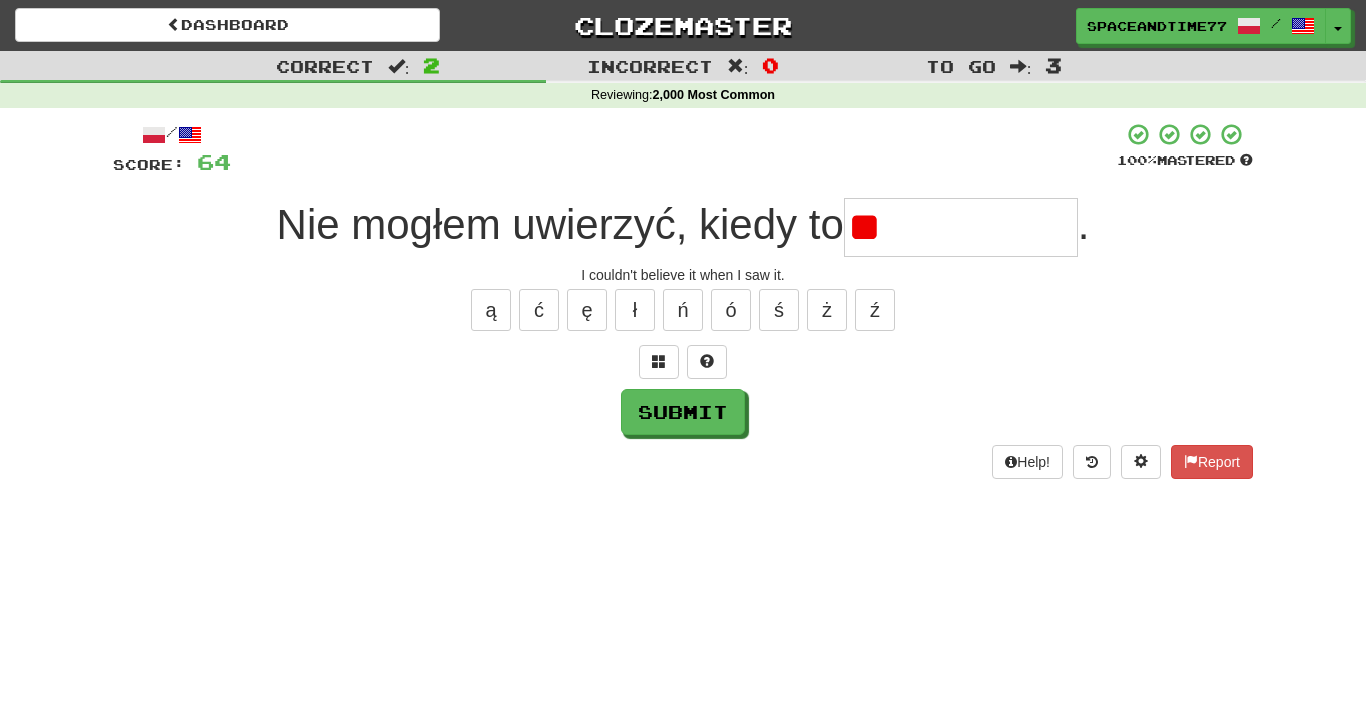 type on "*" 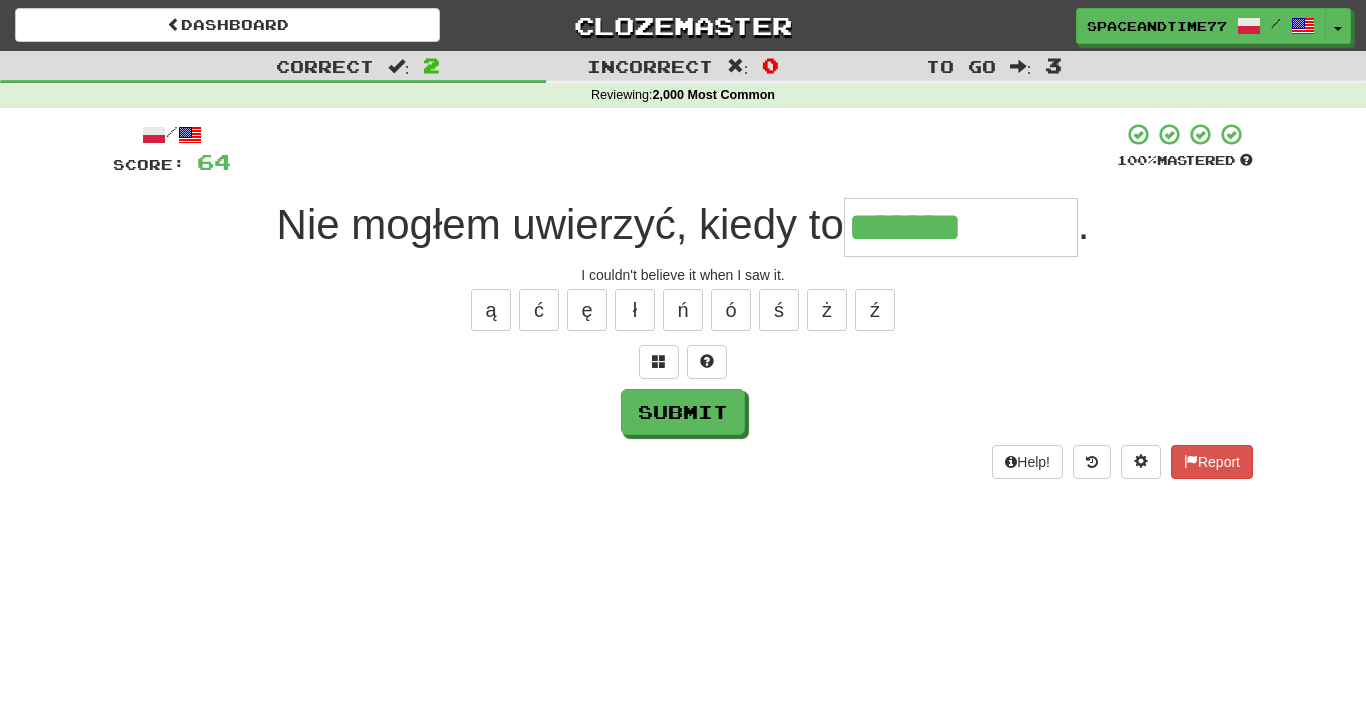 click on "ą ć ę ł ń ó ś ż ź" at bounding box center [683, 310] 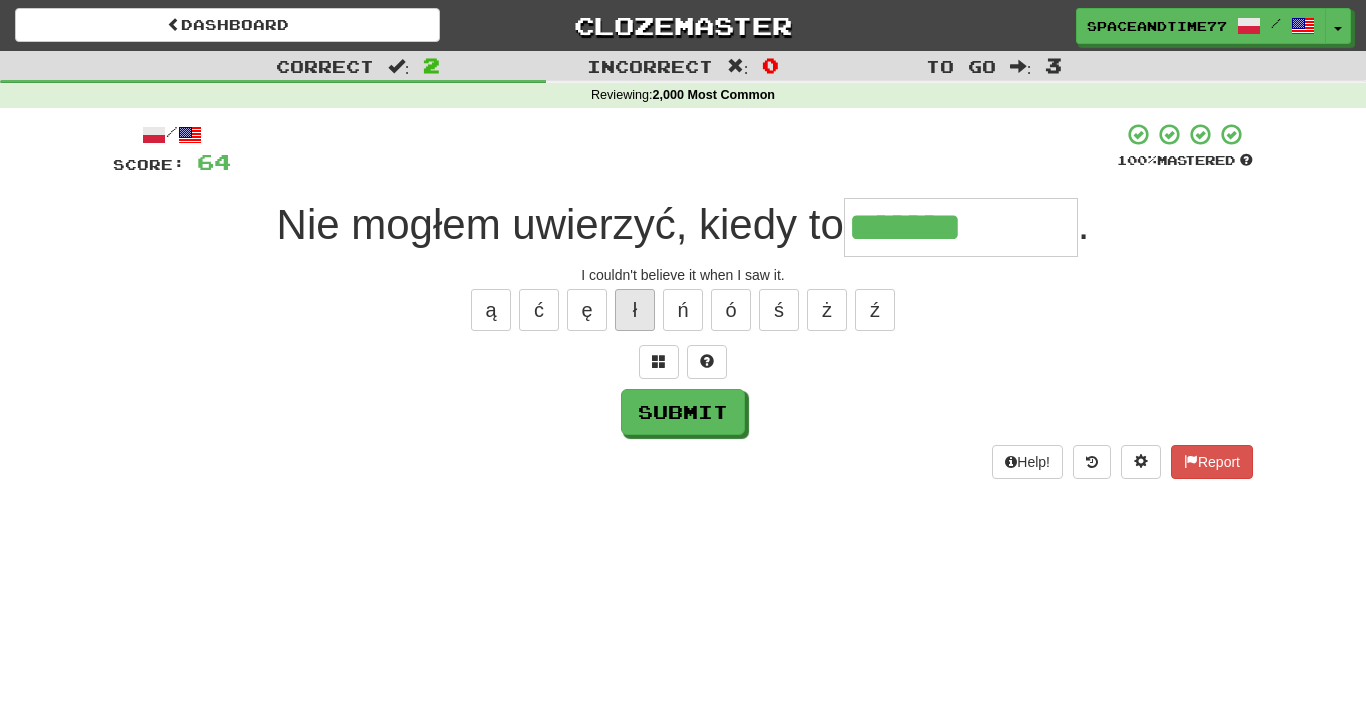 click on "ł" at bounding box center (635, 310) 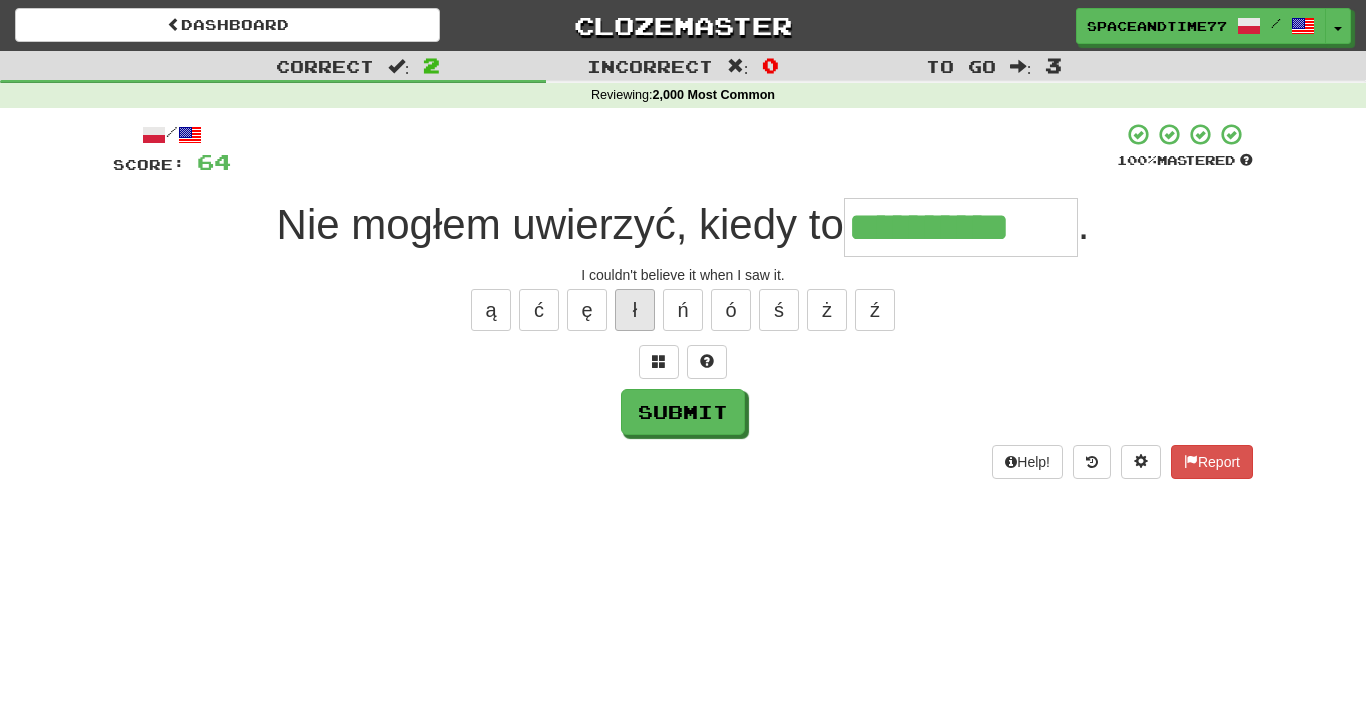 type on "**********" 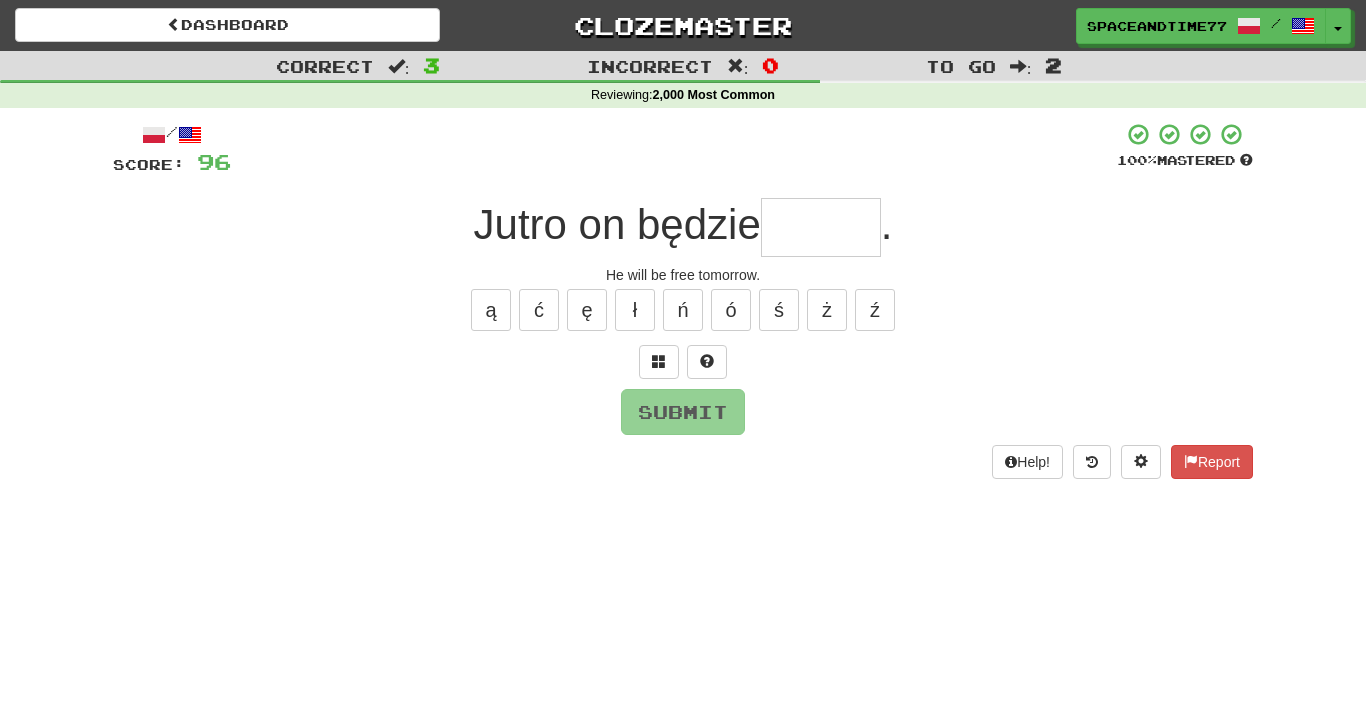 type on "*" 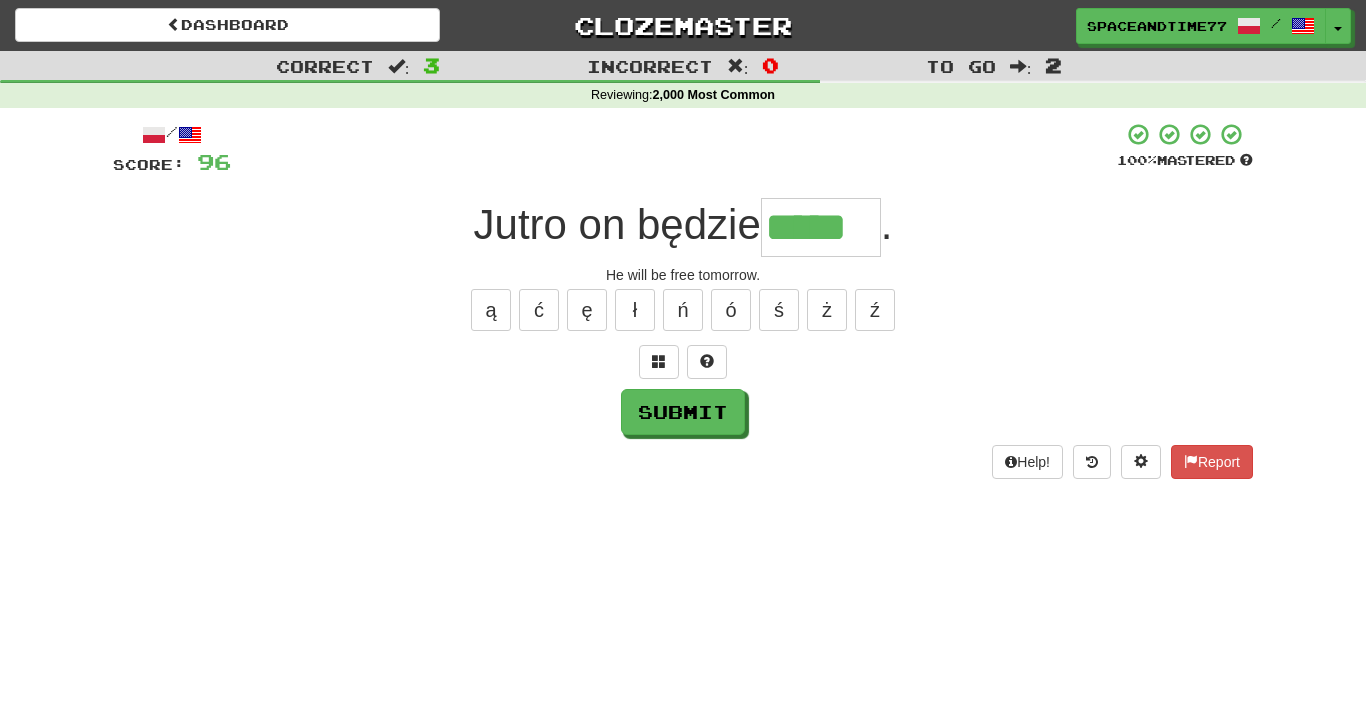 type on "*****" 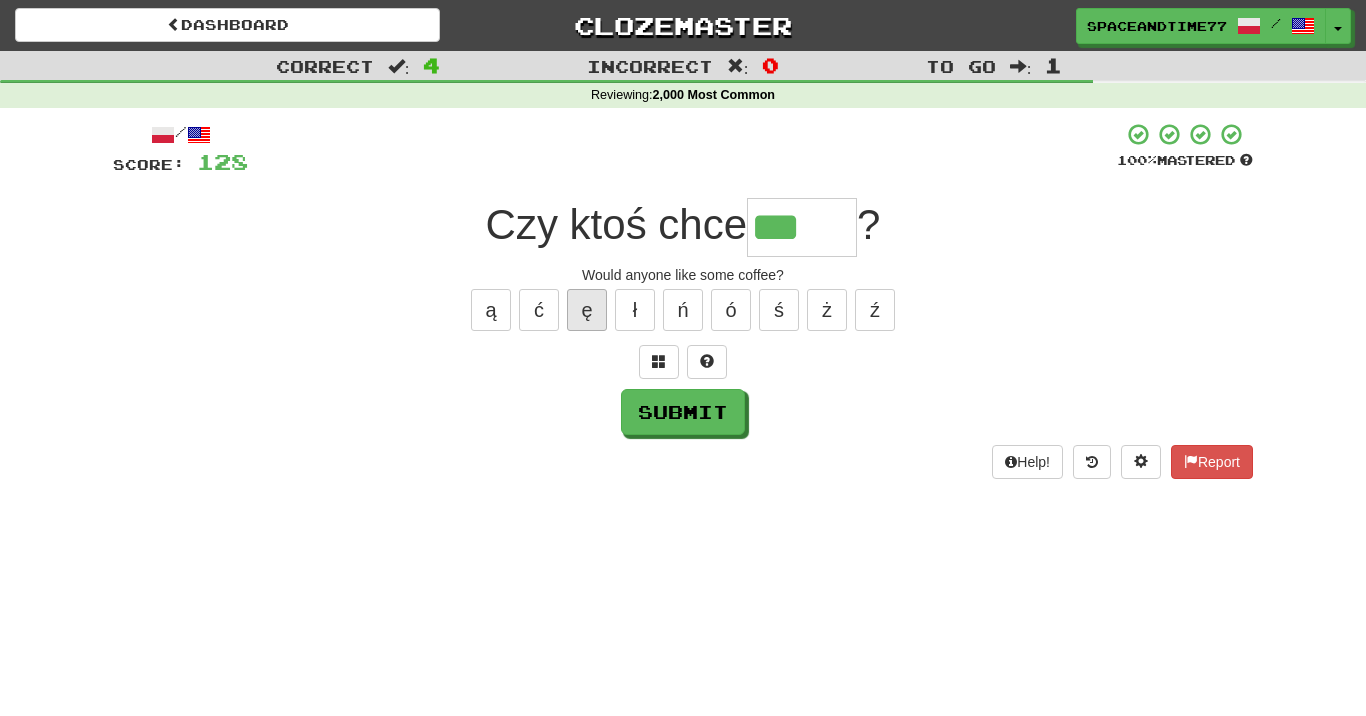 click on "ę" at bounding box center [587, 310] 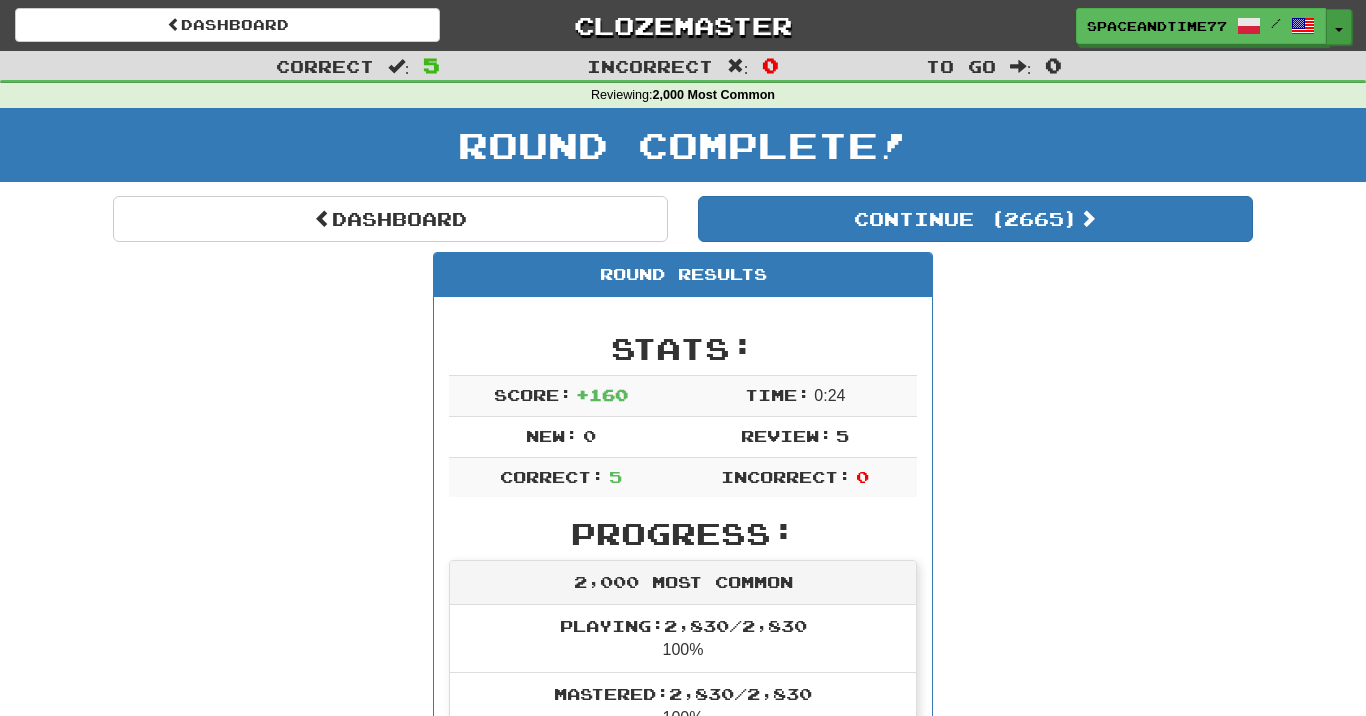 click at bounding box center [1339, 30] 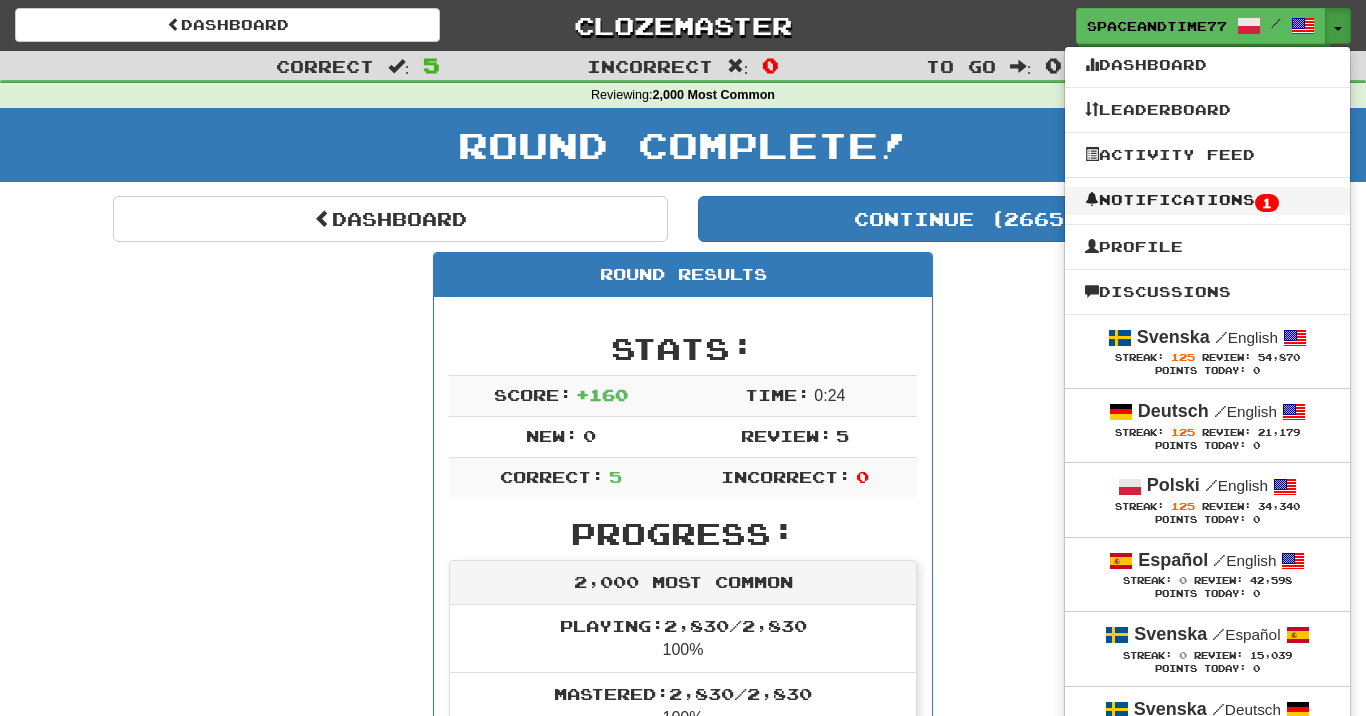 click on "Notifications
1" at bounding box center (1207, 201) 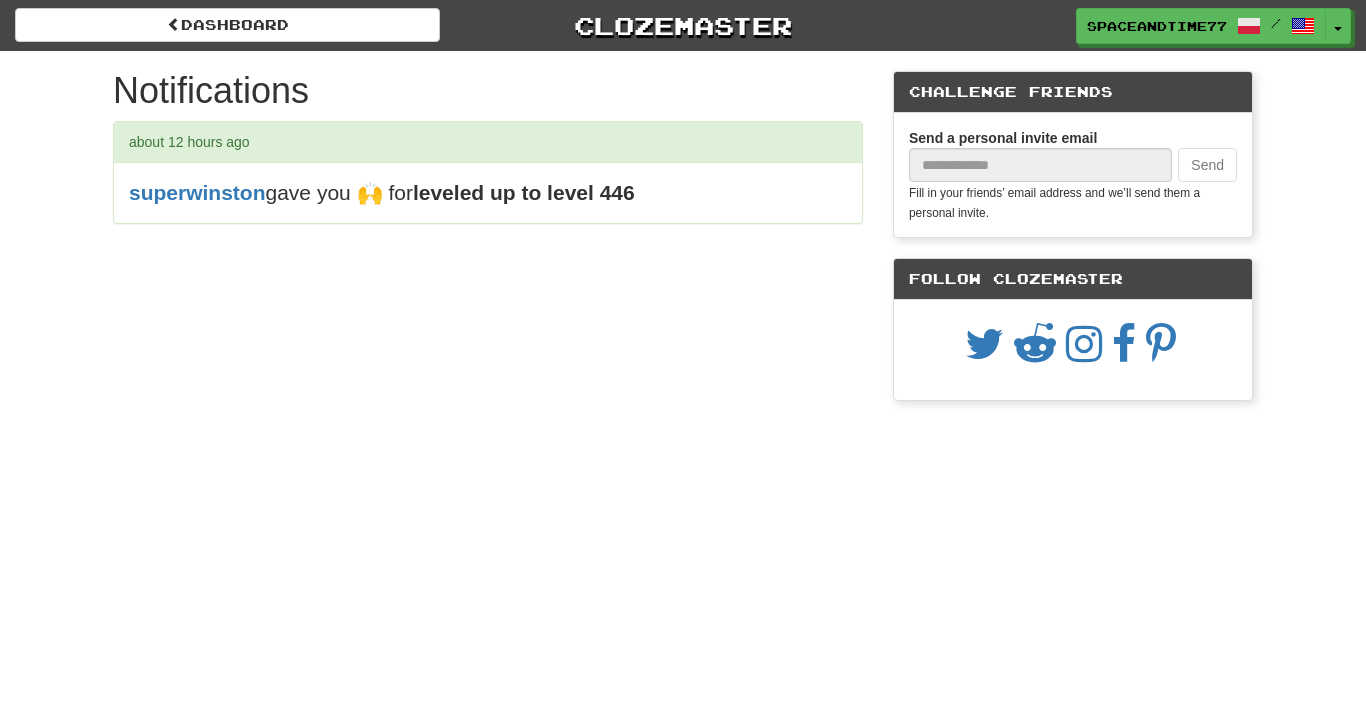 scroll, scrollTop: 0, scrollLeft: 0, axis: both 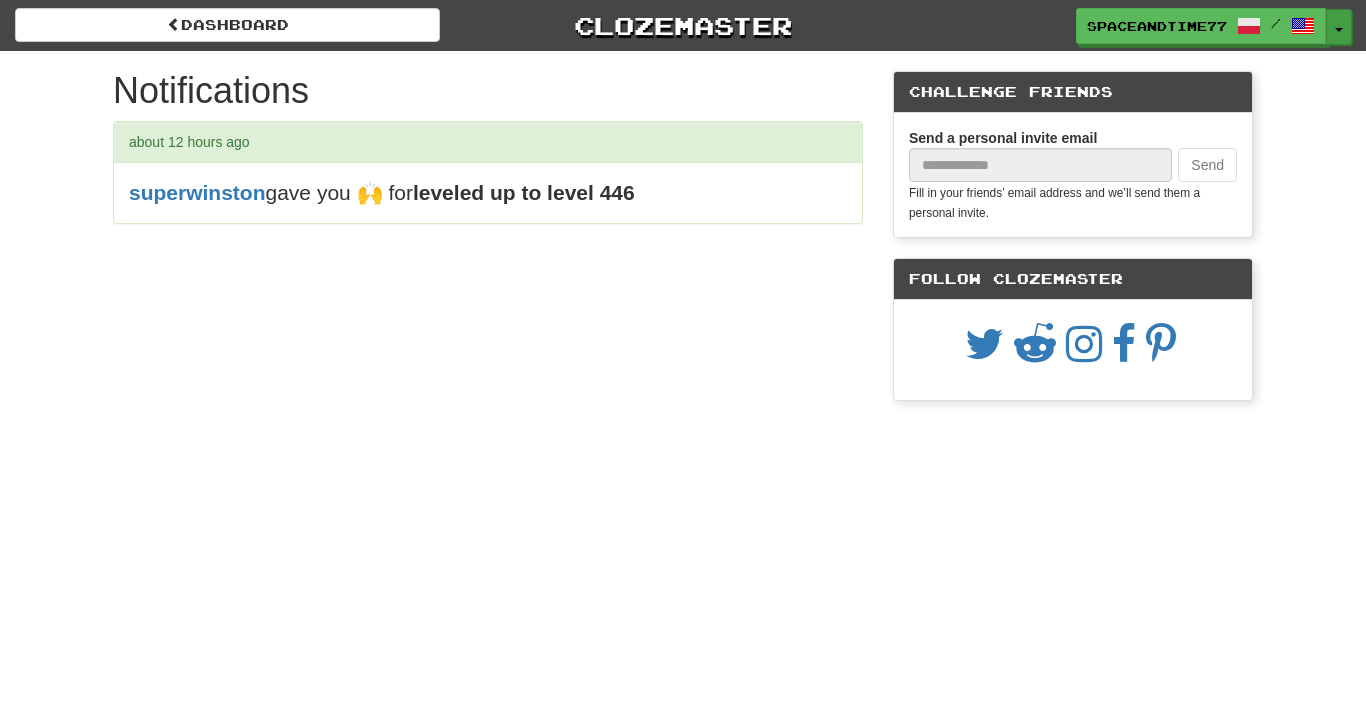 click on "Toggle Dropdown" at bounding box center [1339, 27] 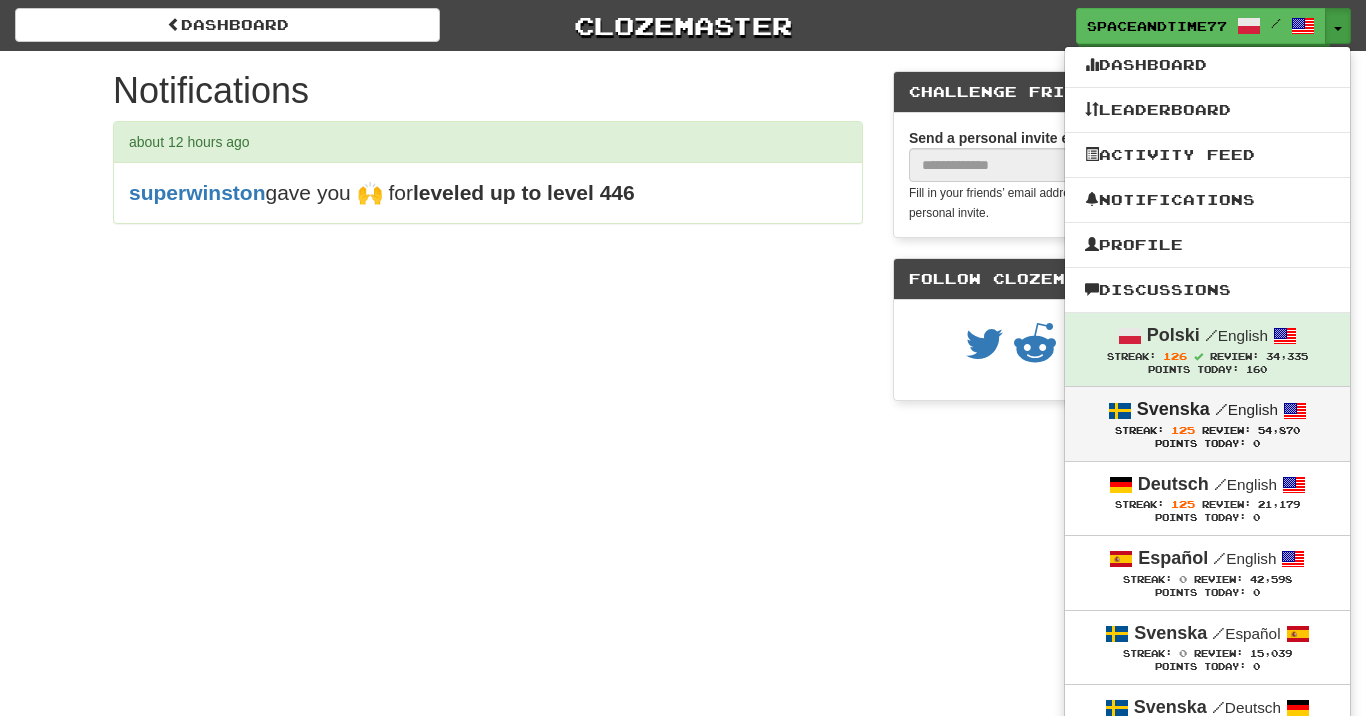 click on "Svenska
/
English" at bounding box center (1207, 410) 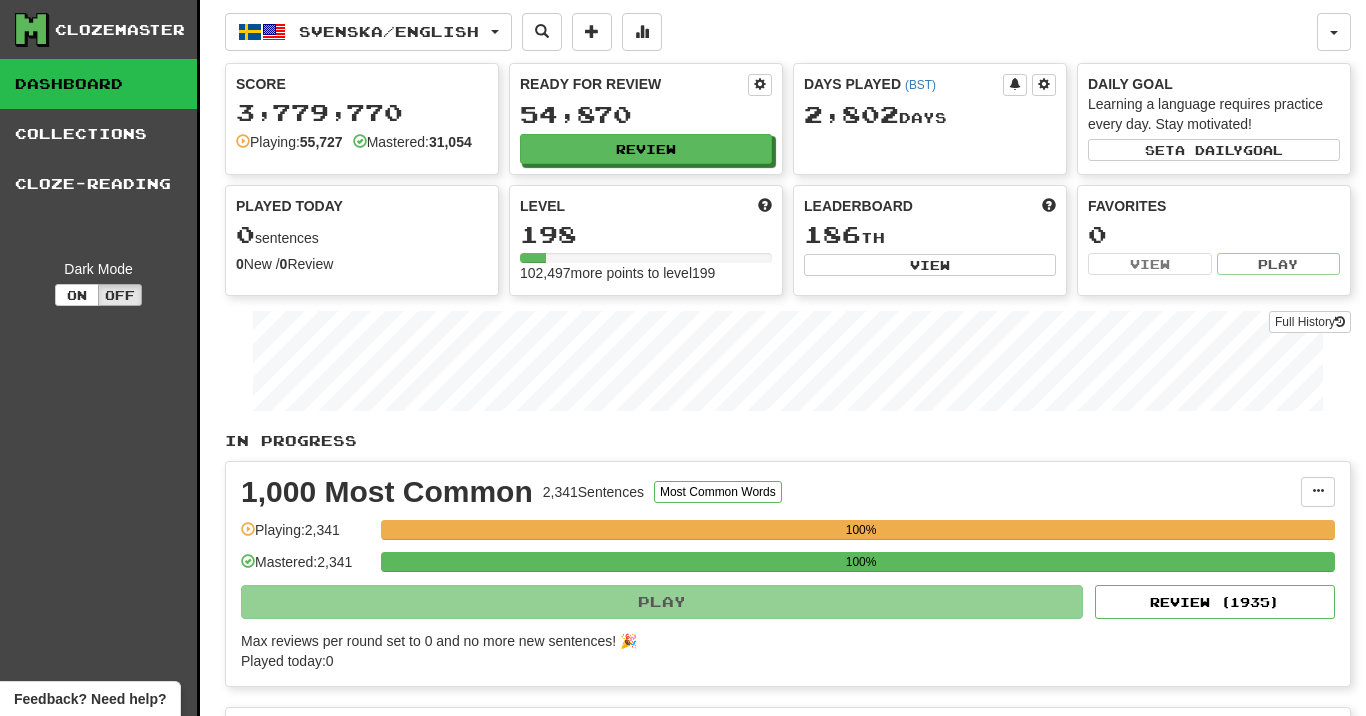 scroll, scrollTop: 0, scrollLeft: 0, axis: both 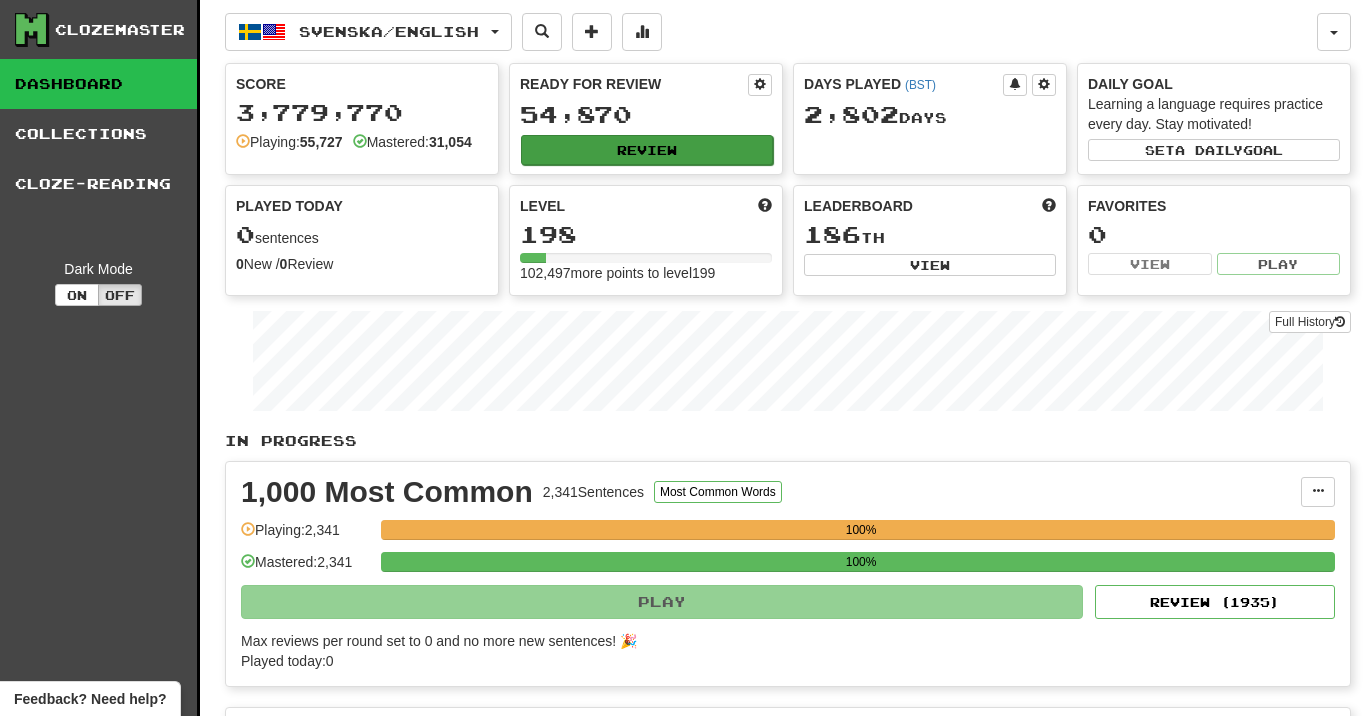 click on "Review" at bounding box center (647, 150) 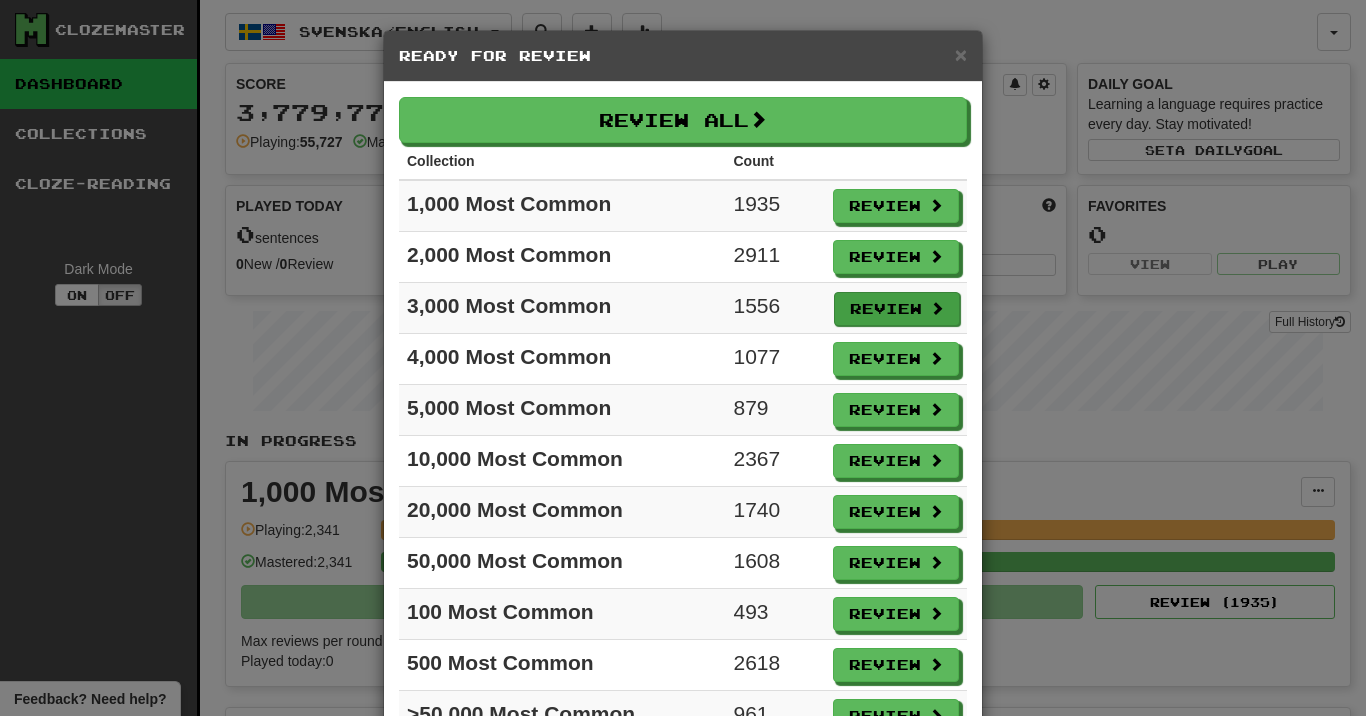 click on "Review" at bounding box center (897, 309) 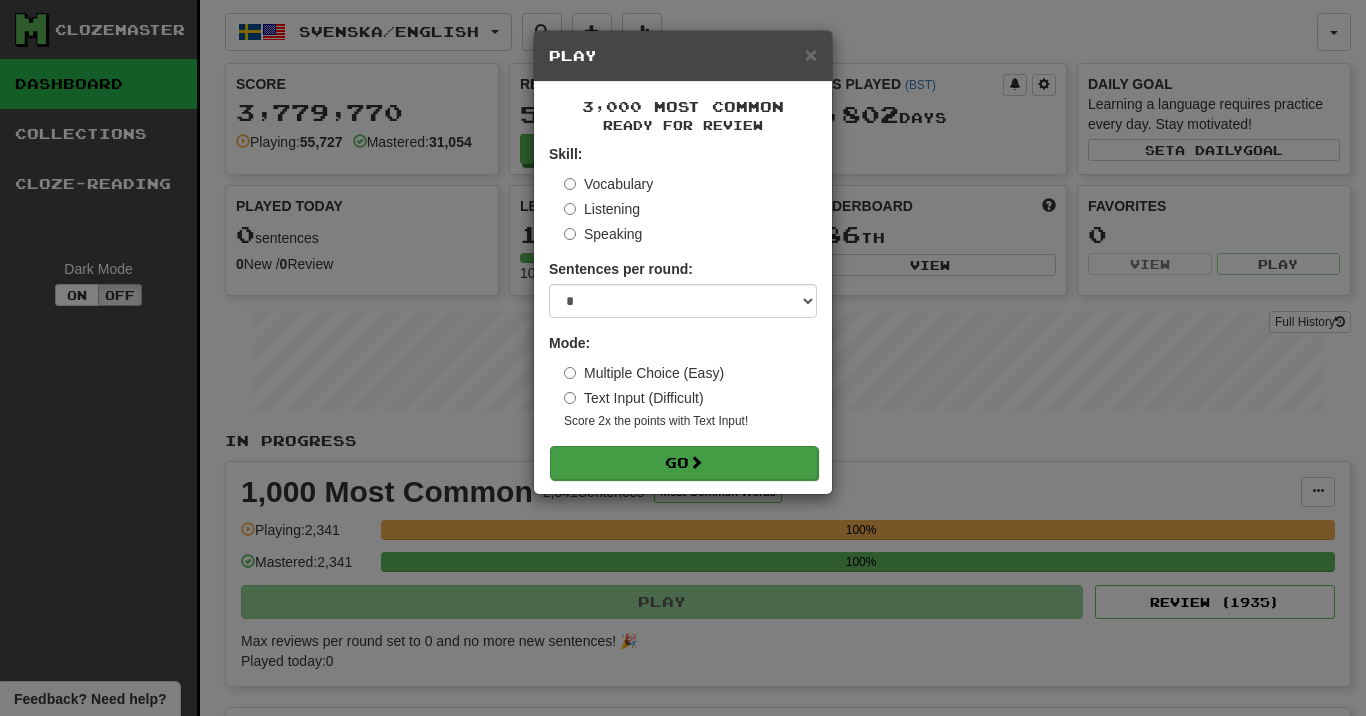 click on "Go" at bounding box center [684, 463] 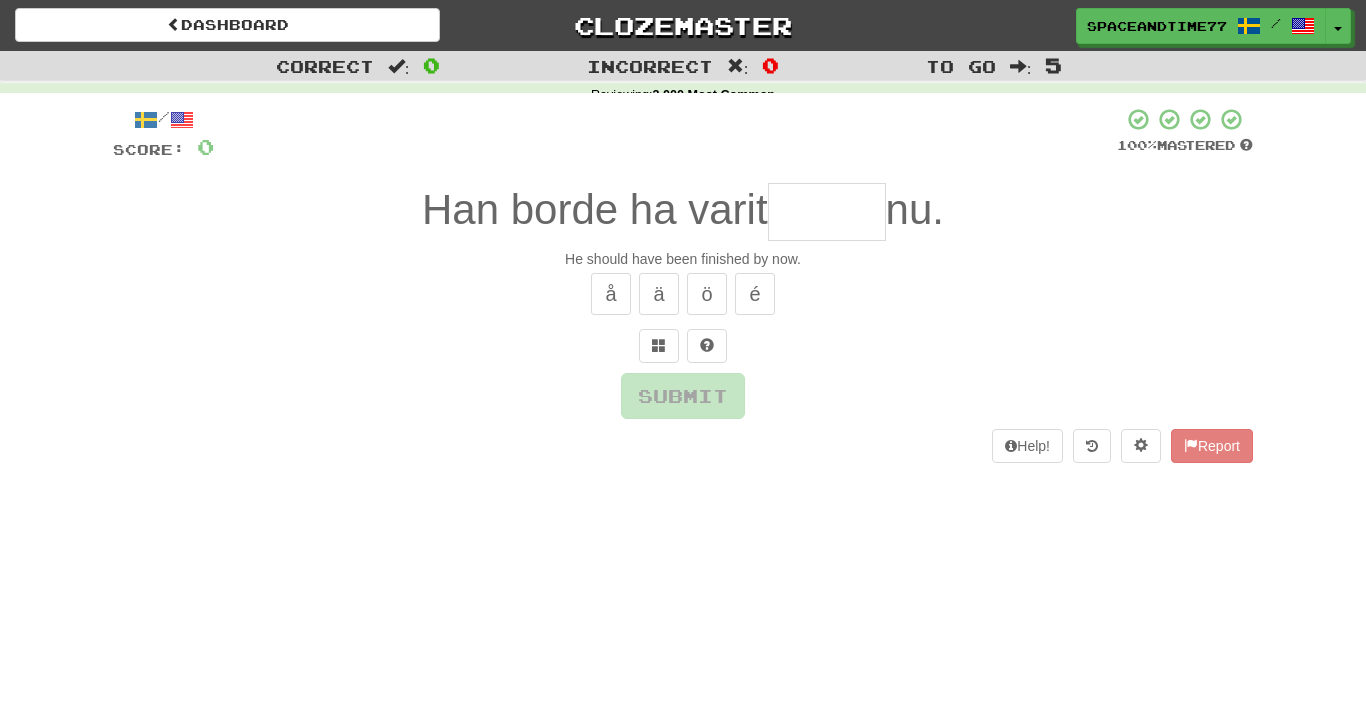 scroll, scrollTop: 0, scrollLeft: 0, axis: both 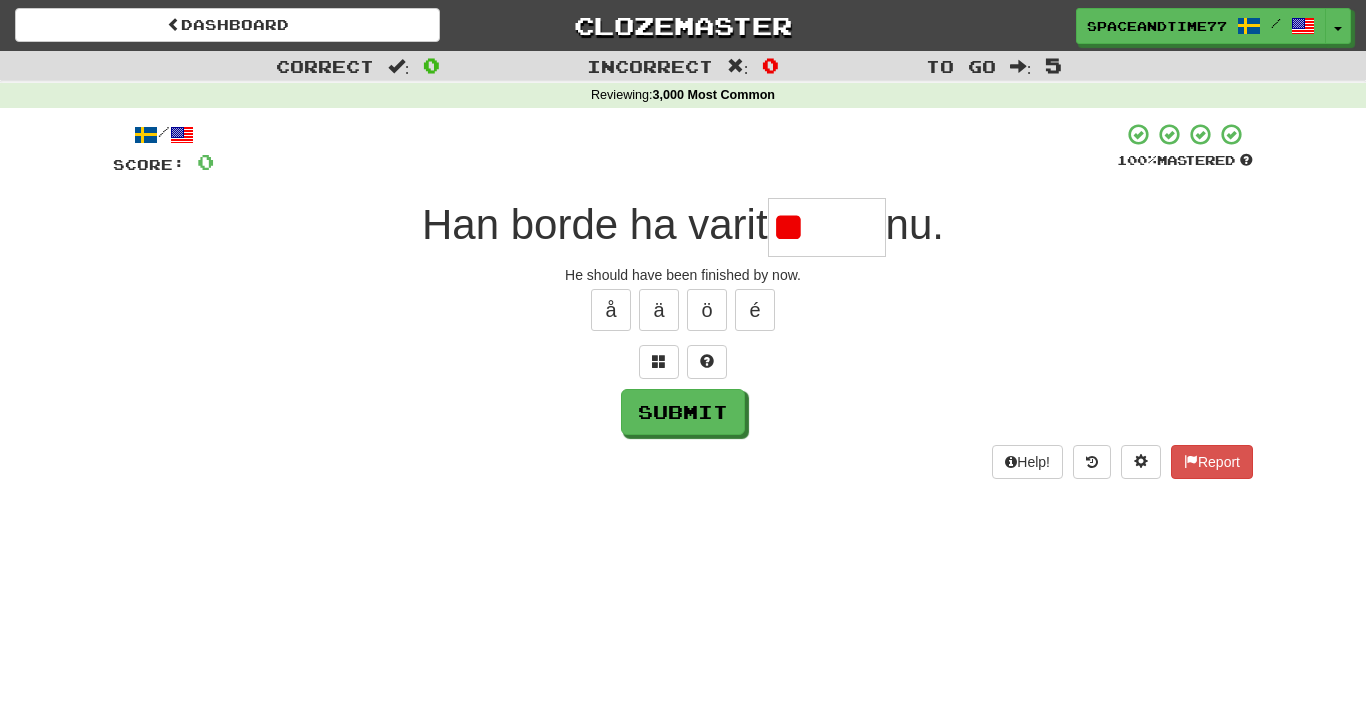 type on "*" 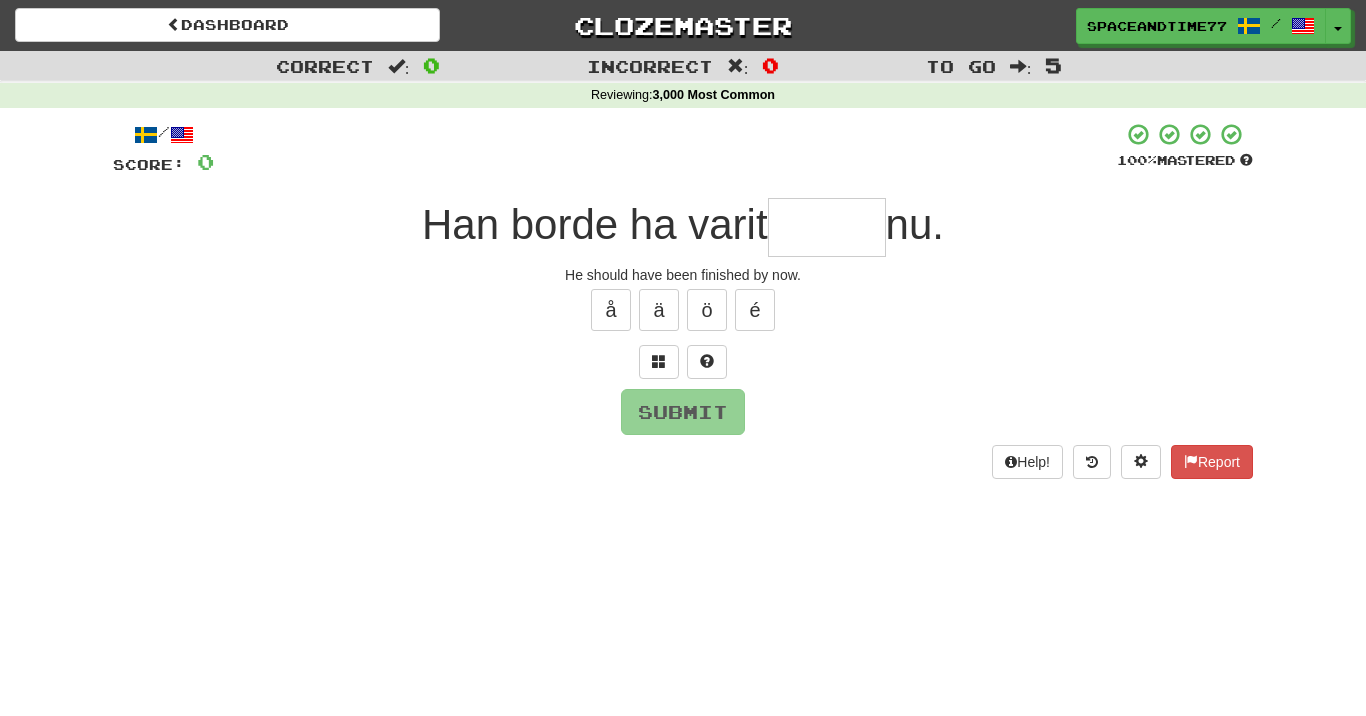 type on "*" 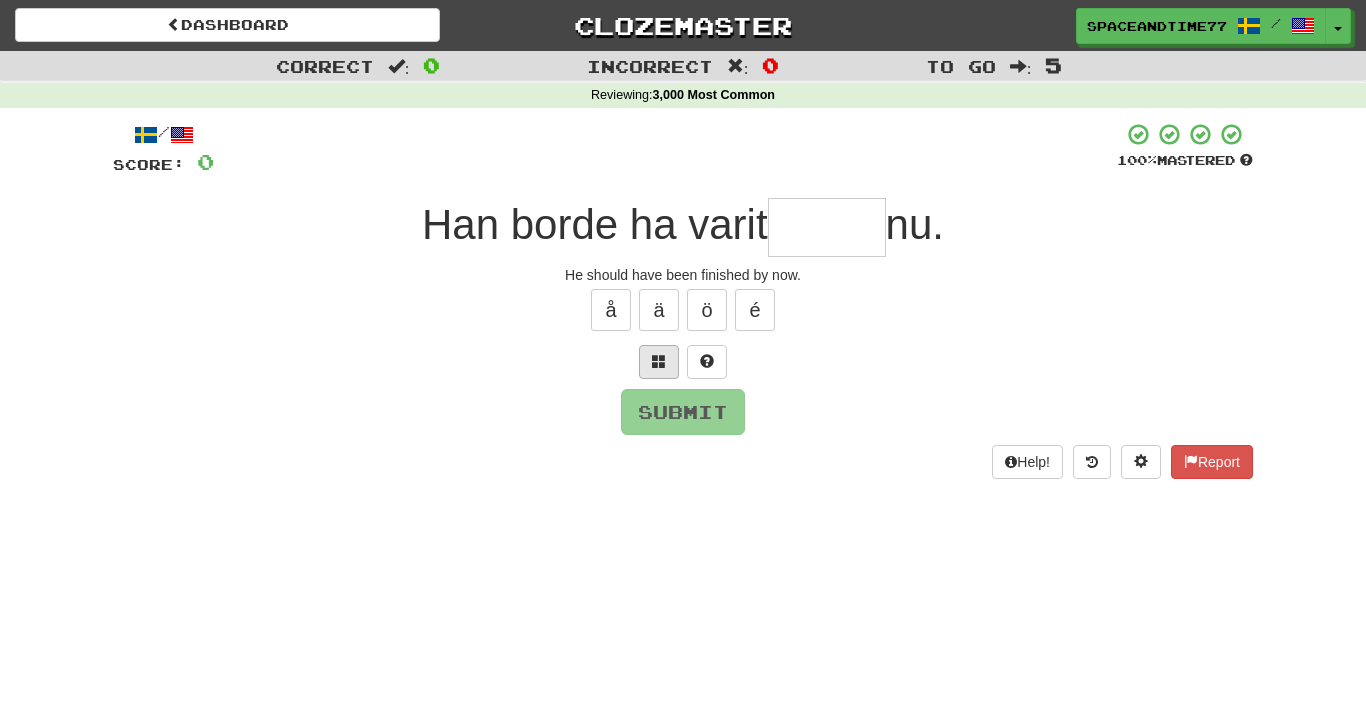 click at bounding box center (659, 362) 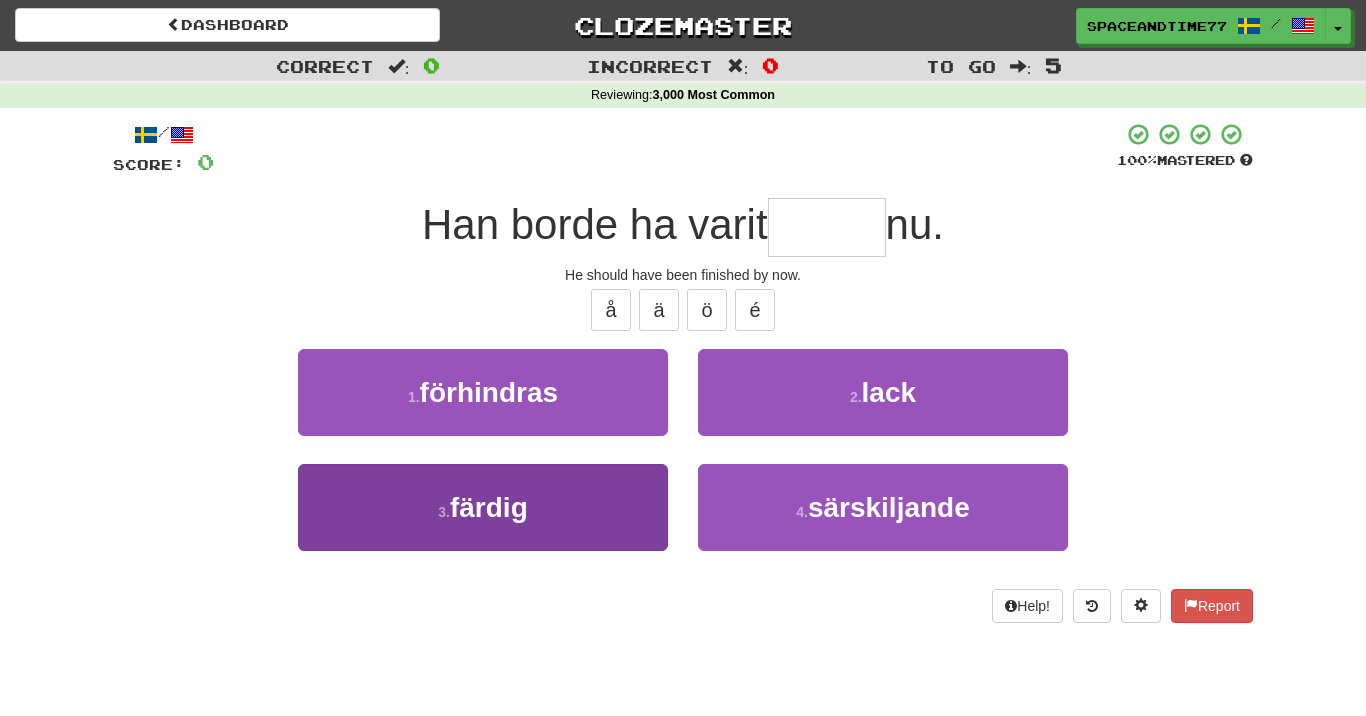 click on "3 .  färdig" at bounding box center (483, 507) 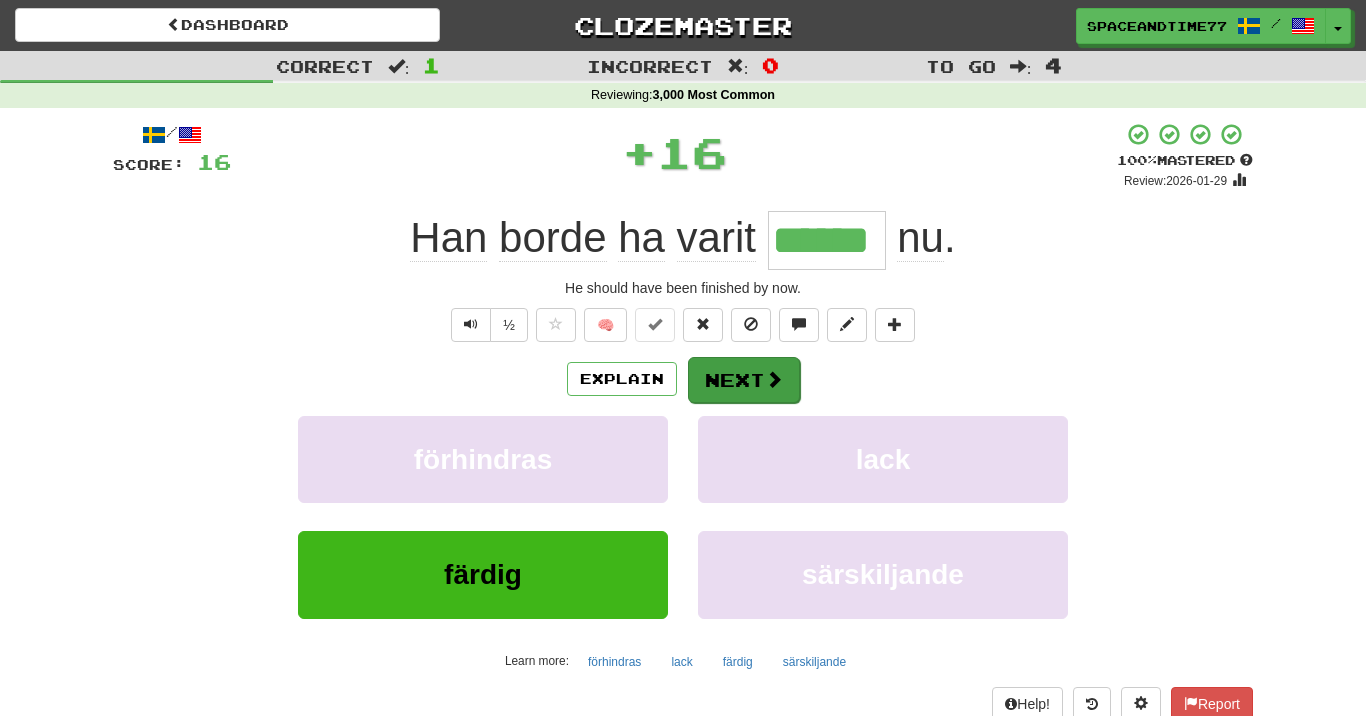 click on "Next" at bounding box center [744, 380] 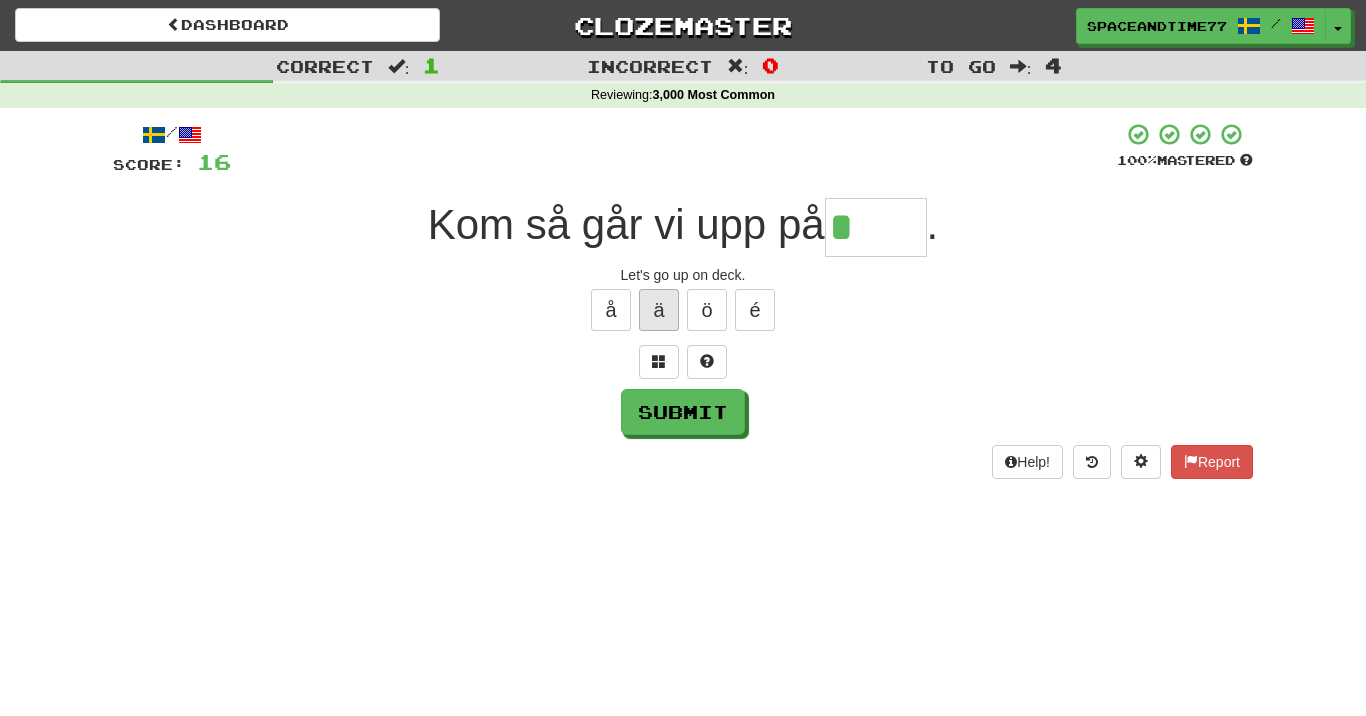 click on "ä" at bounding box center (659, 310) 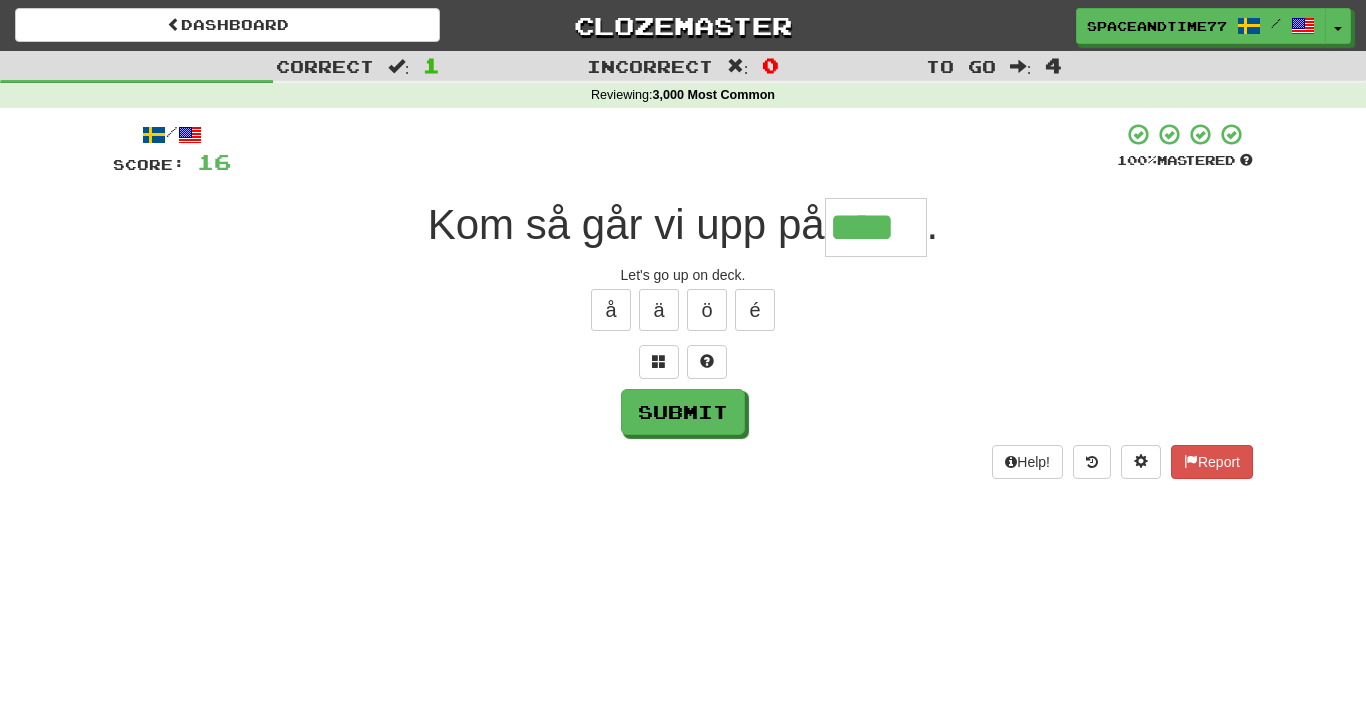 type on "****" 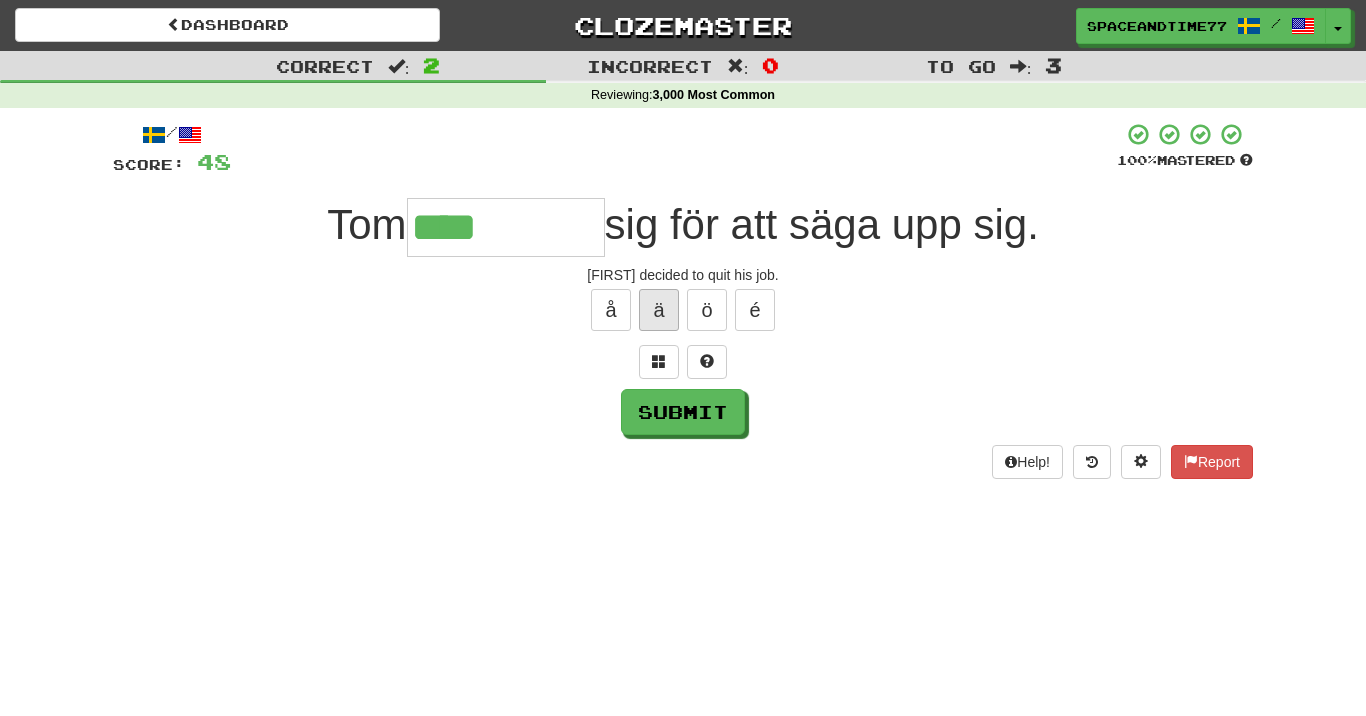 click on "ä" at bounding box center (659, 310) 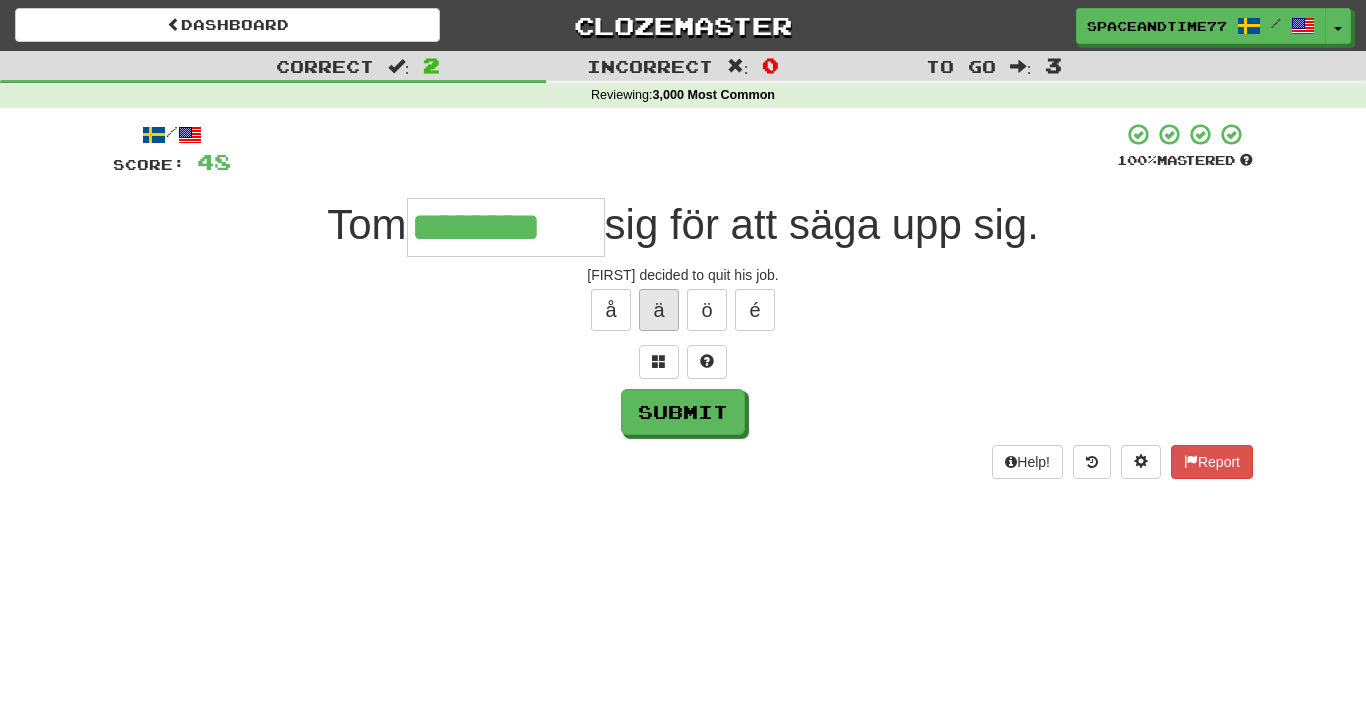 type on "********" 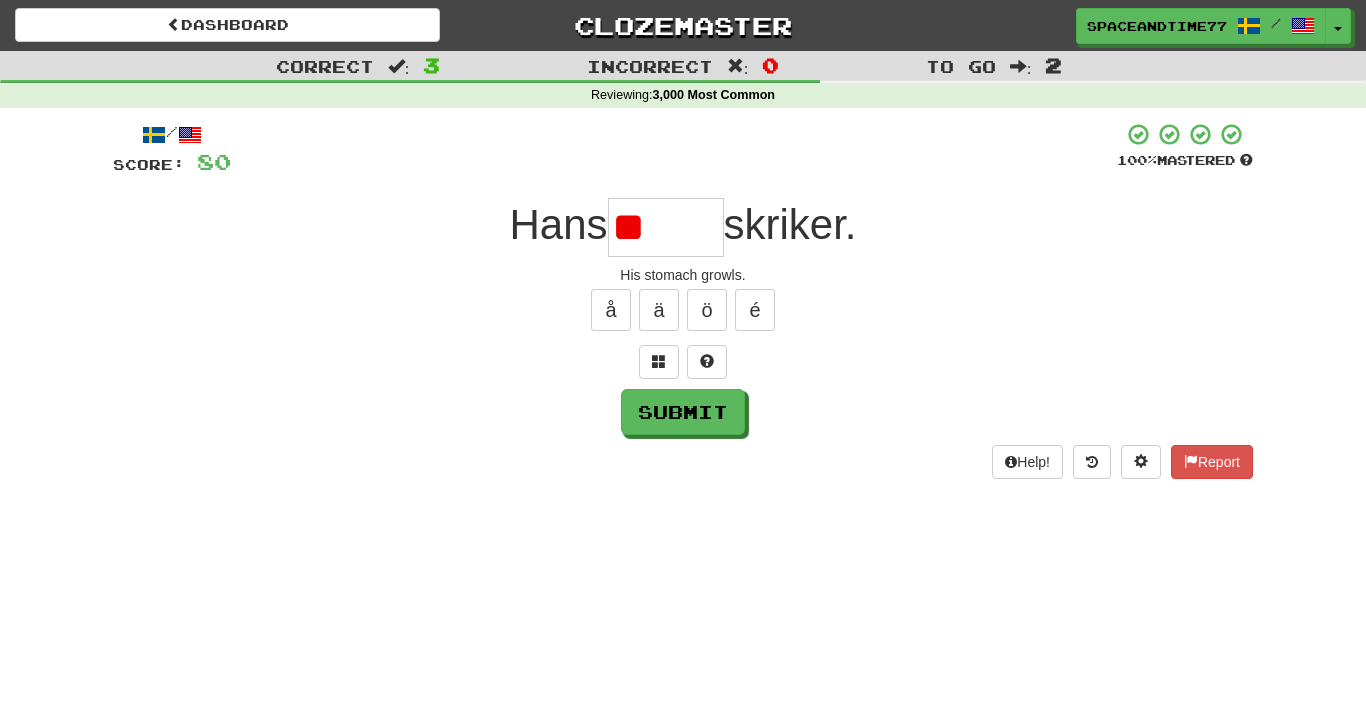 type on "*" 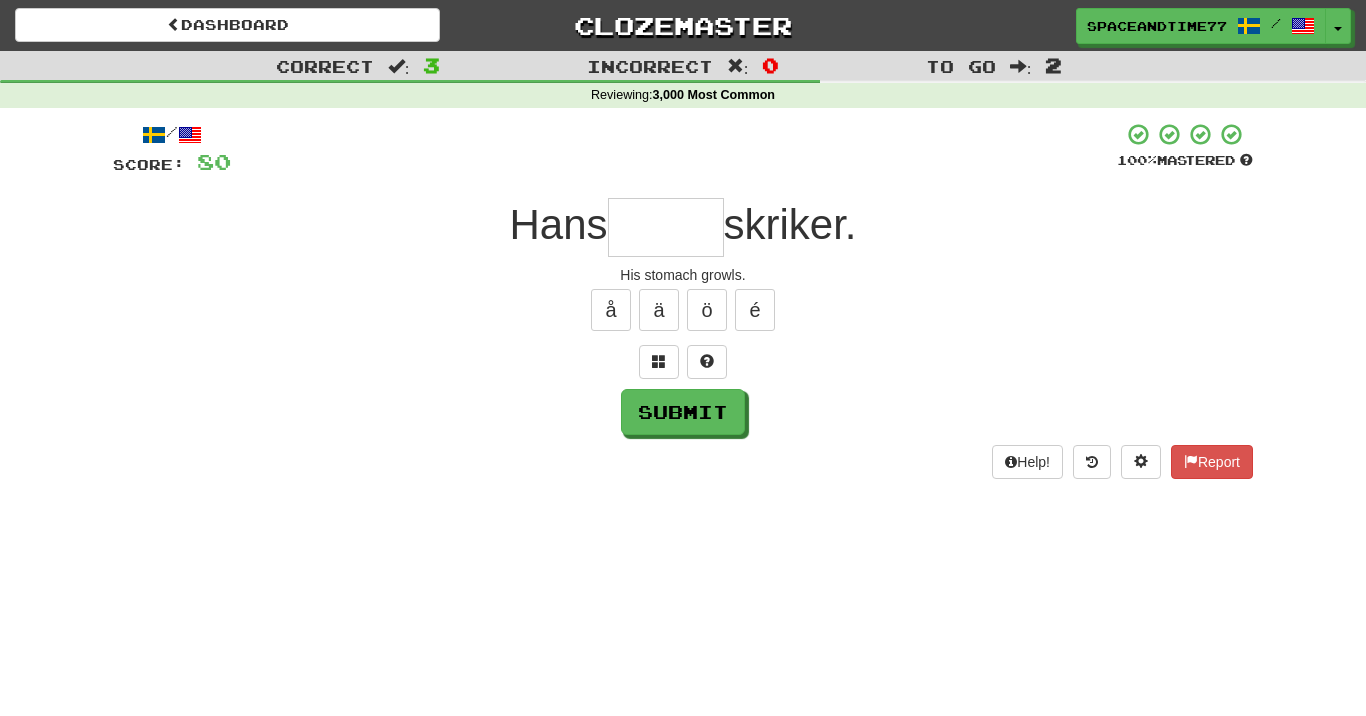 type on "*" 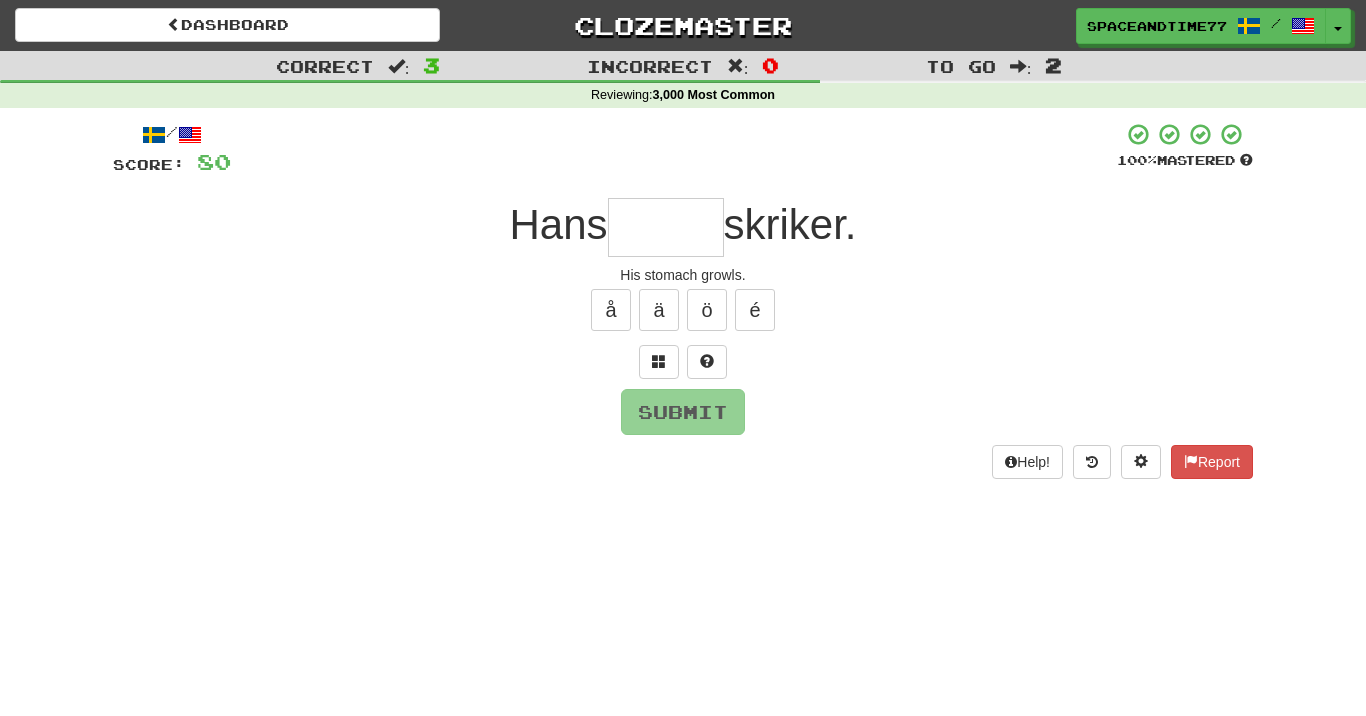 type on "*" 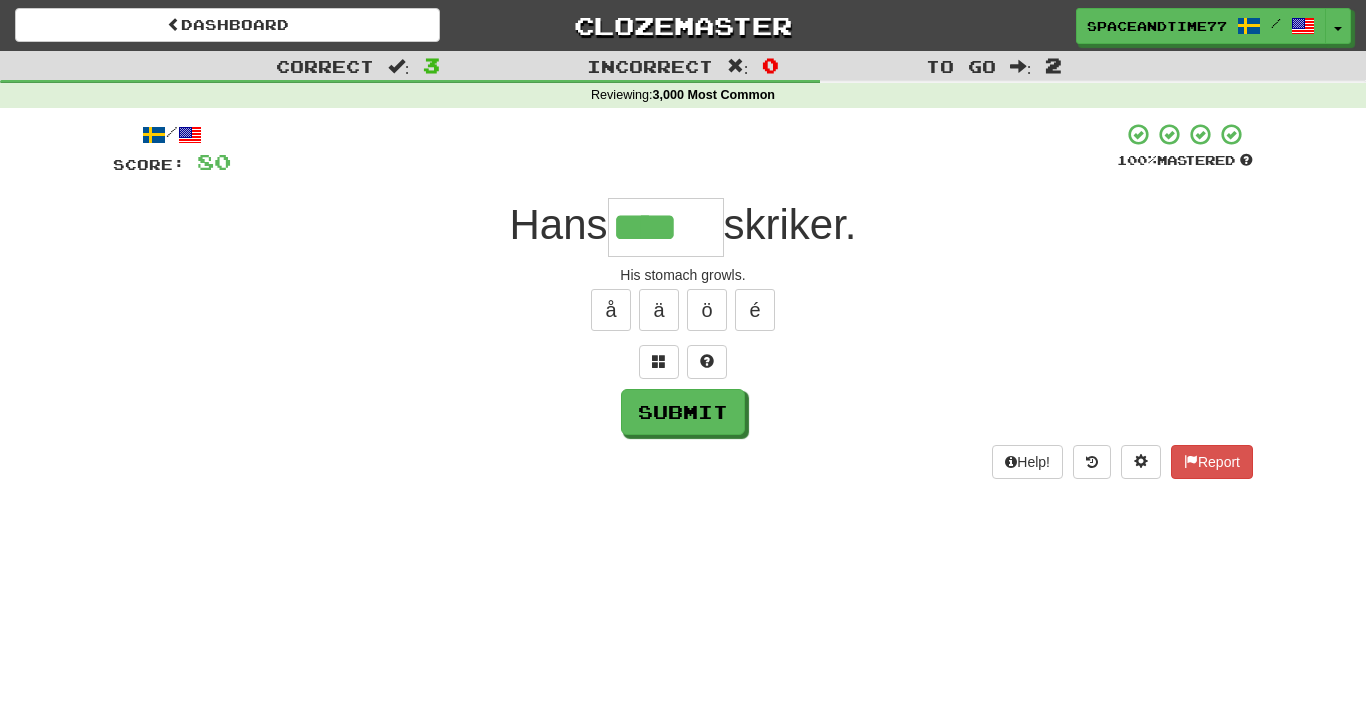 type on "****" 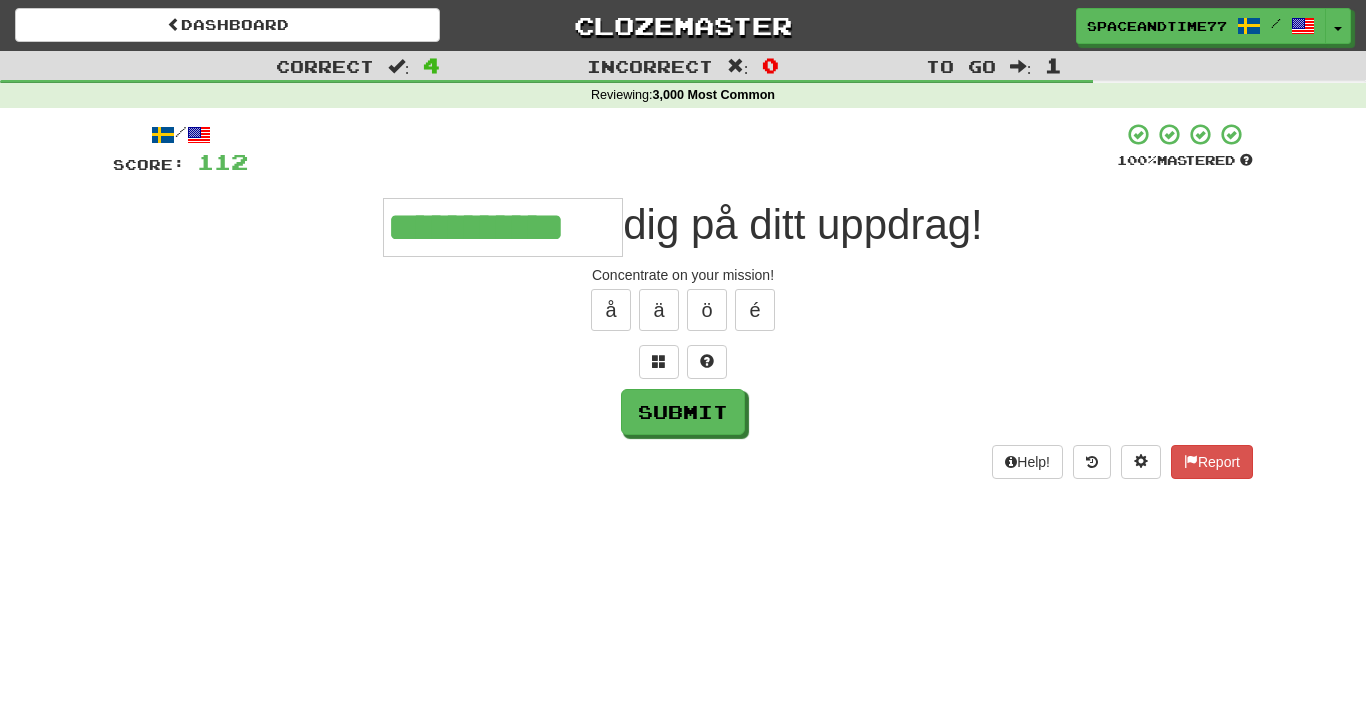 type on "**********" 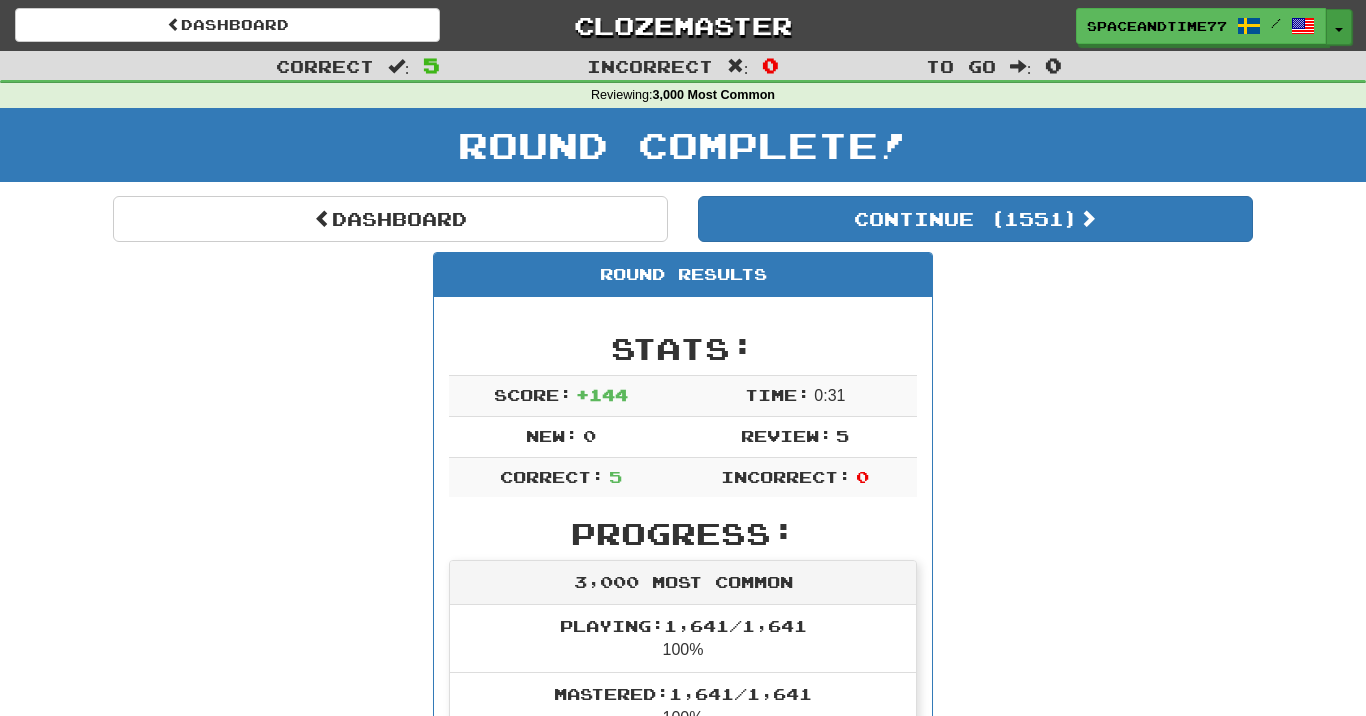 click on "Toggle Dropdown" at bounding box center [1339, 27] 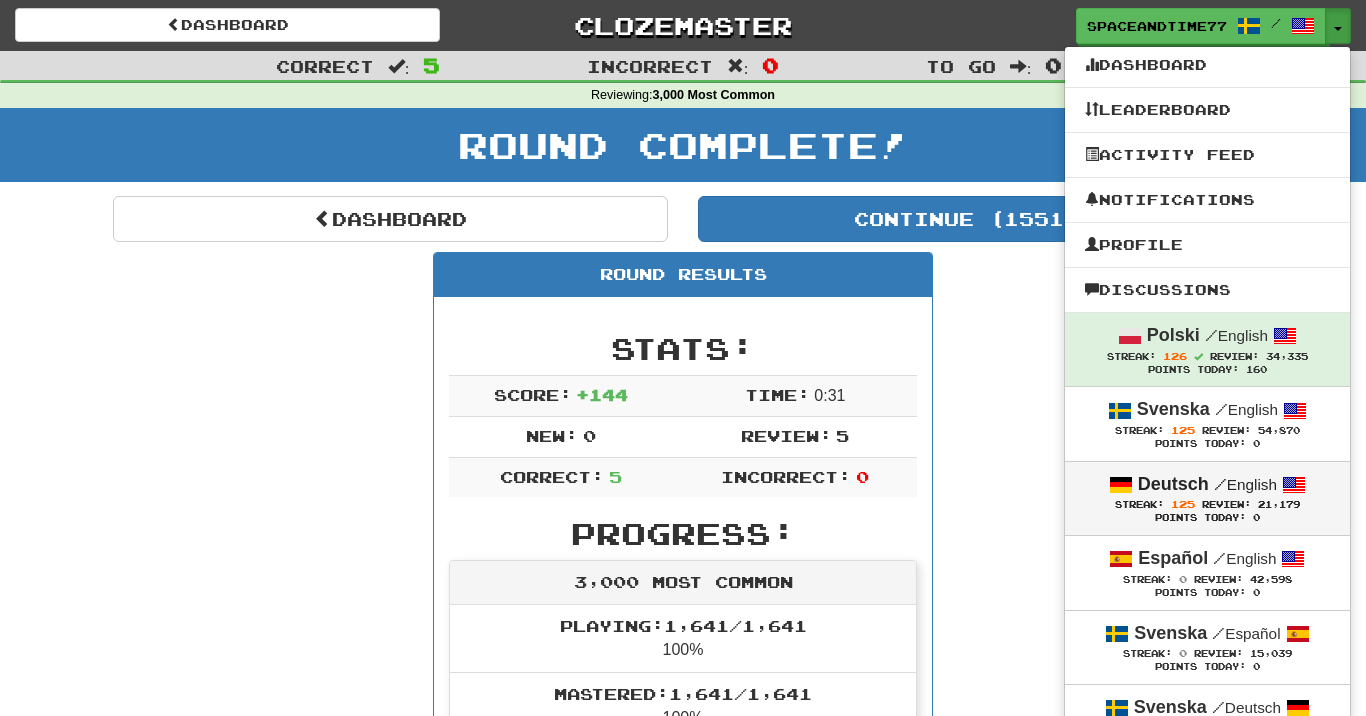 click on "Deutsch" at bounding box center (1173, 484) 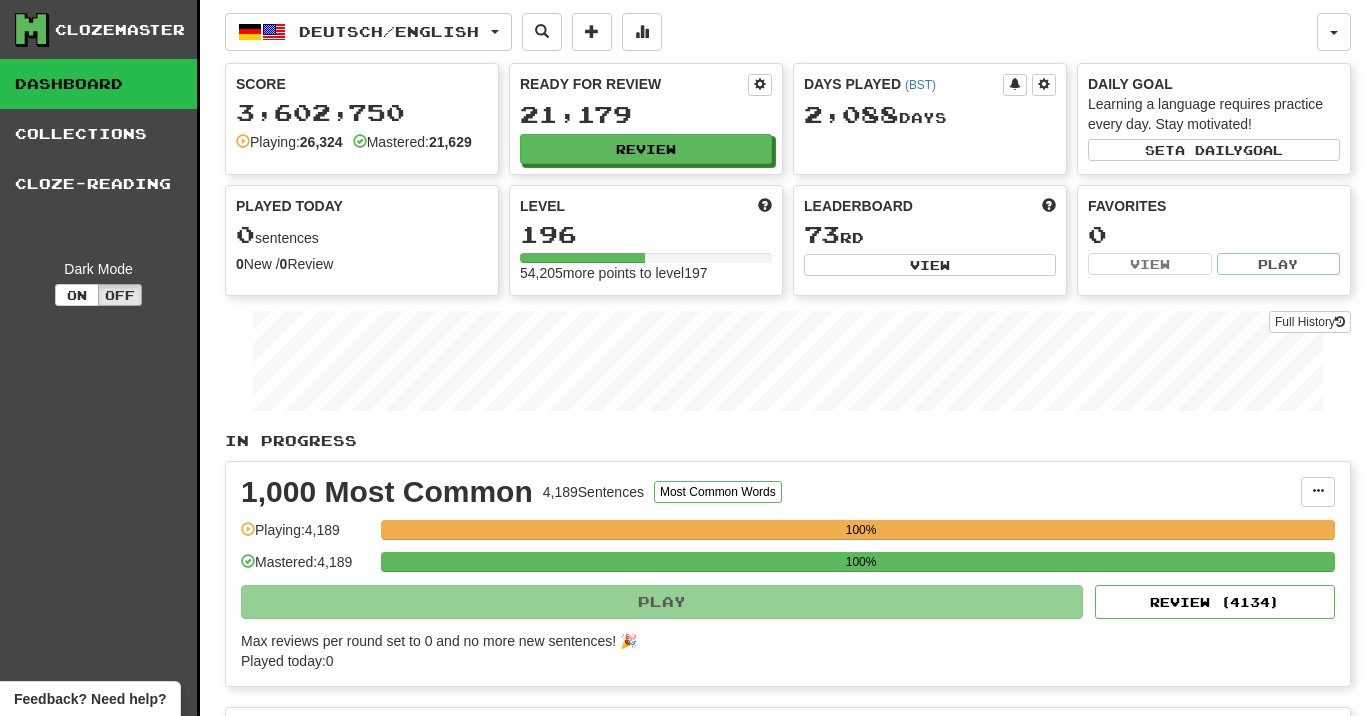 scroll, scrollTop: 0, scrollLeft: 0, axis: both 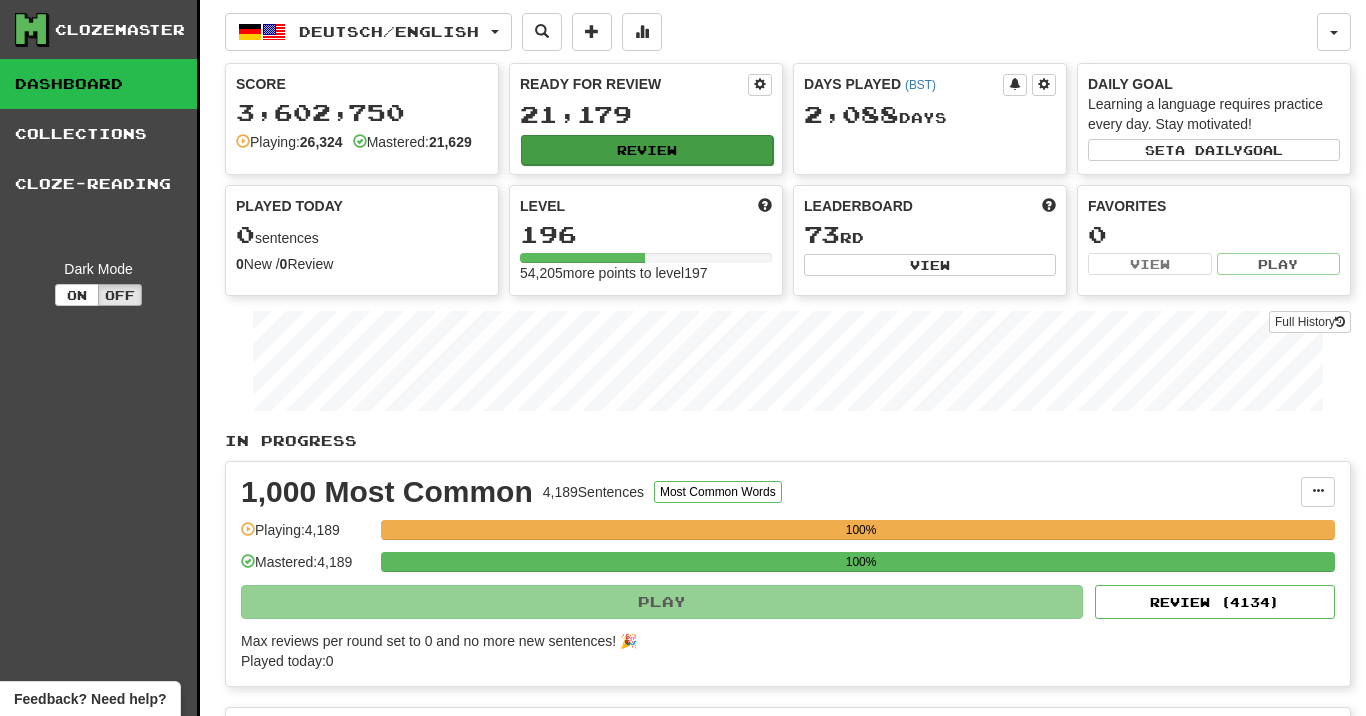 click on "Review" at bounding box center (647, 150) 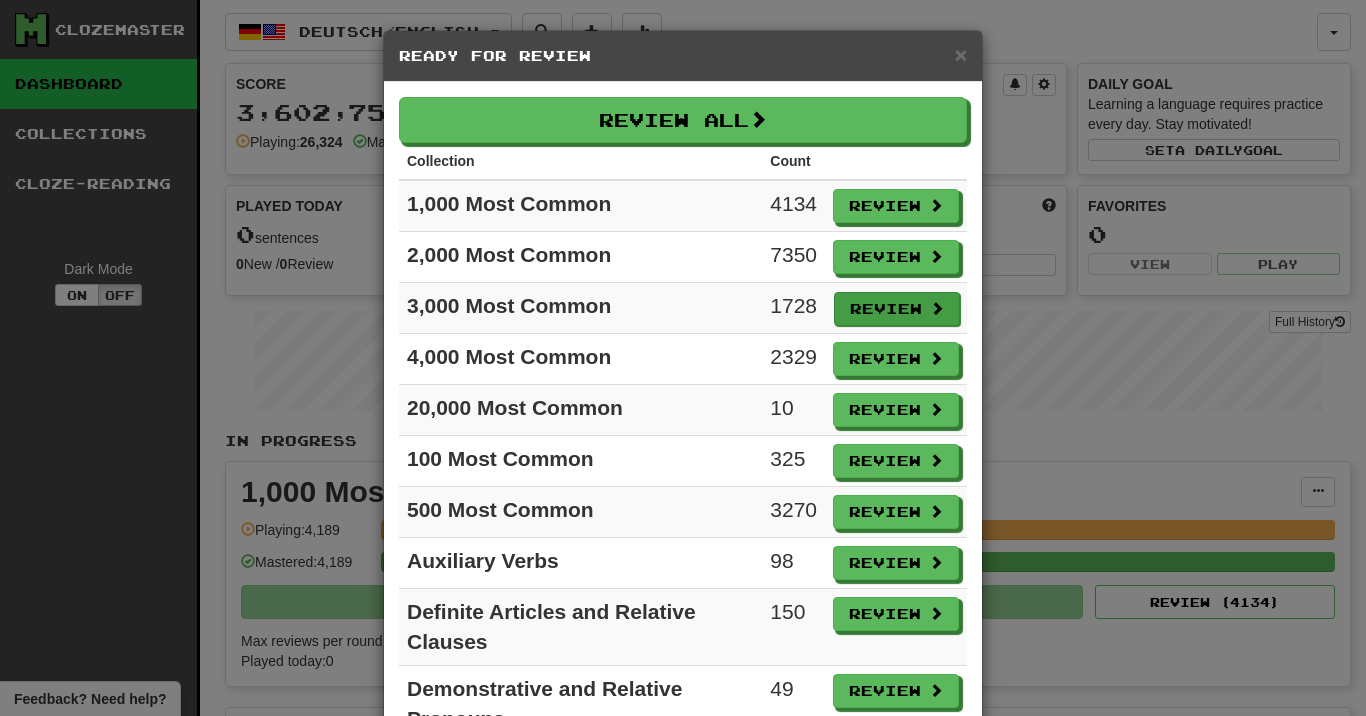 click on "Review" at bounding box center (897, 309) 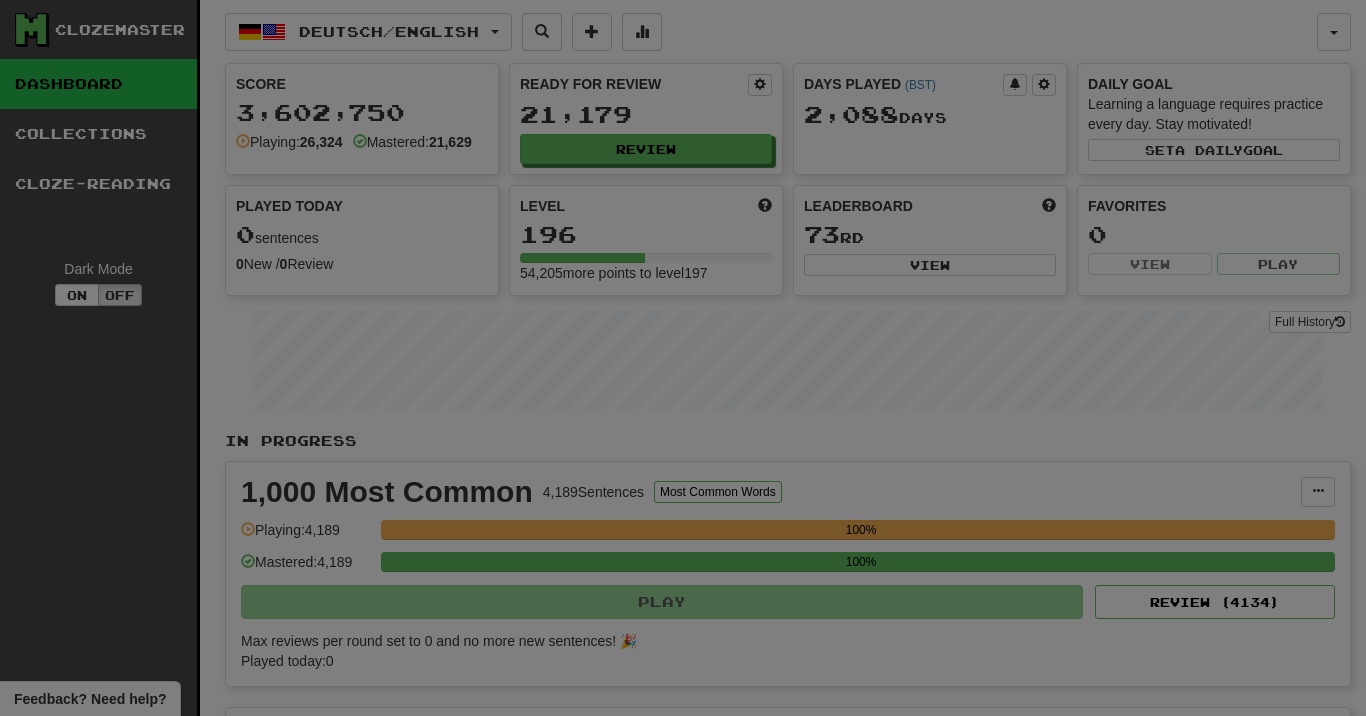 select on "**" 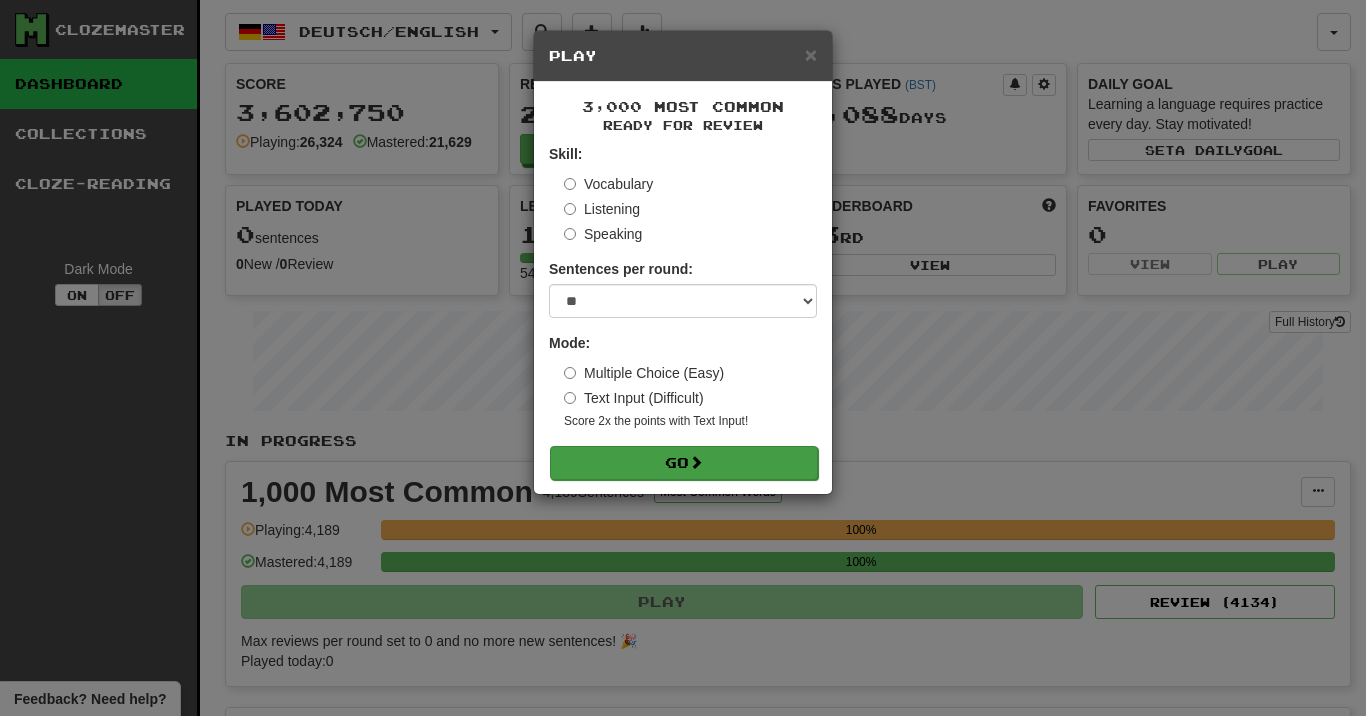 click on "Go" at bounding box center (684, 463) 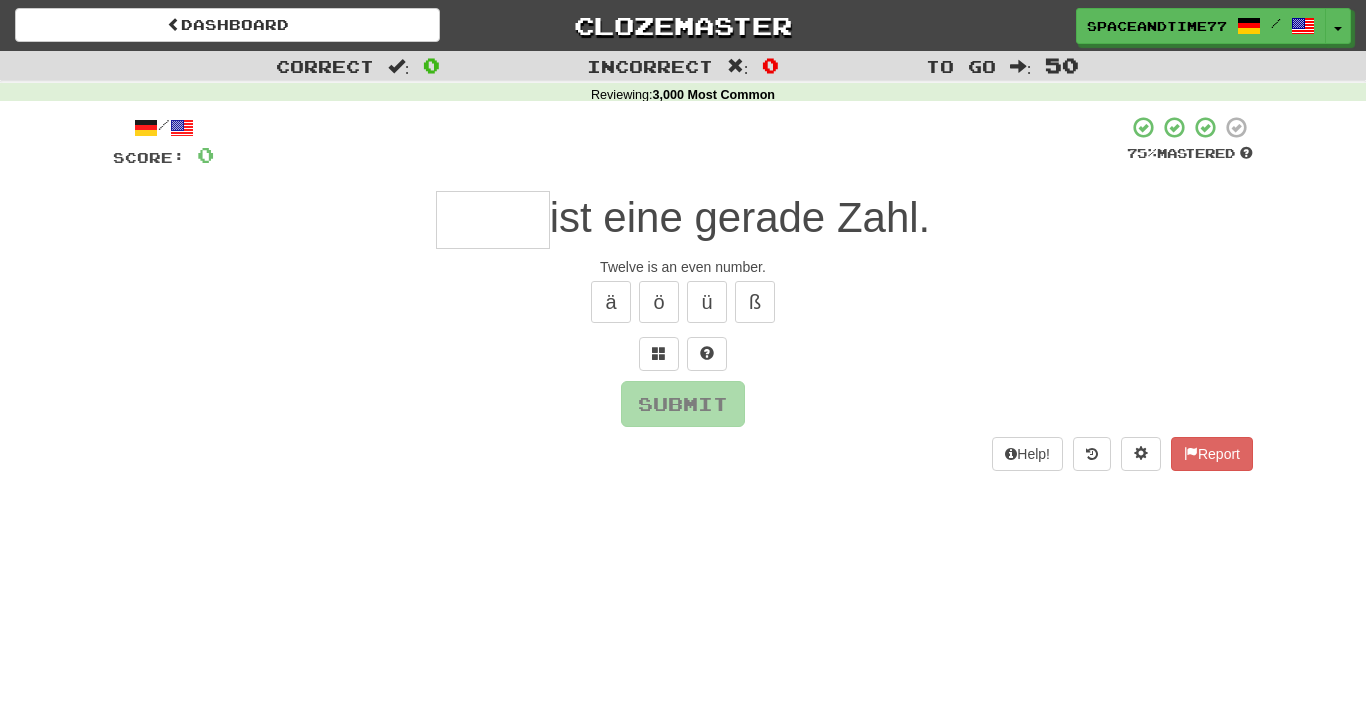 scroll, scrollTop: 0, scrollLeft: 0, axis: both 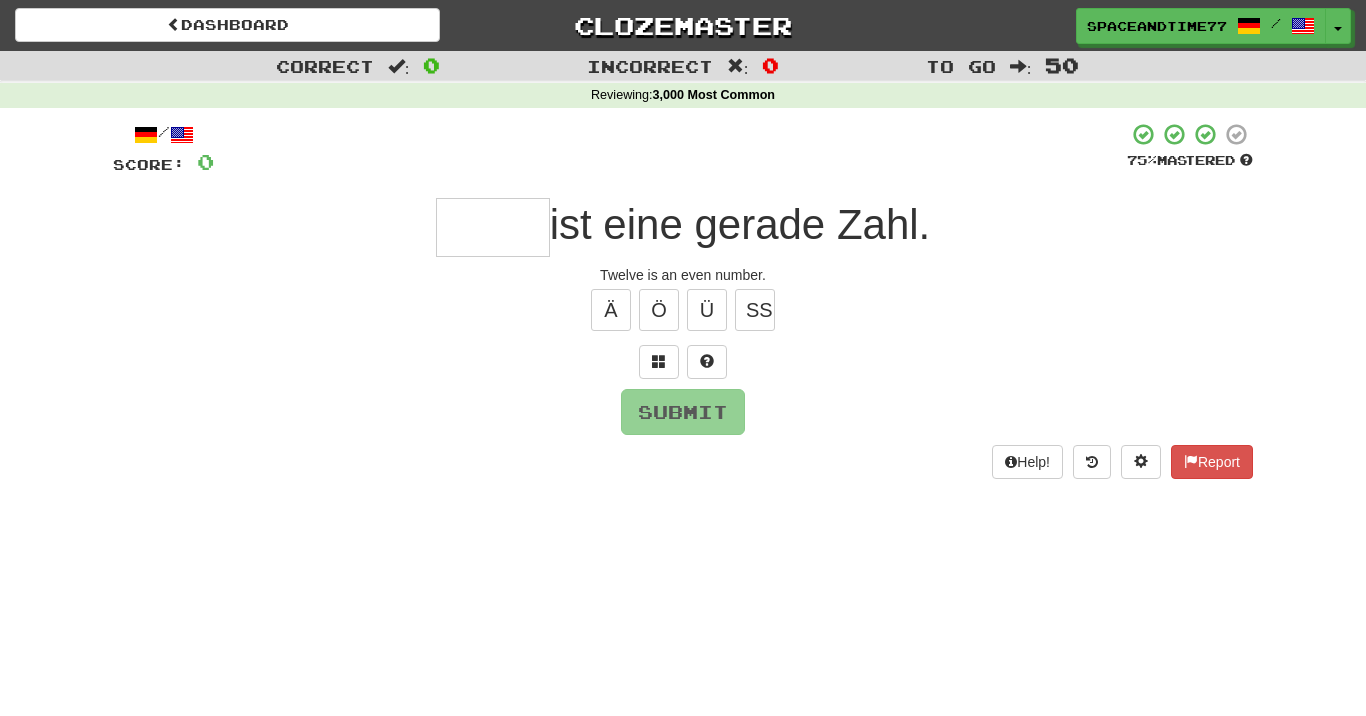 type on "*" 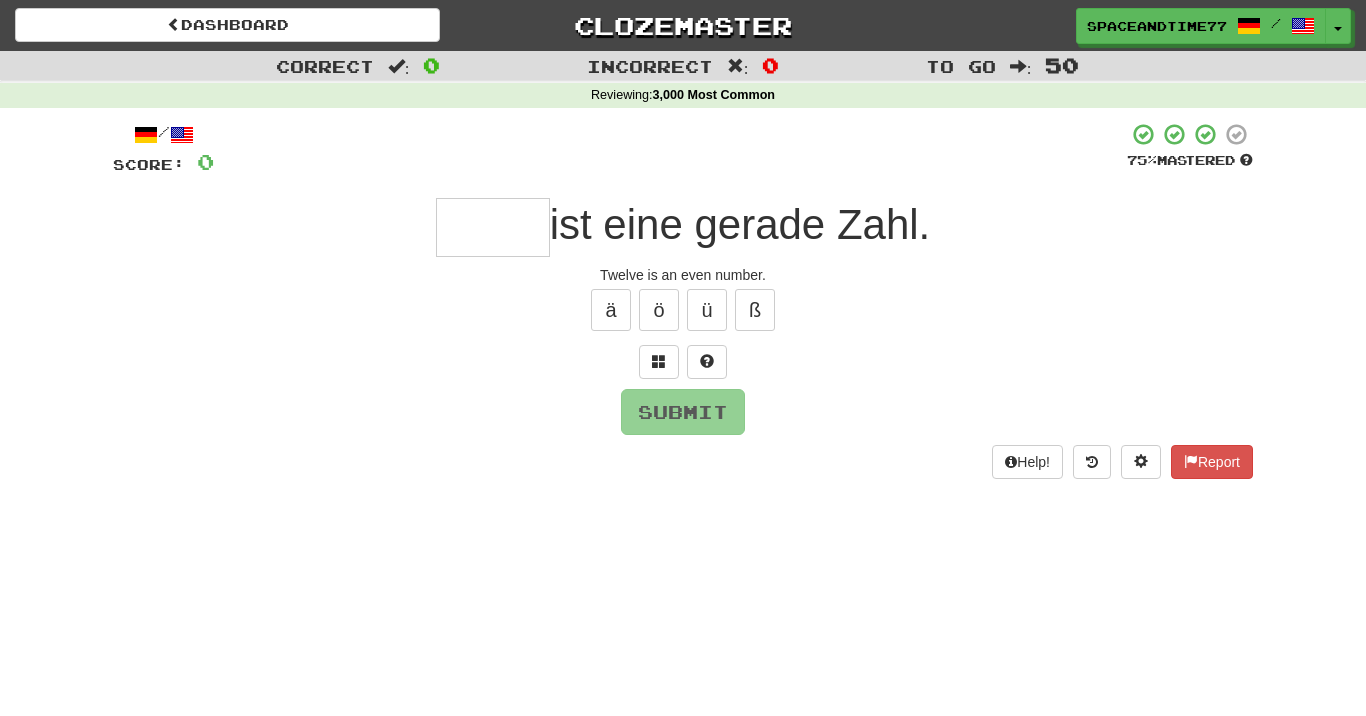 type on "*" 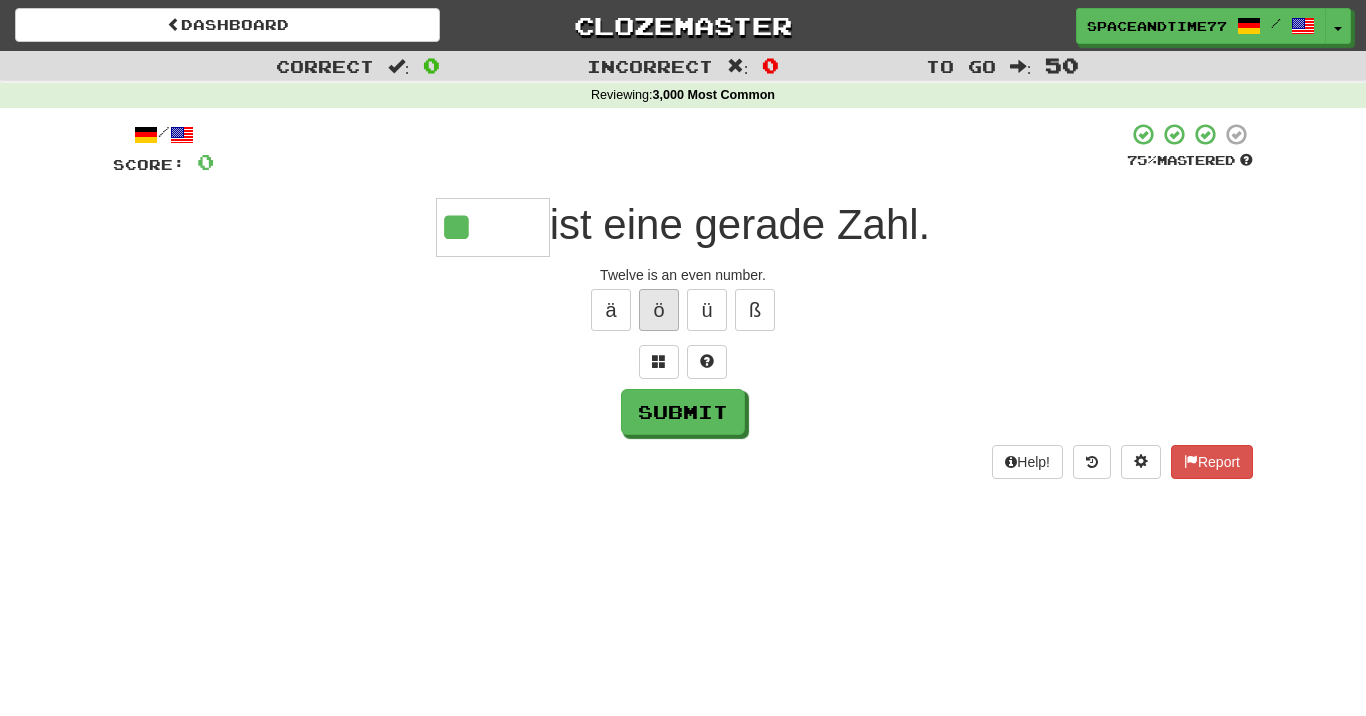 click on "ö" at bounding box center [659, 310] 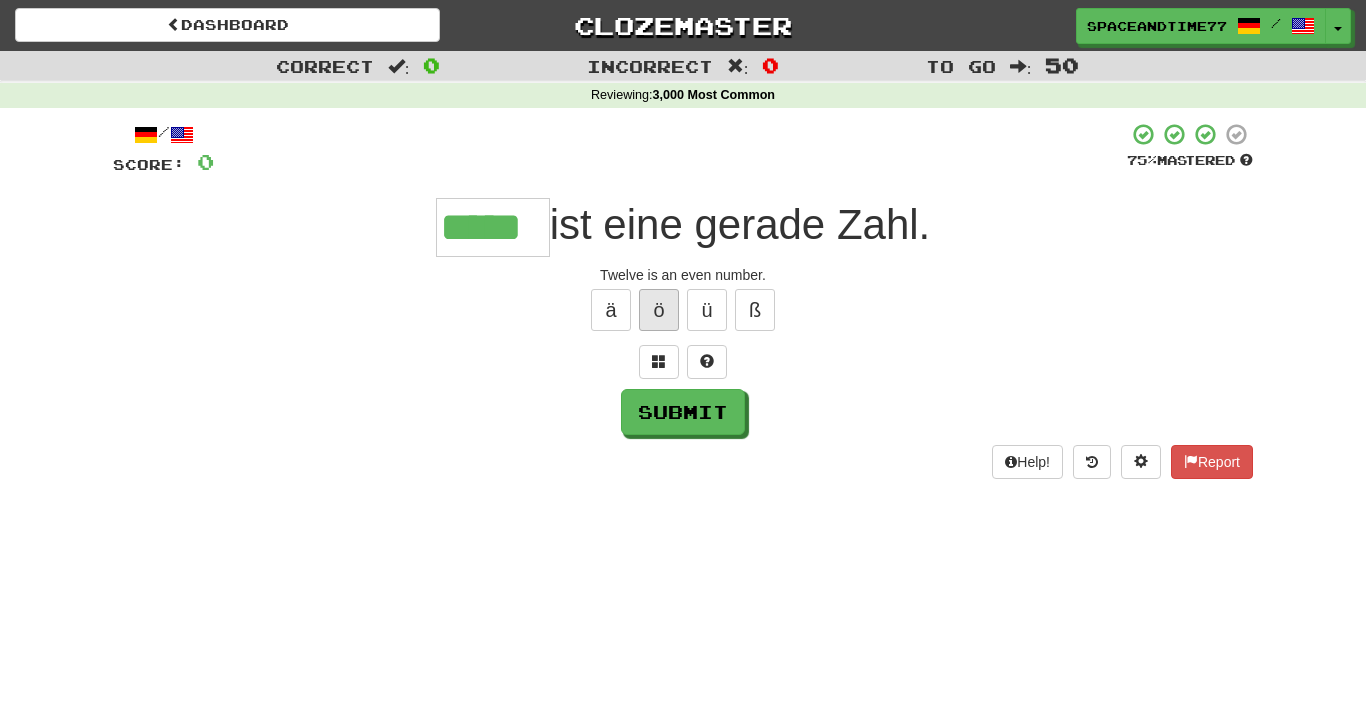 type on "*****" 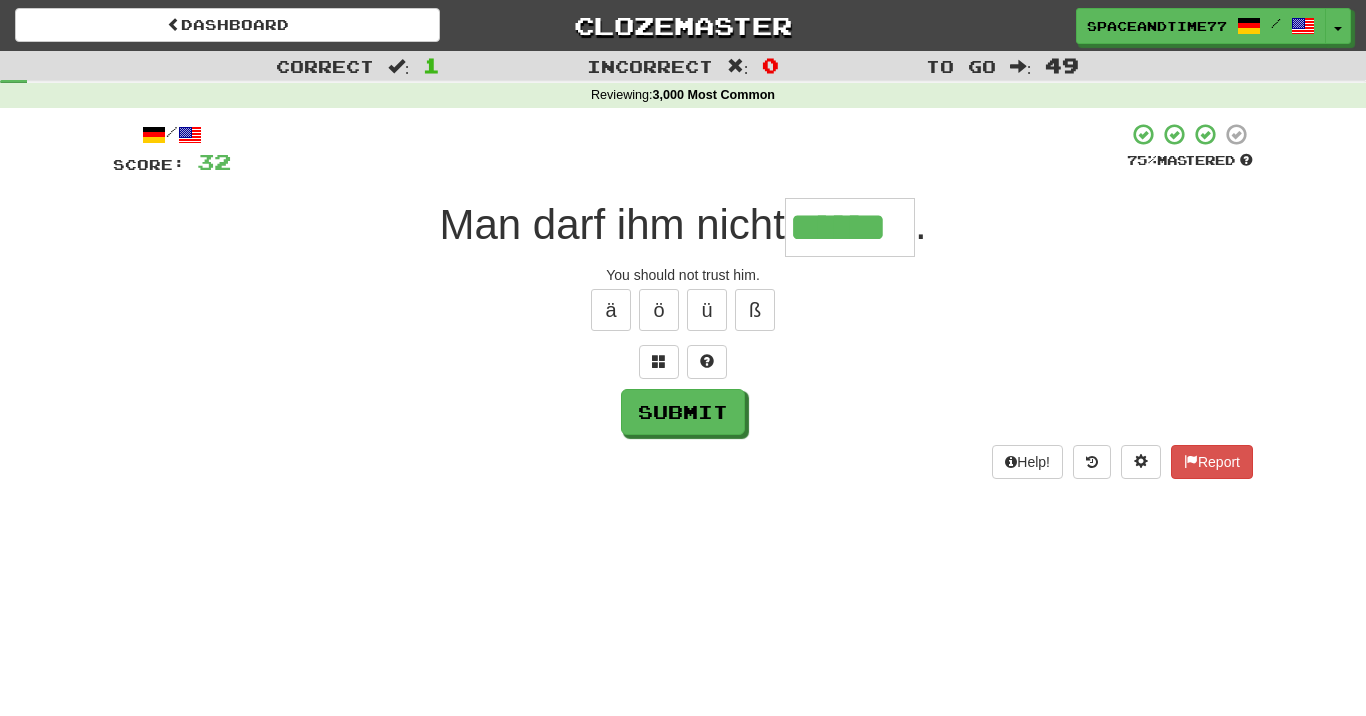 type on "******" 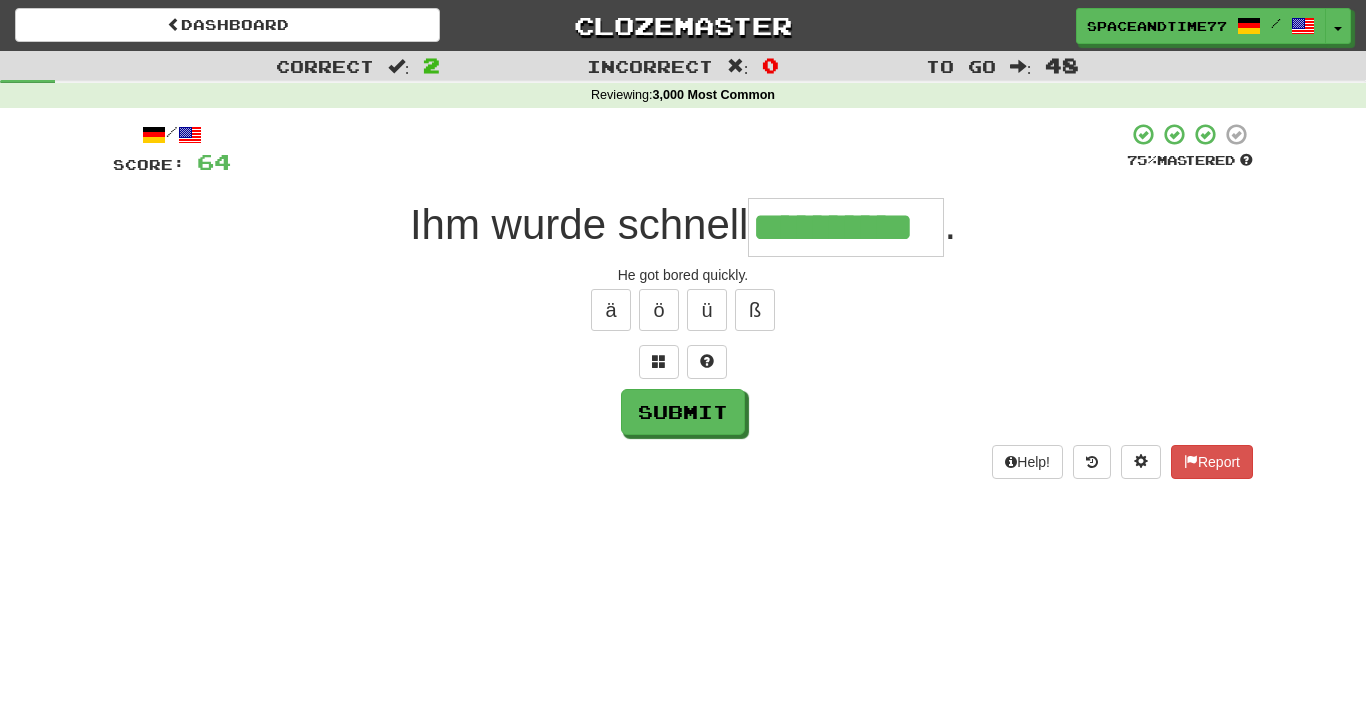 type on "**********" 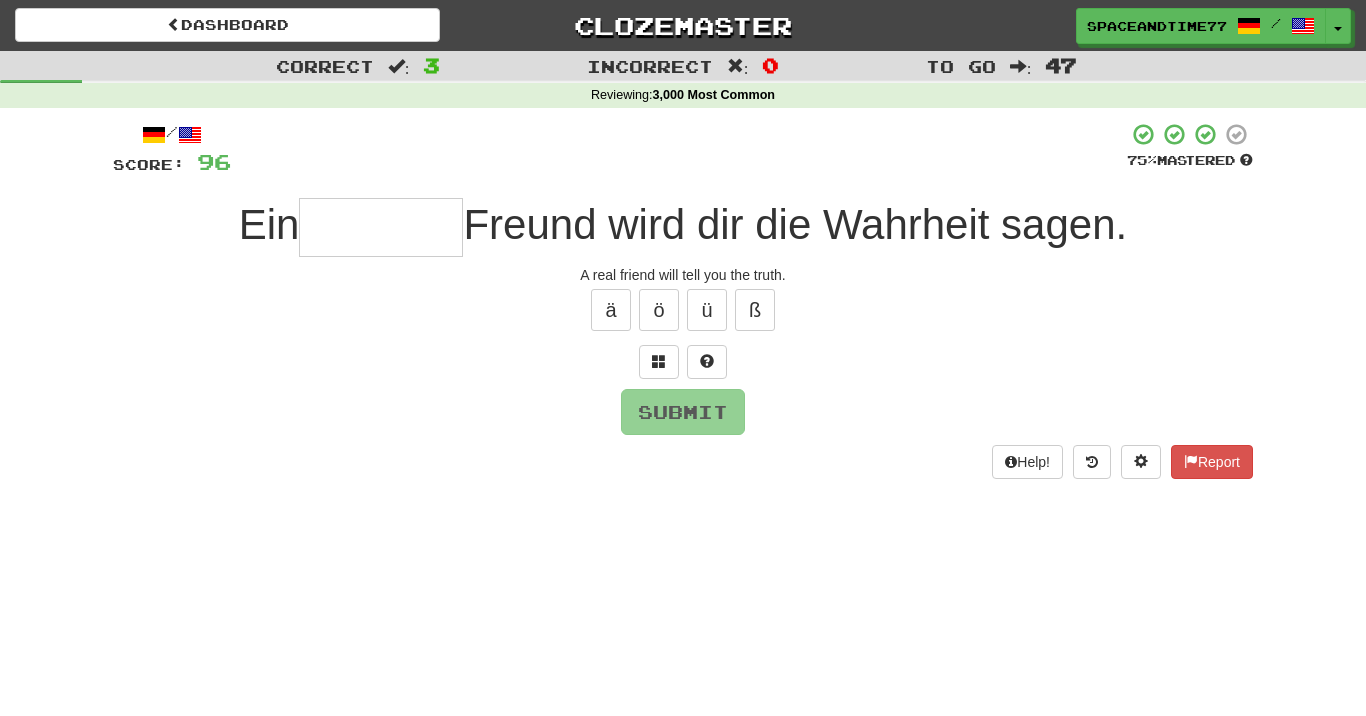 type on "*" 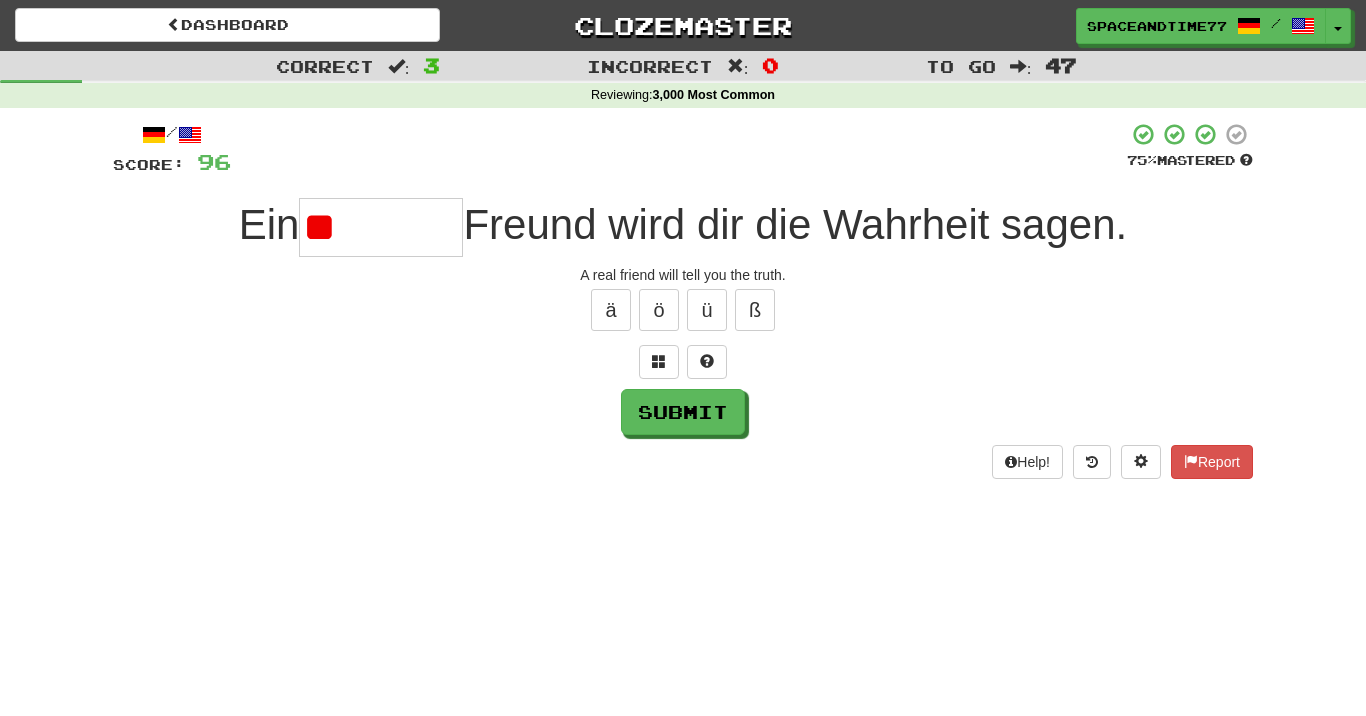 type on "*" 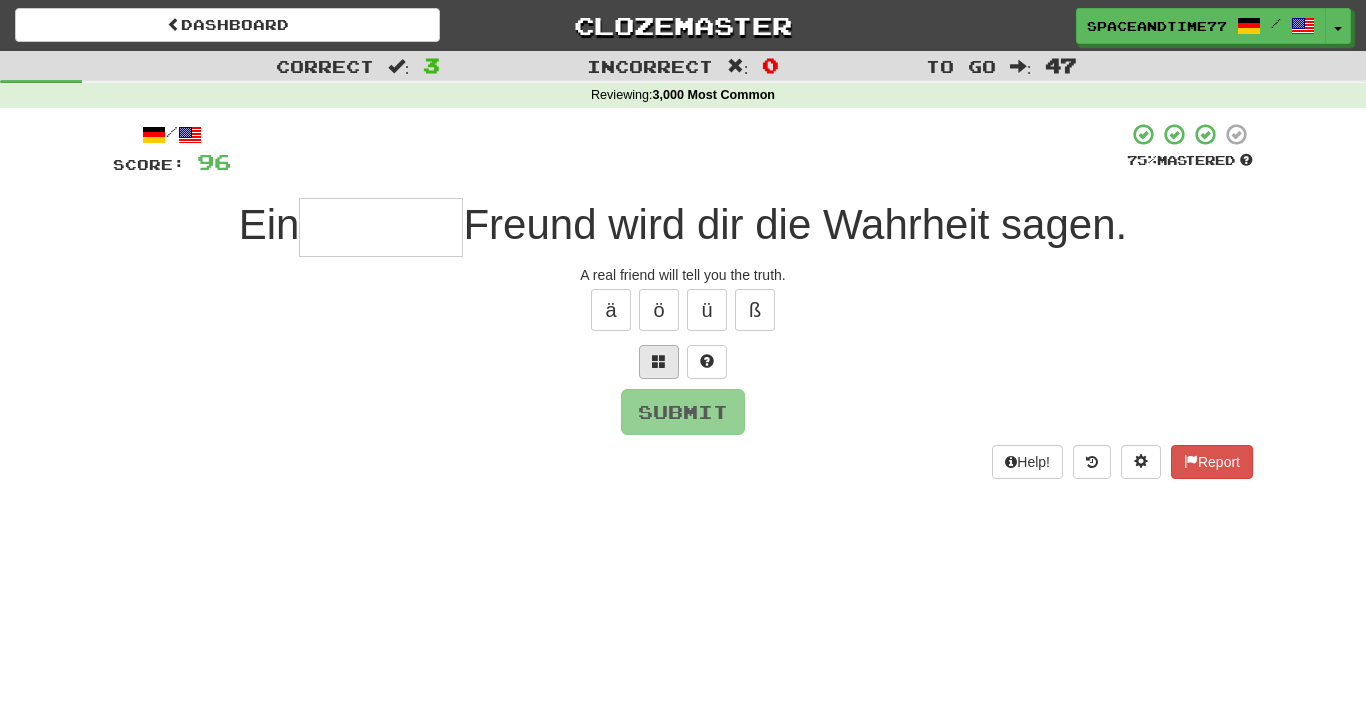 click at bounding box center [659, 361] 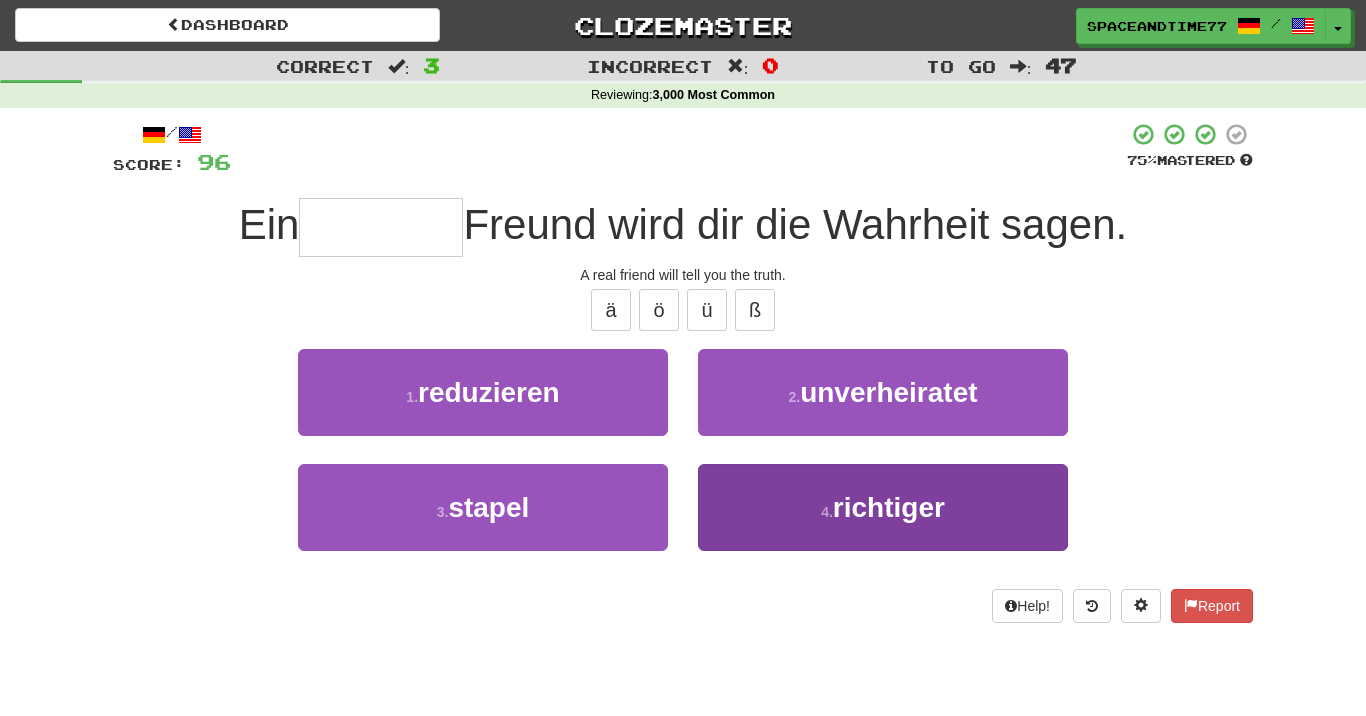 click on "4 .  richtiger" at bounding box center (883, 507) 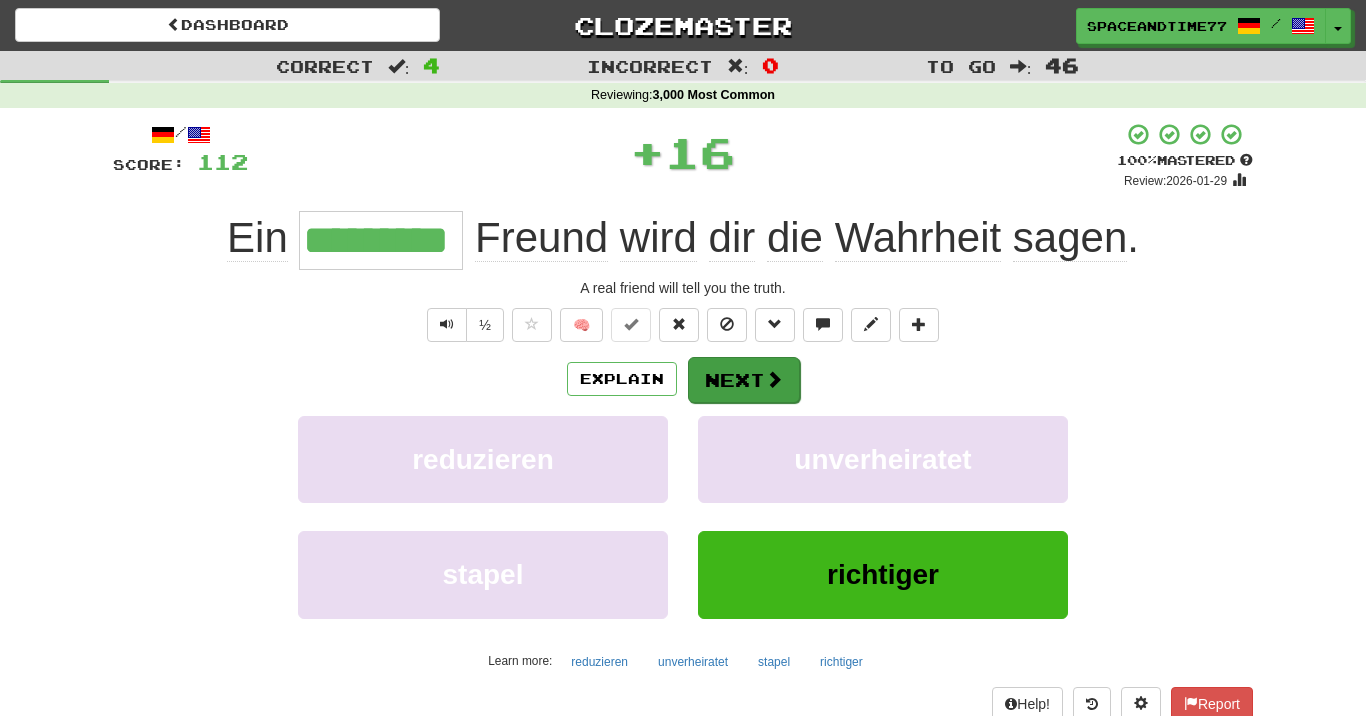 click on "Next" at bounding box center (744, 380) 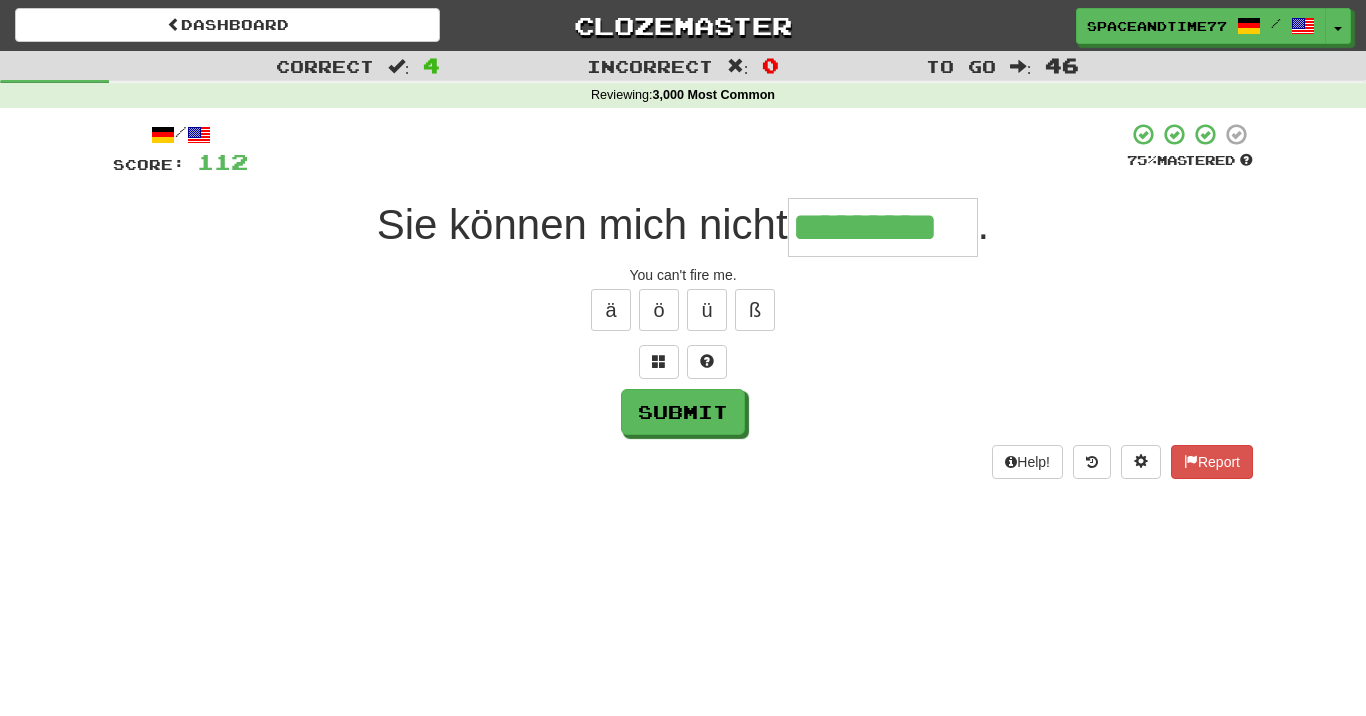 type on "*********" 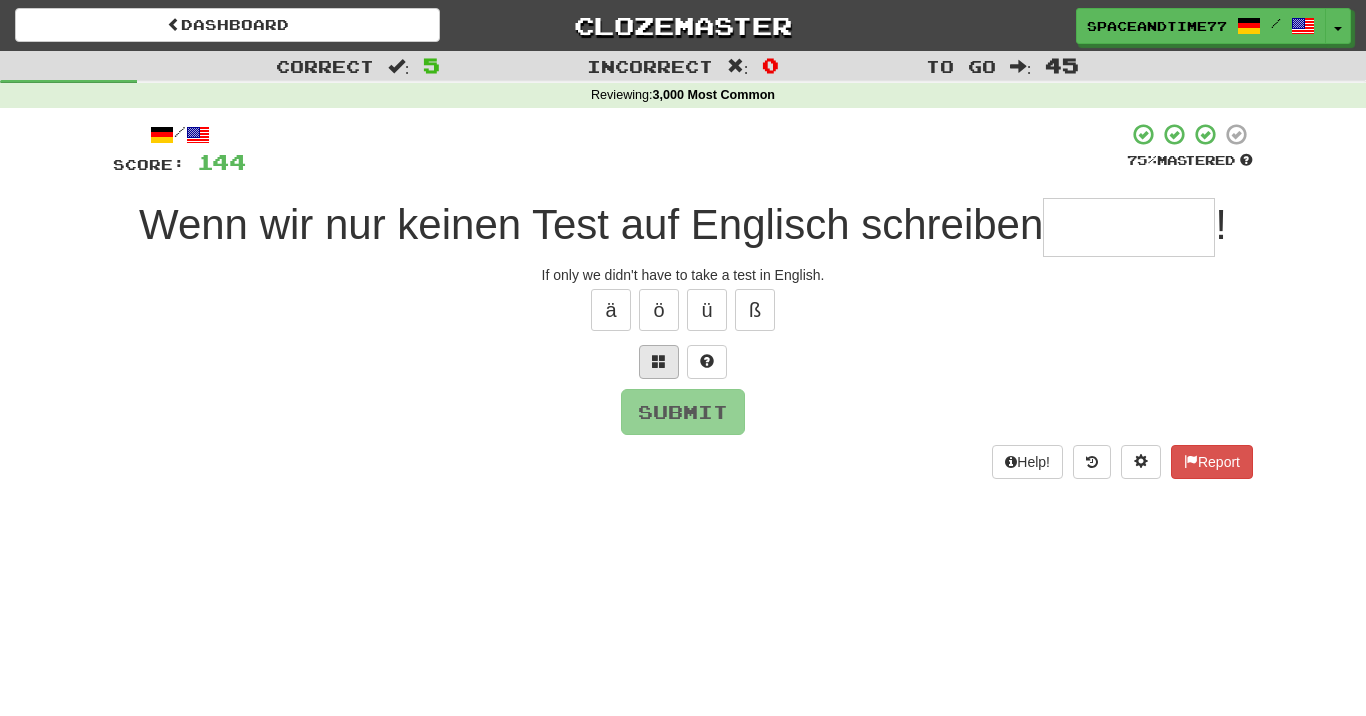click at bounding box center (659, 361) 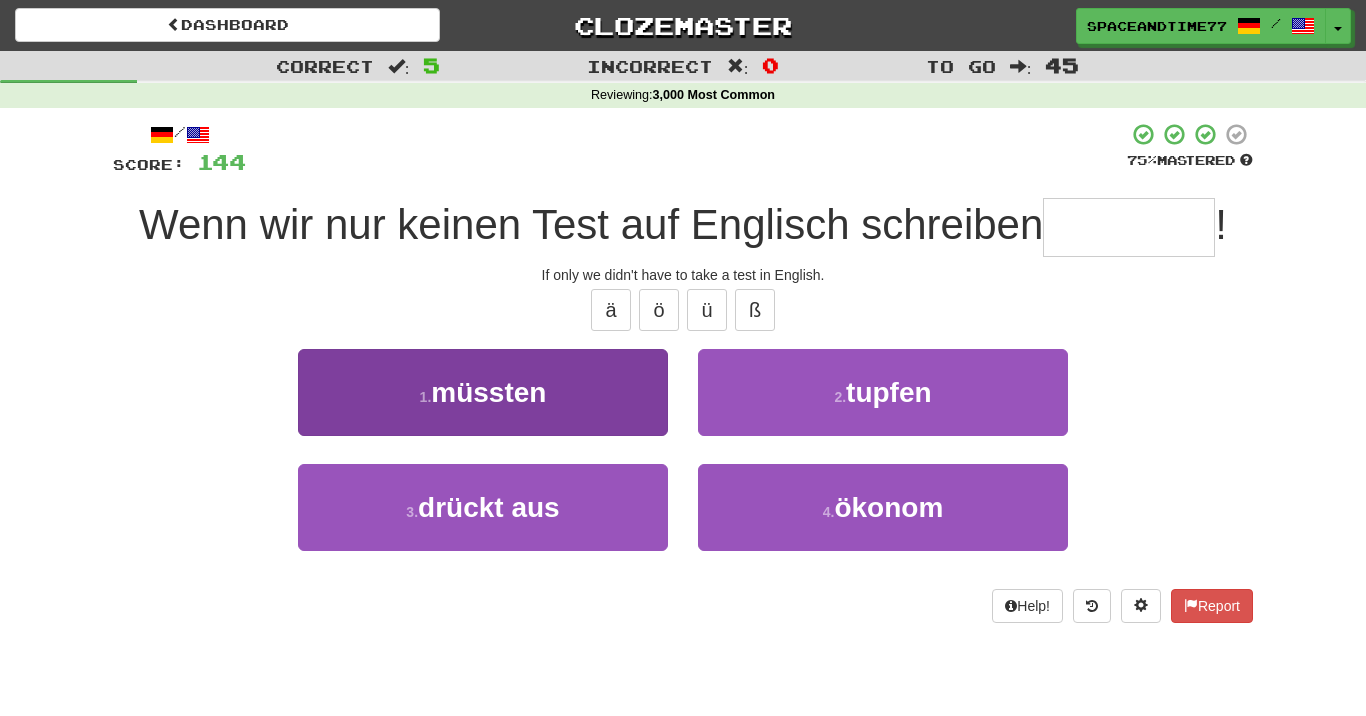 click on "1 .  müssten" at bounding box center [483, 392] 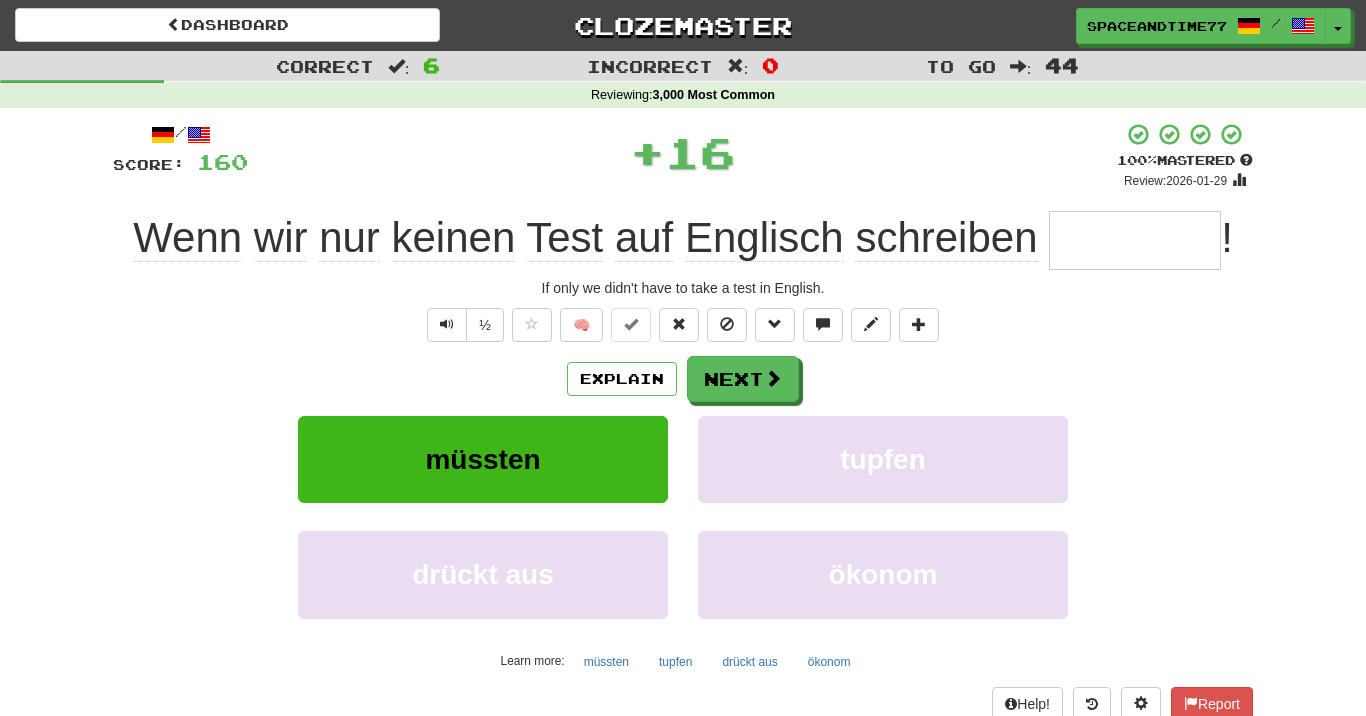 type on "*******" 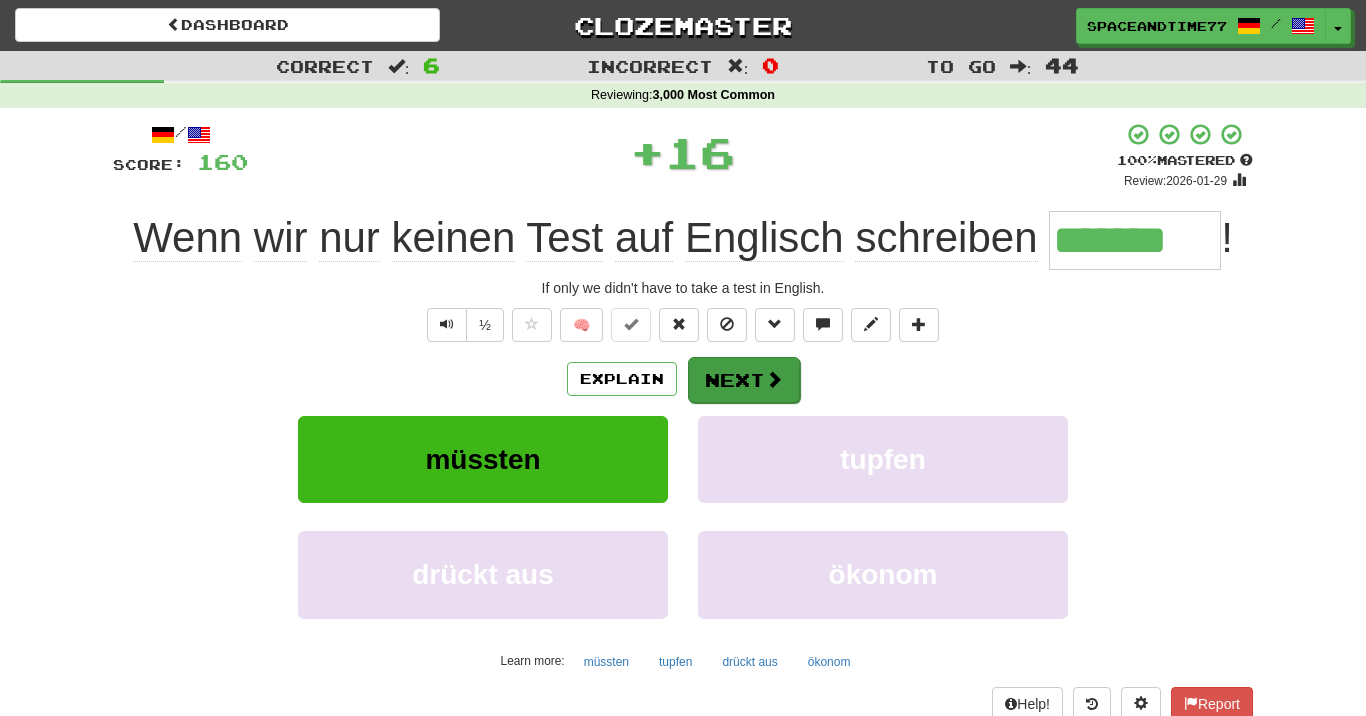 click on "Next" at bounding box center (744, 380) 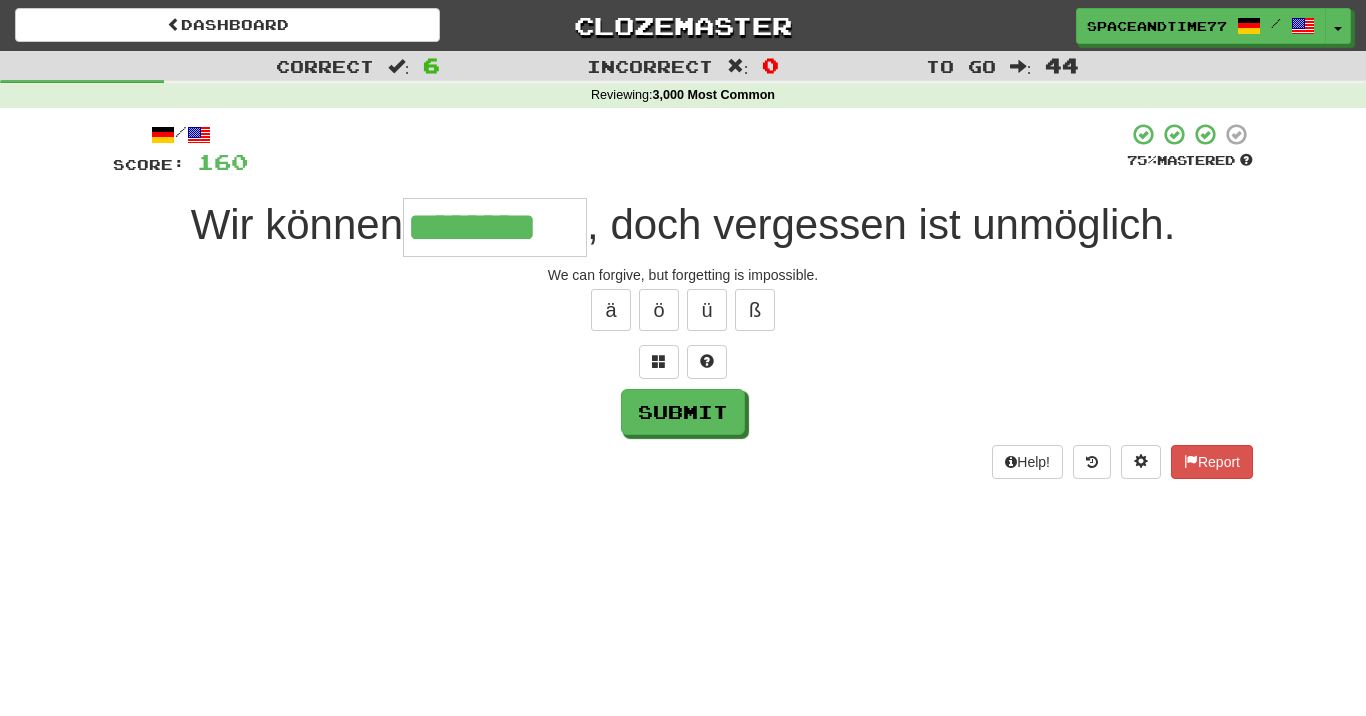 type on "********" 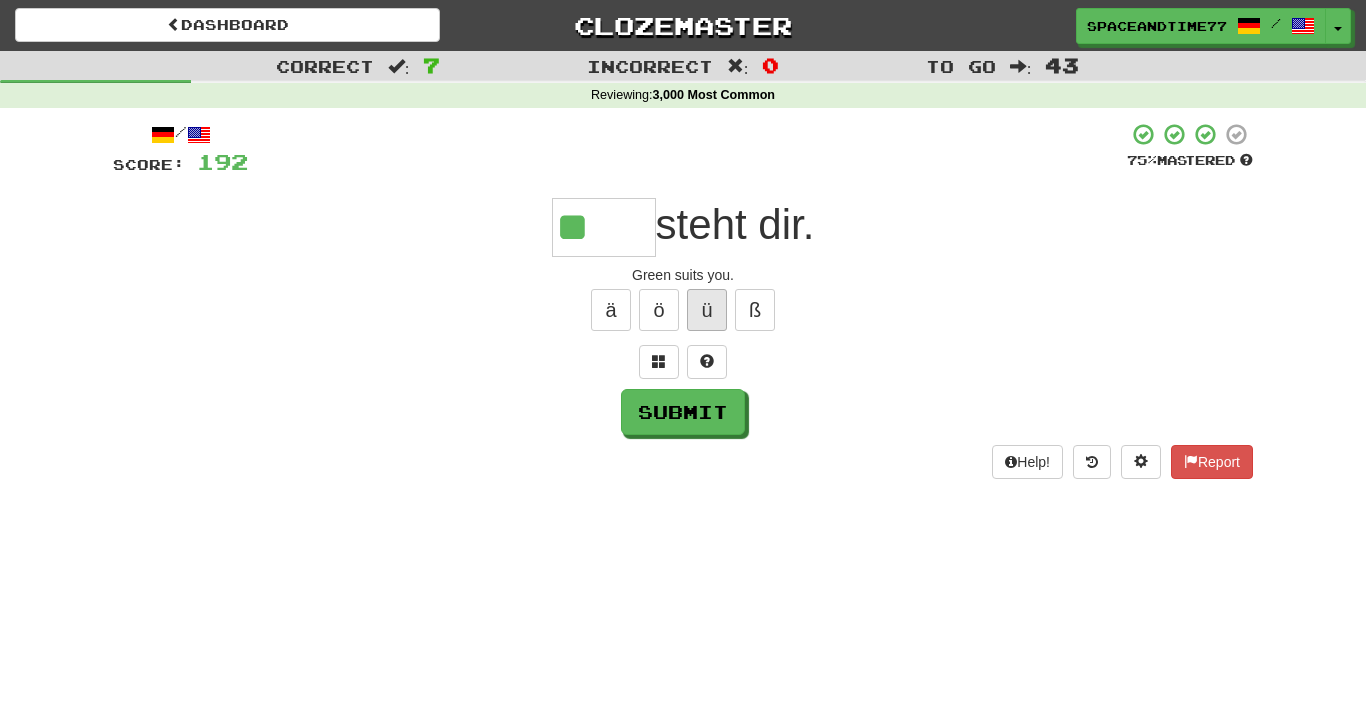 click on "ü" at bounding box center [707, 310] 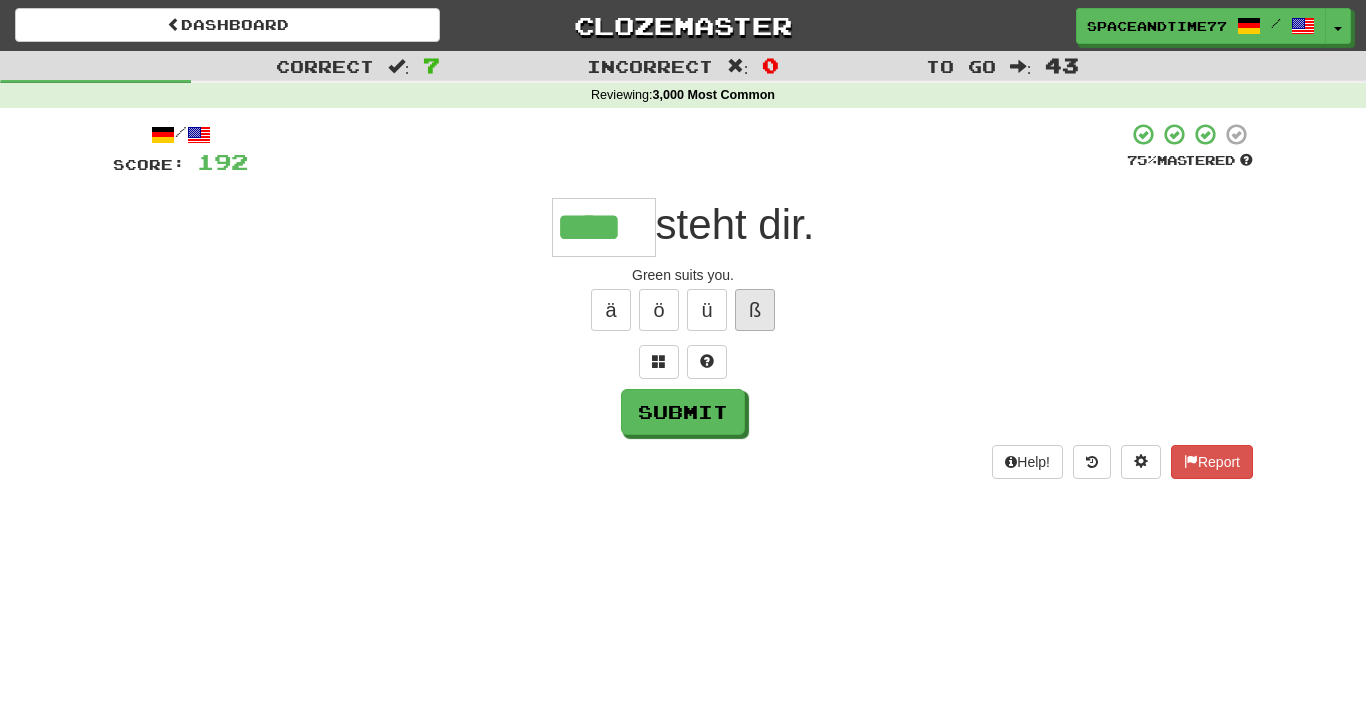 type on "****" 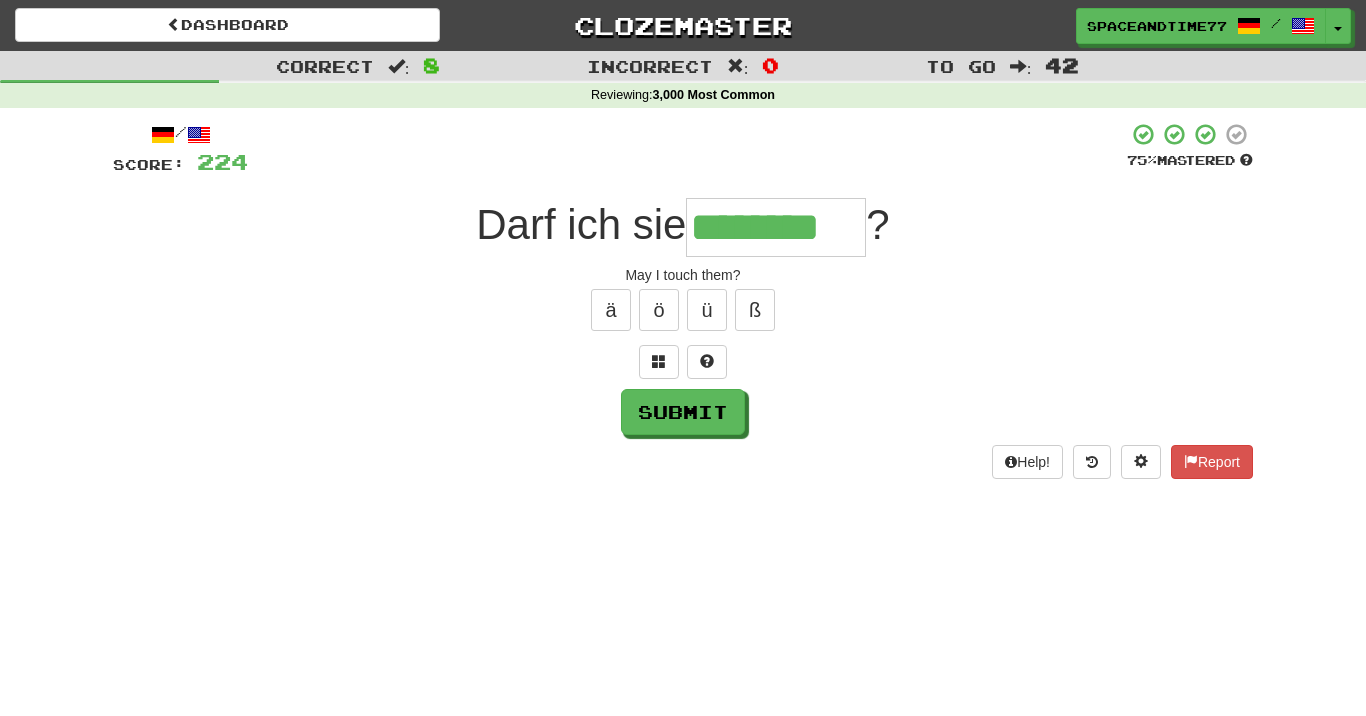 type on "********" 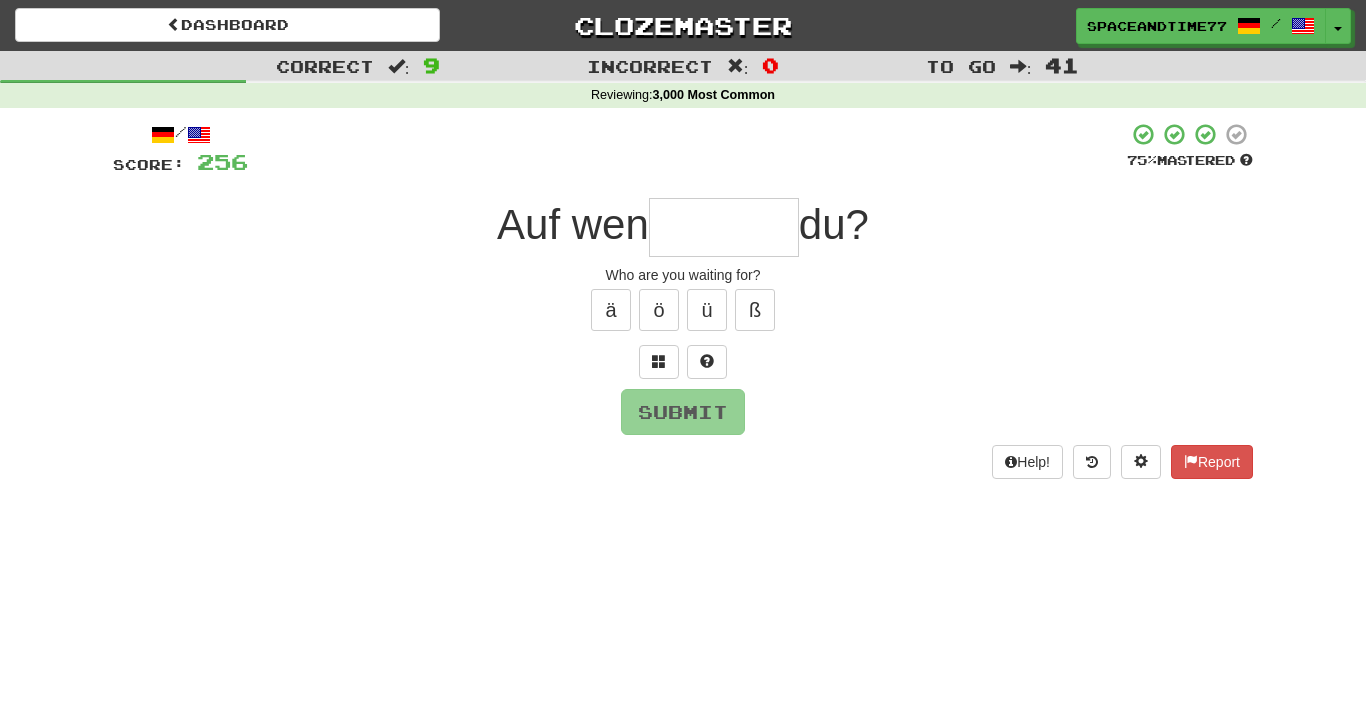 type on "*" 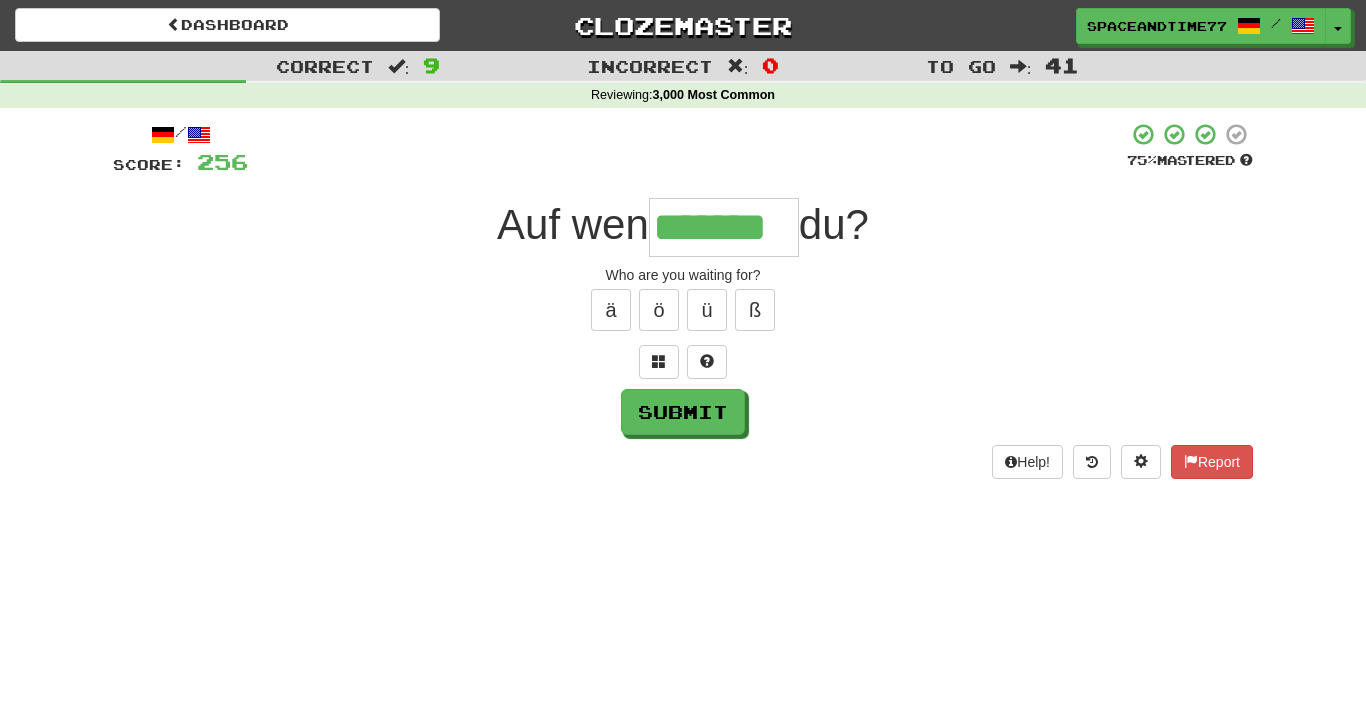 type on "*******" 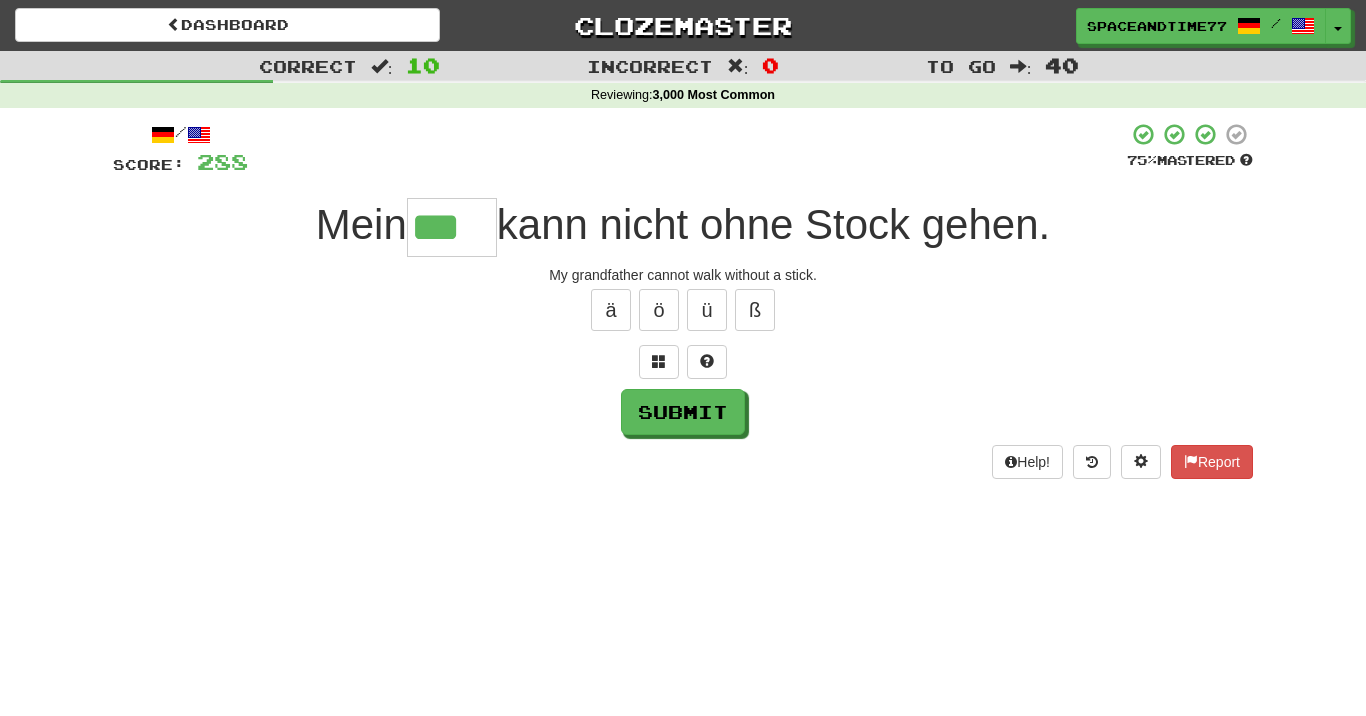 type on "***" 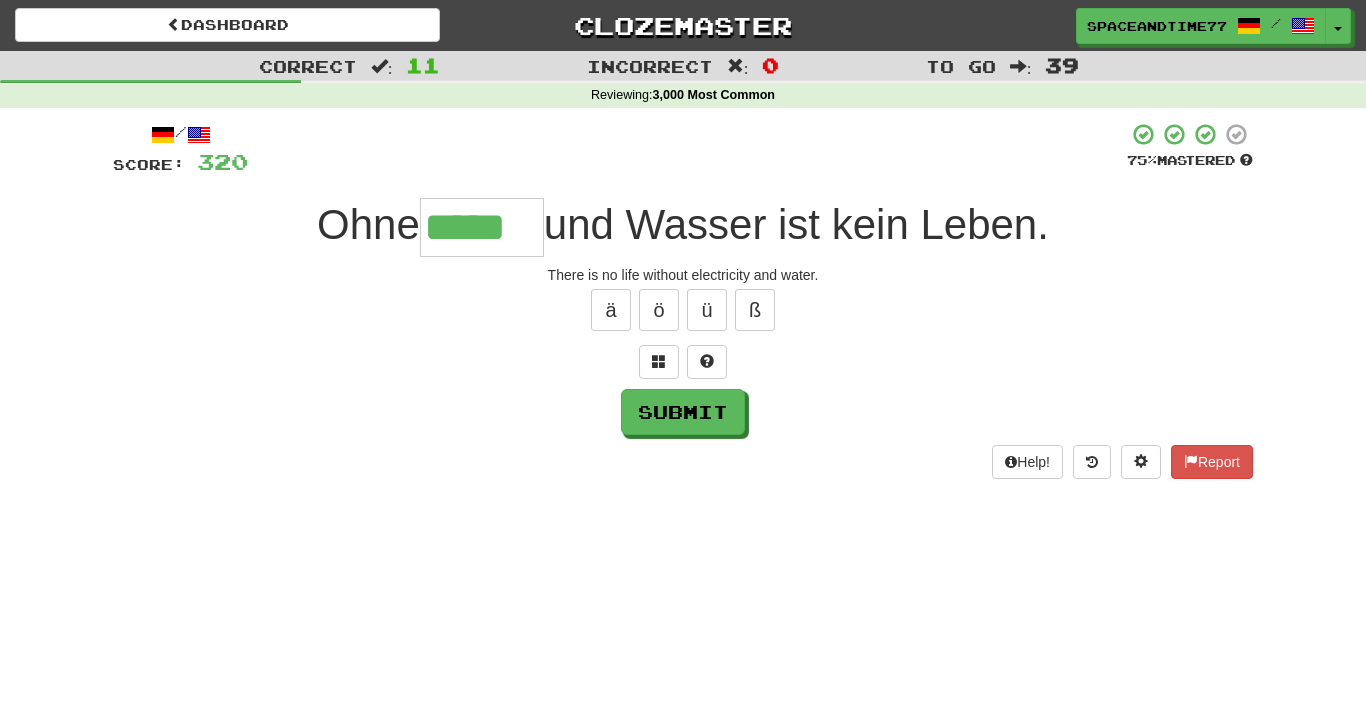 type on "*****" 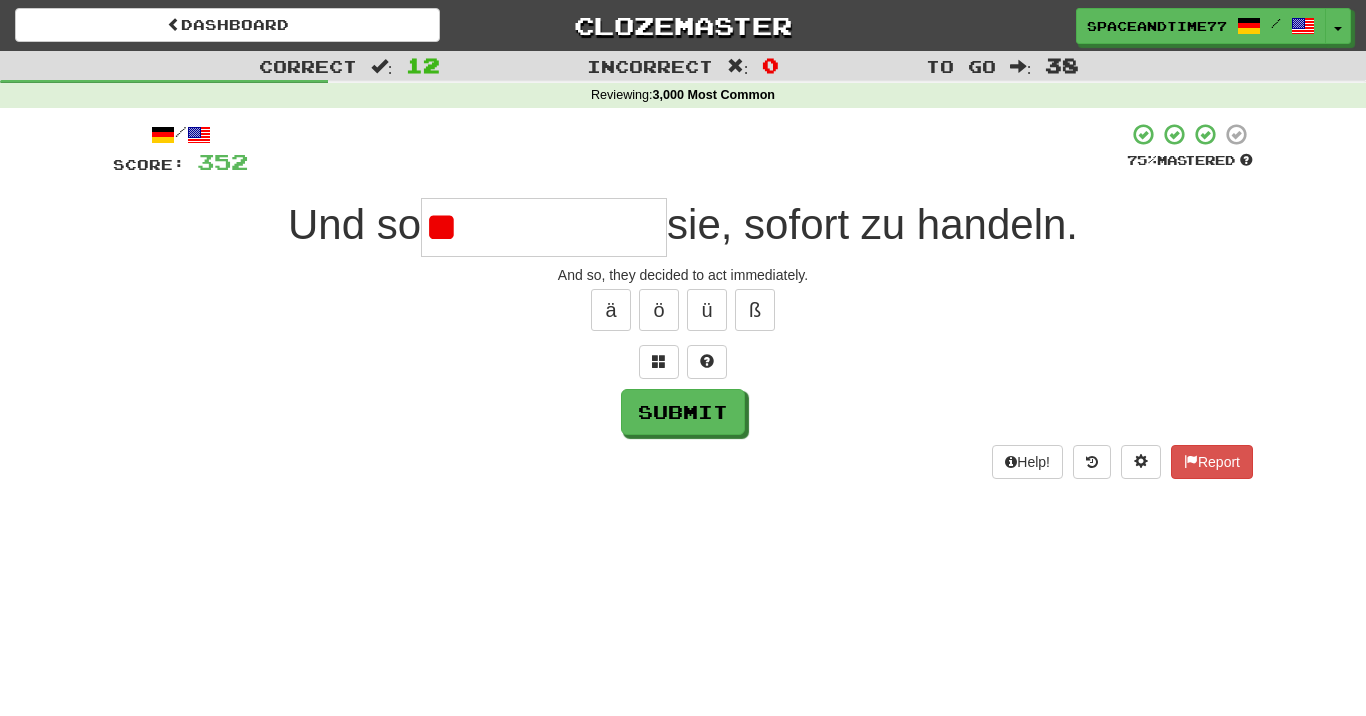 type on "*" 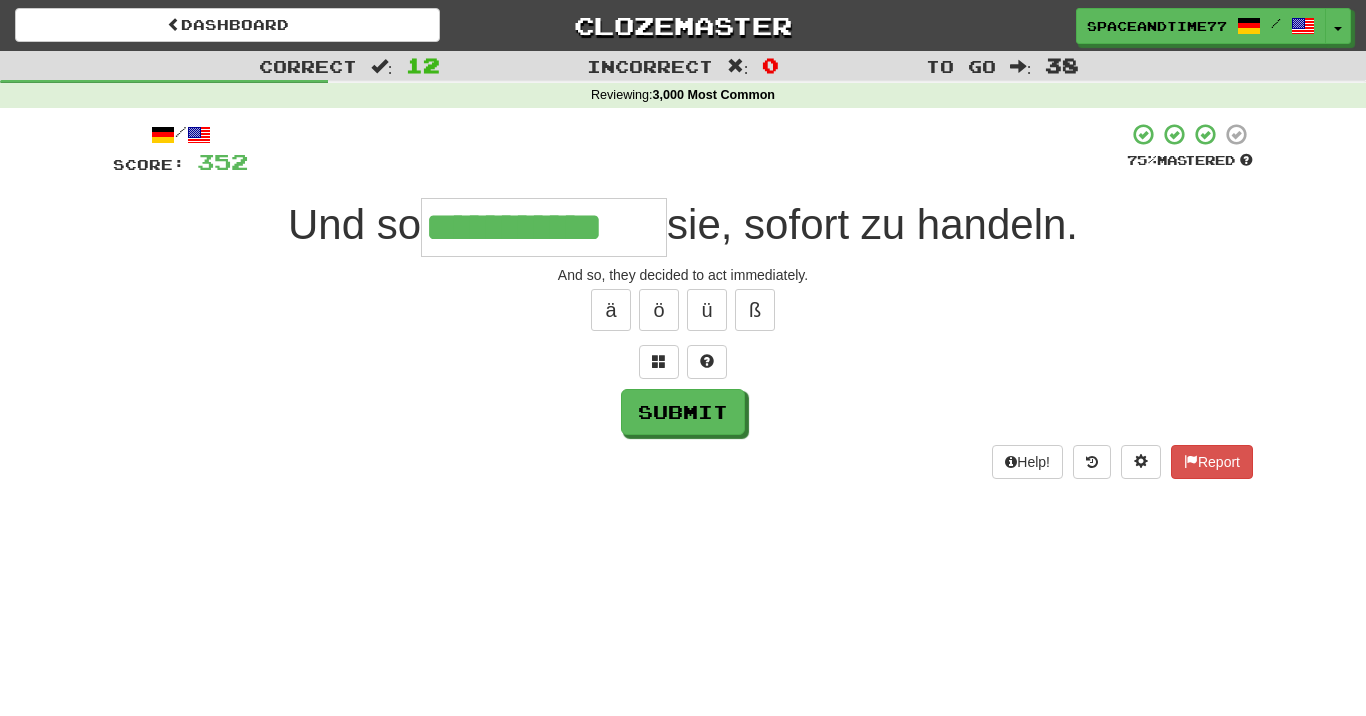 type on "**********" 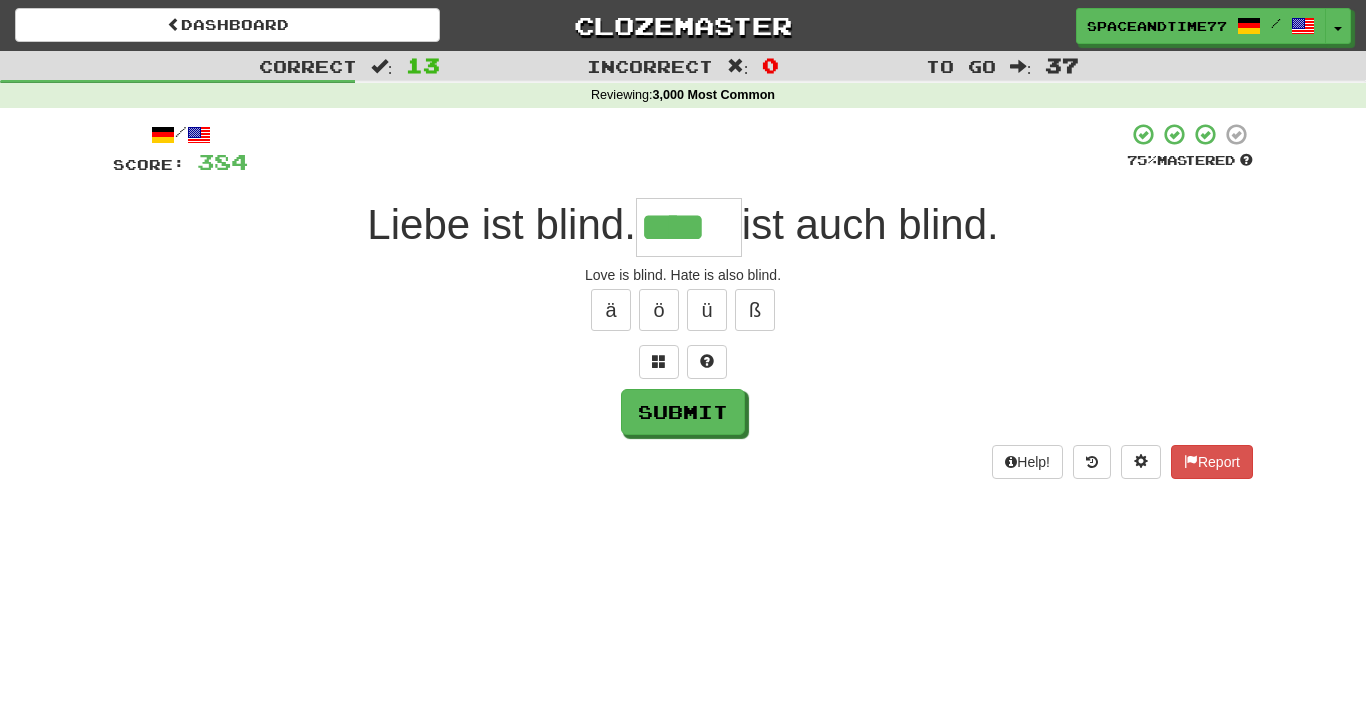 type on "****" 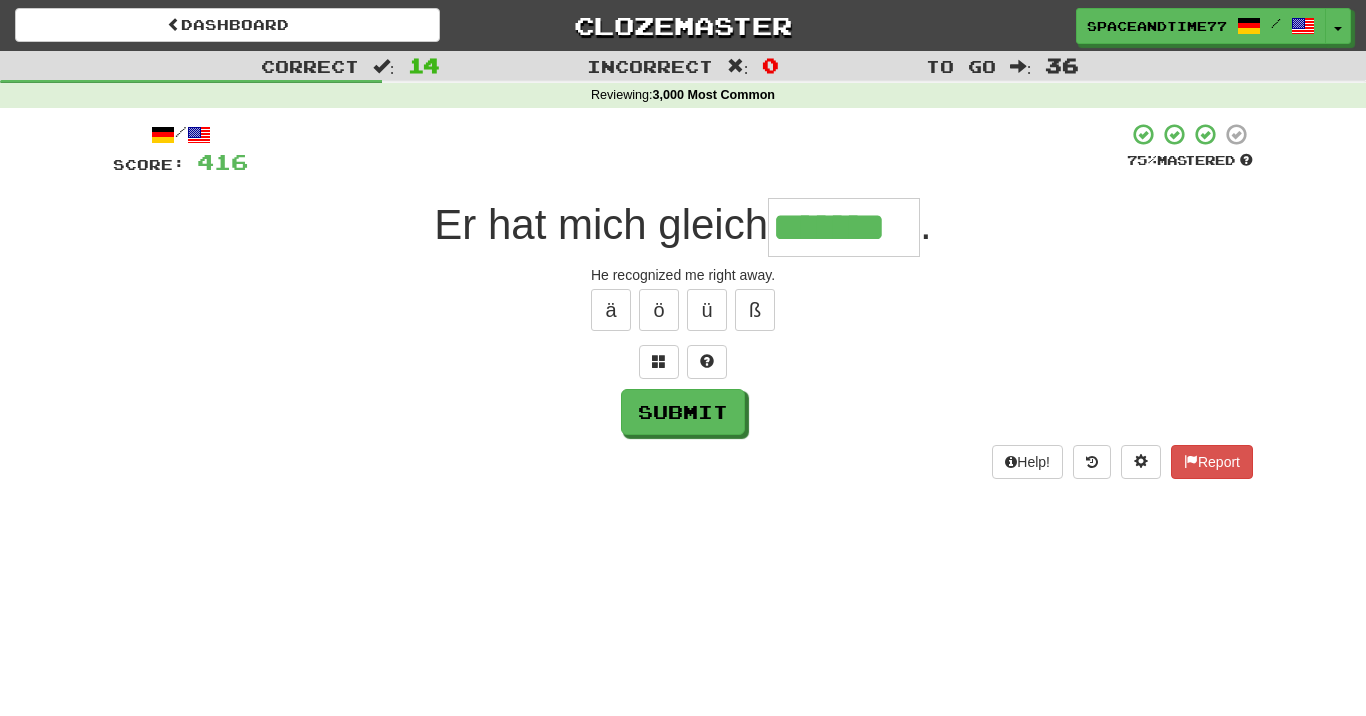 type on "*******" 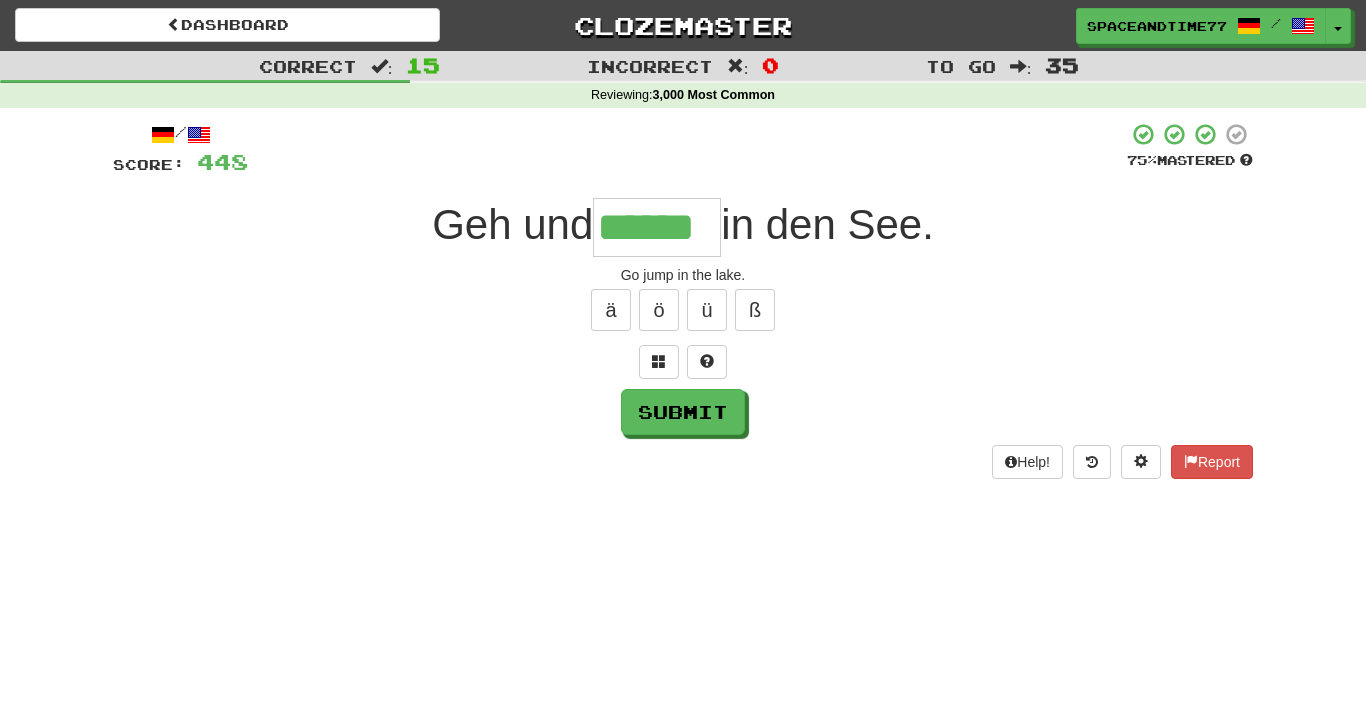 type on "******" 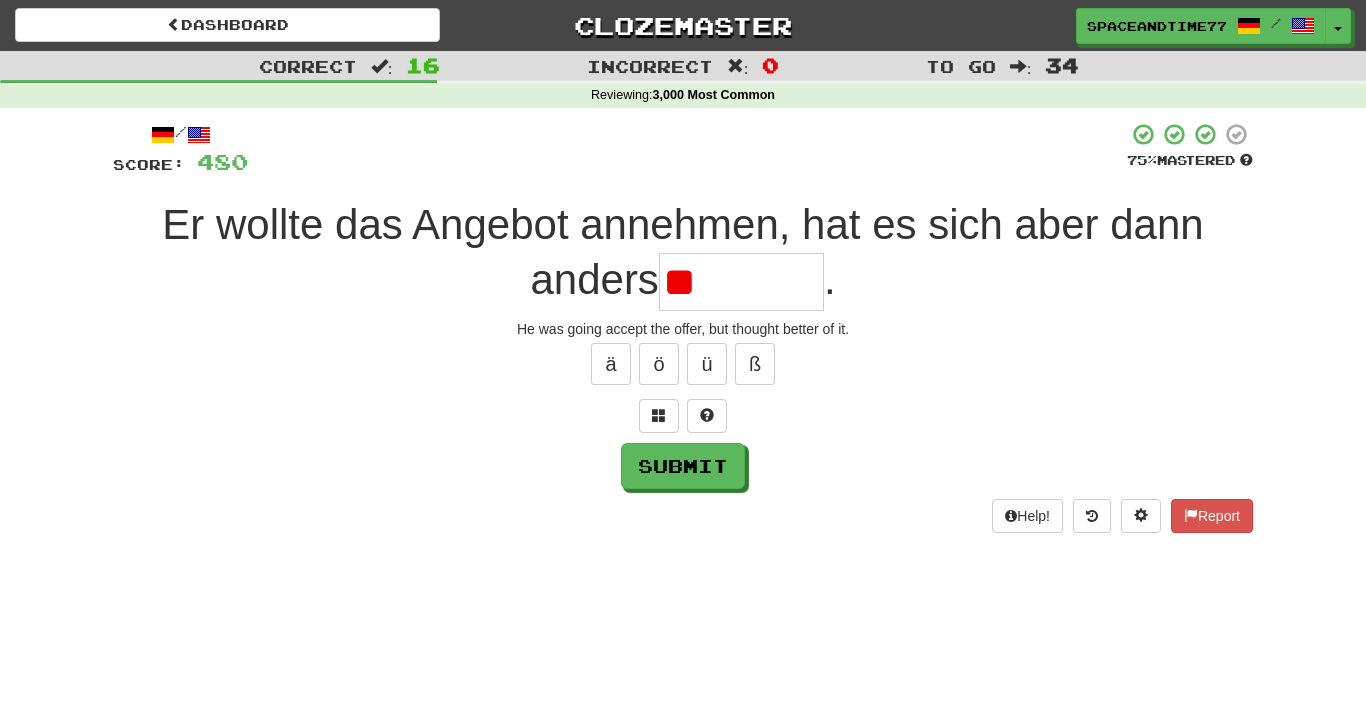 type on "*" 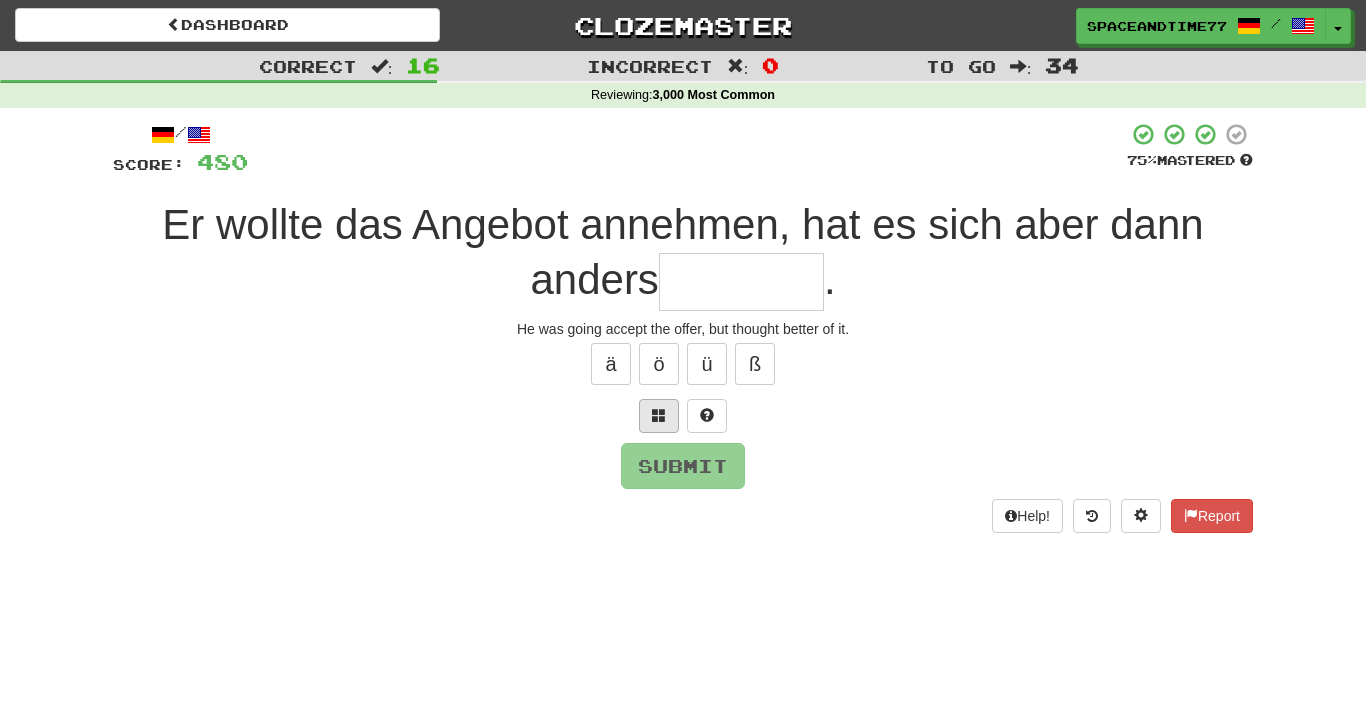 click at bounding box center [659, 415] 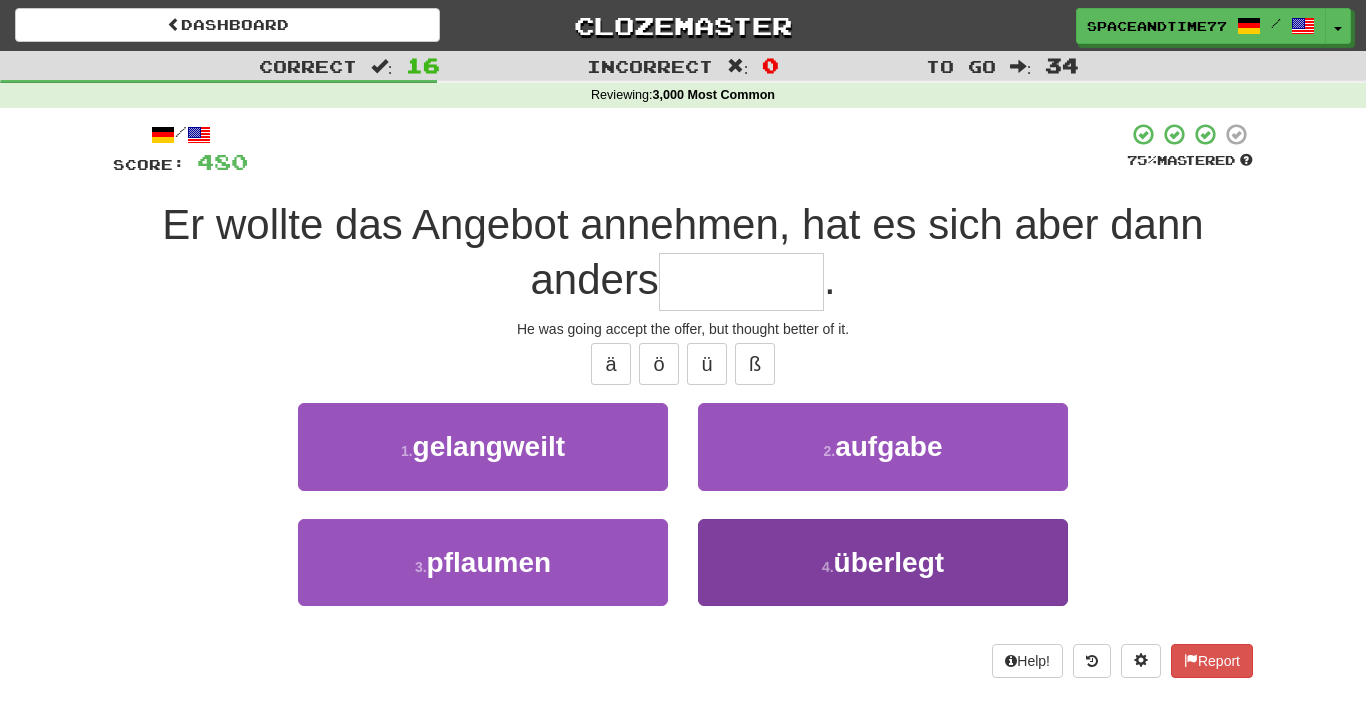 click on "4 .  überlegt" at bounding box center [883, 562] 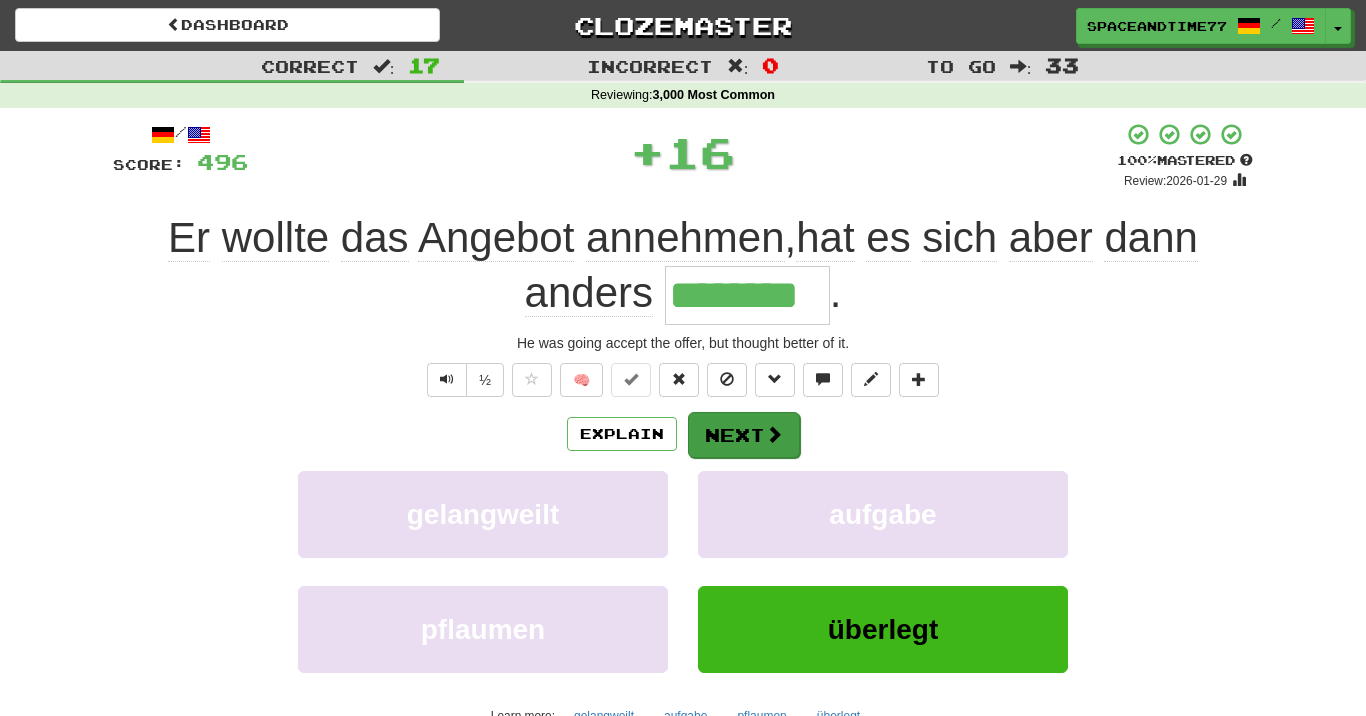 click on "Next" at bounding box center [744, 435] 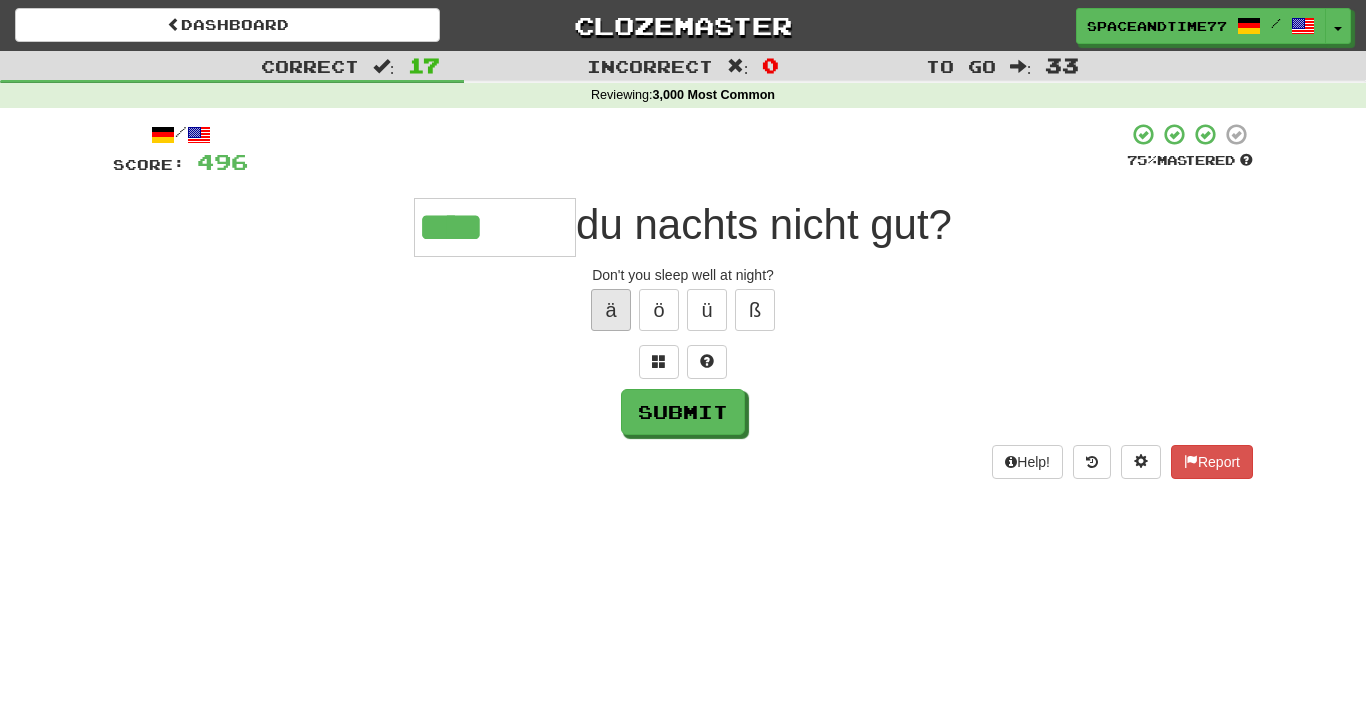 click on "ä" at bounding box center [611, 310] 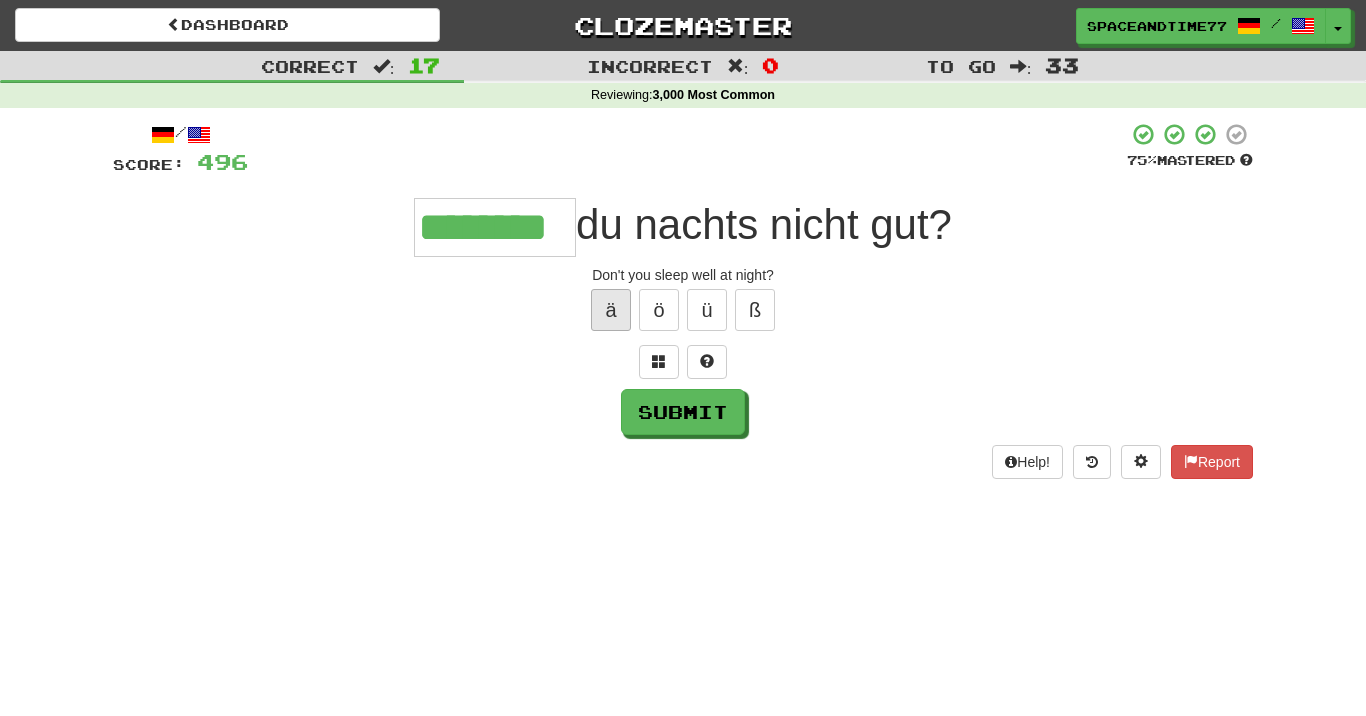 type on "********" 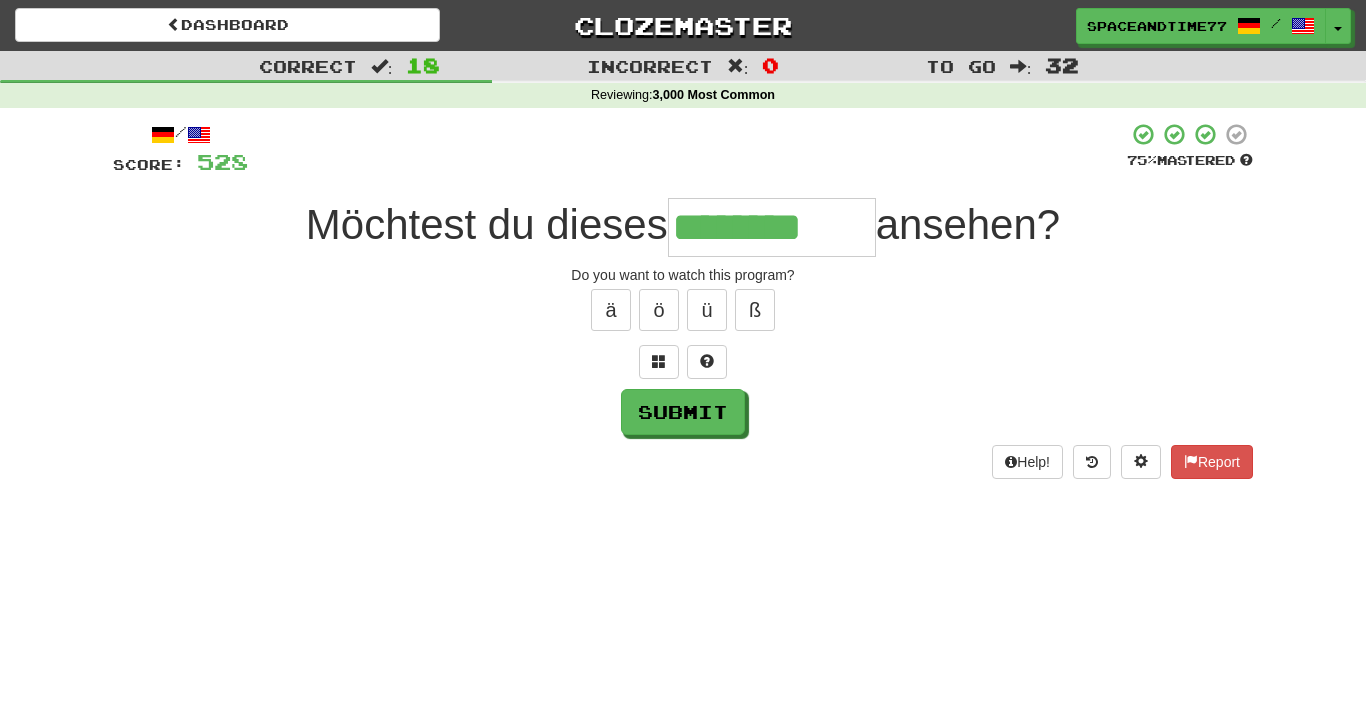type on "********" 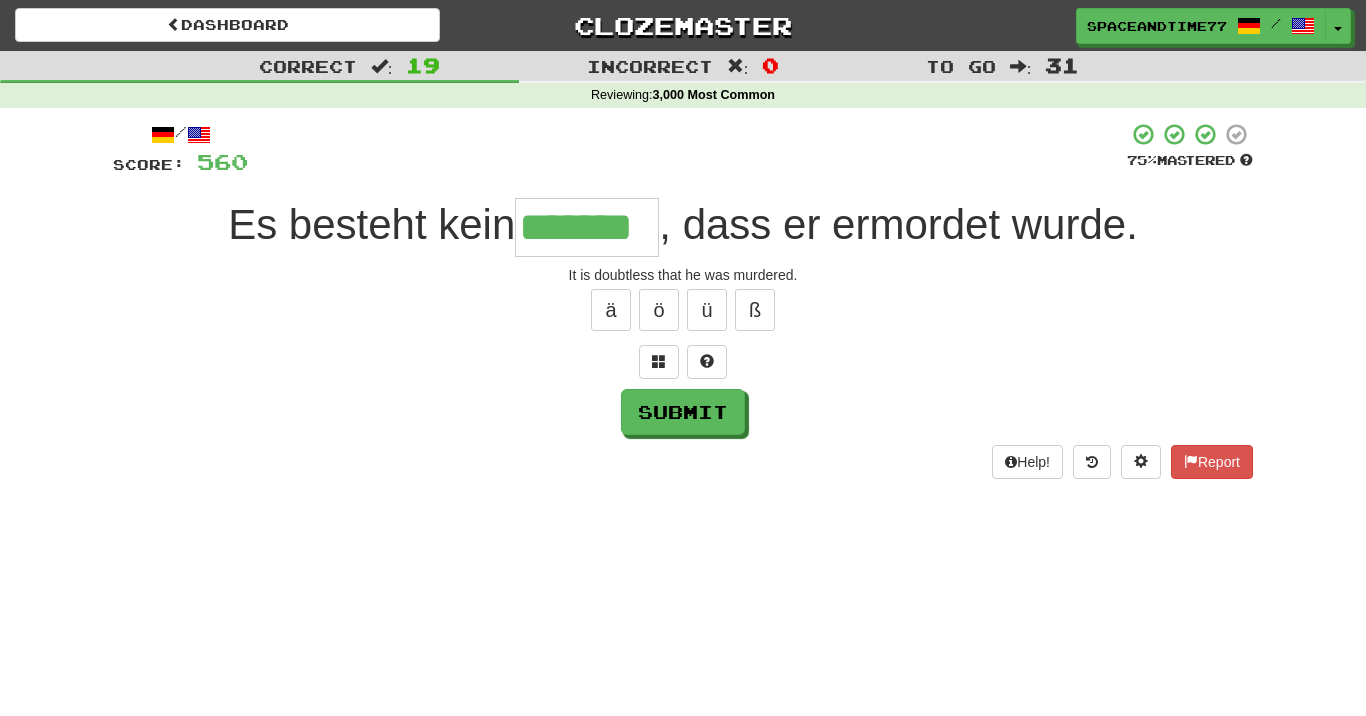 type on "*******" 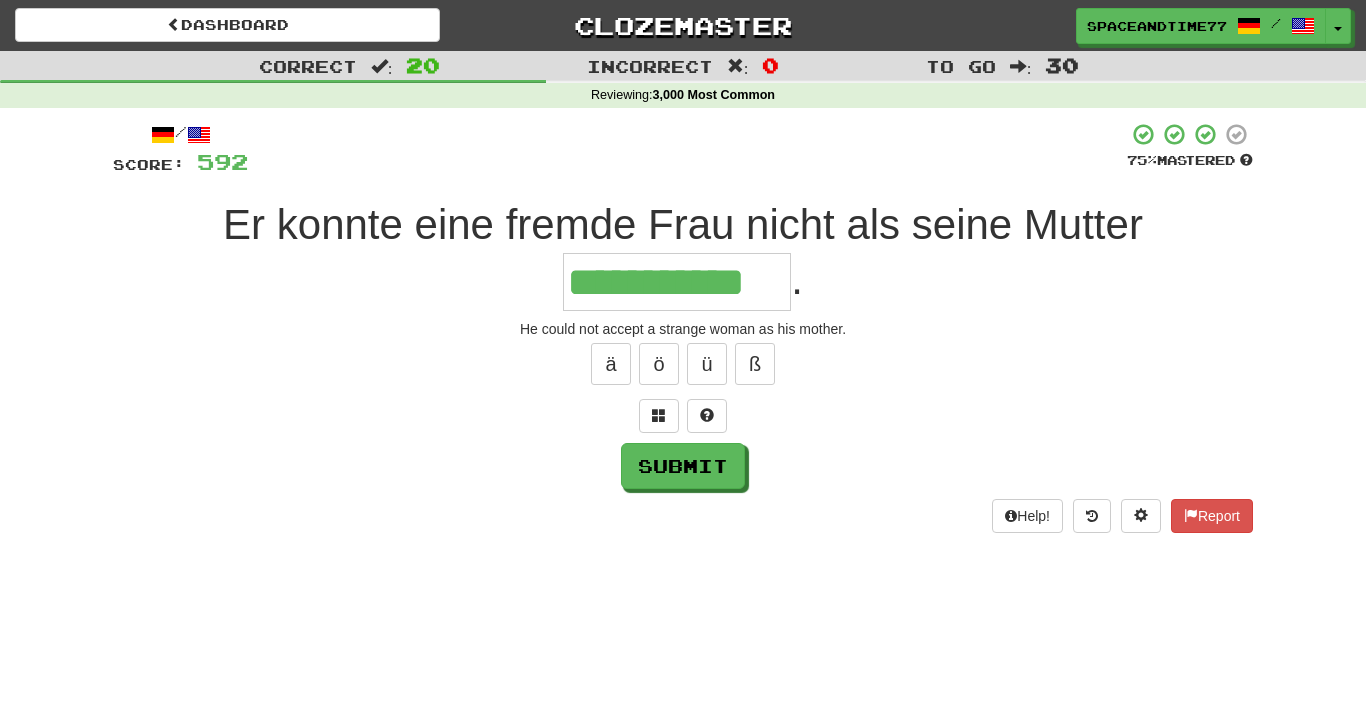 type on "**********" 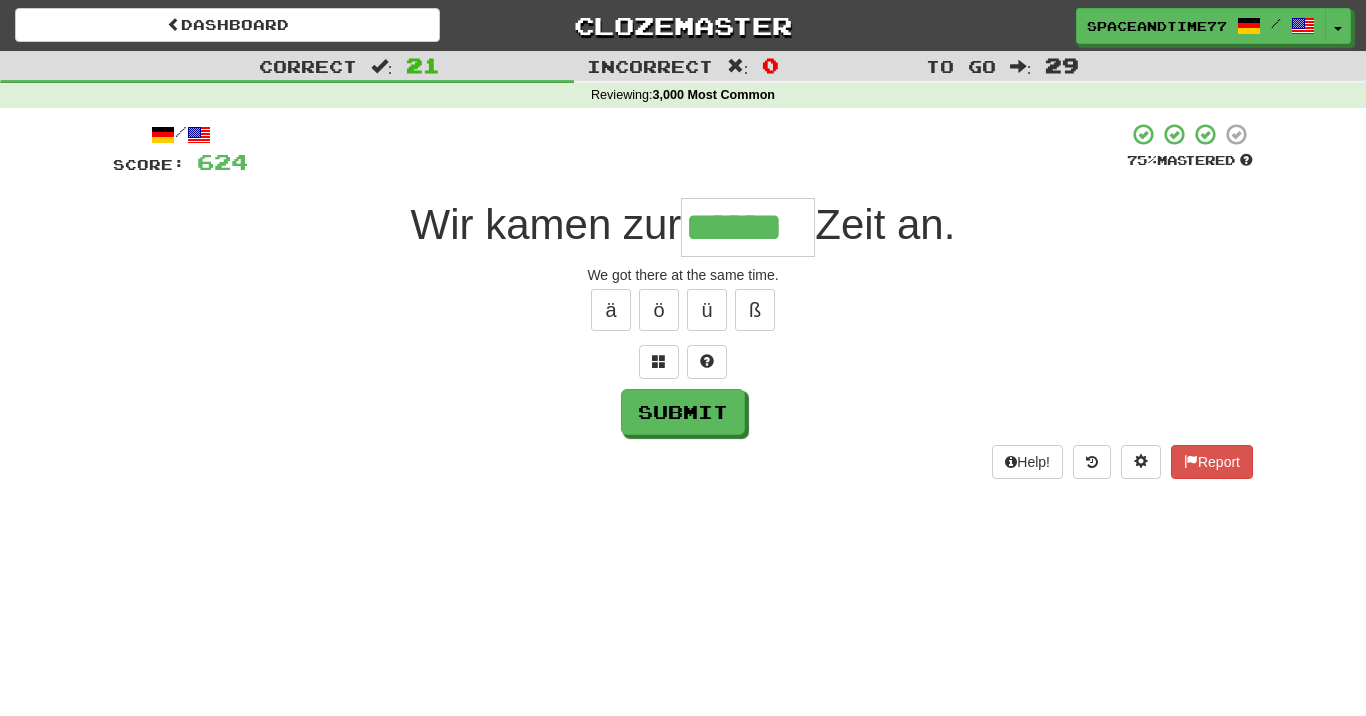 type on "******" 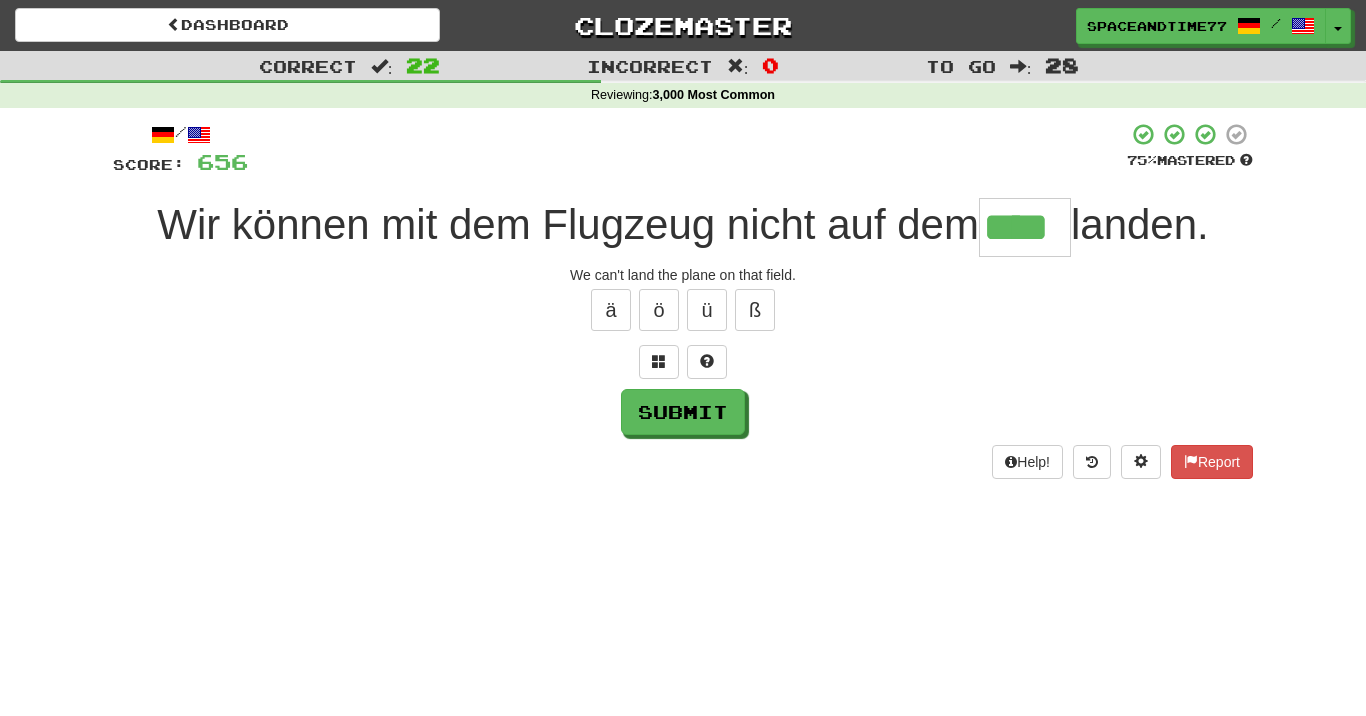 type on "****" 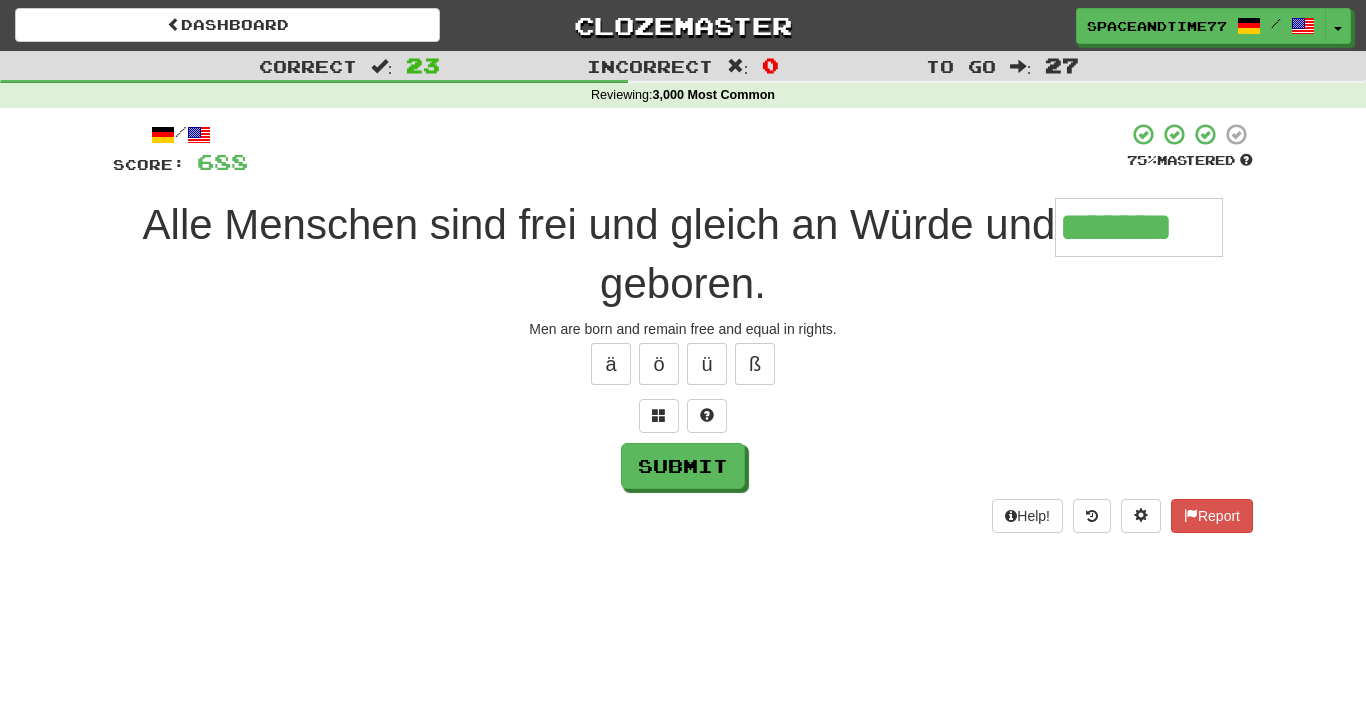type on "*******" 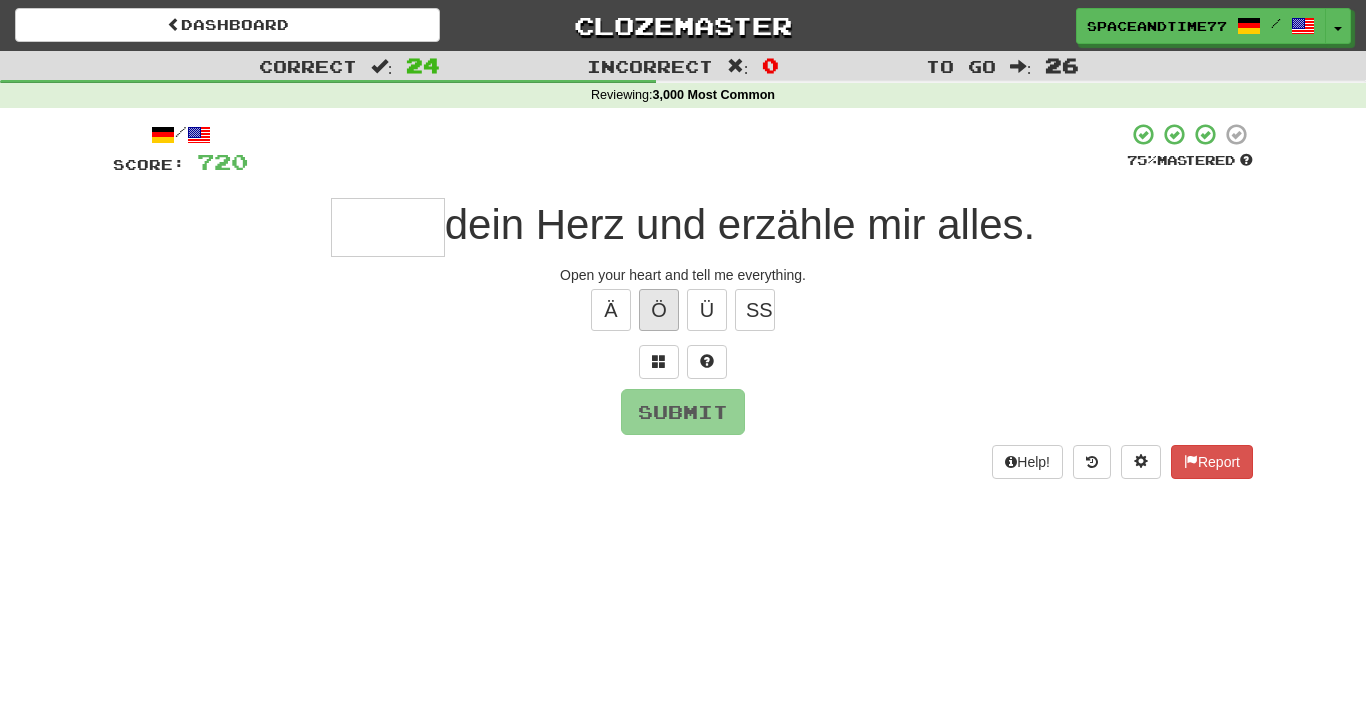 click on "Ö" at bounding box center (659, 310) 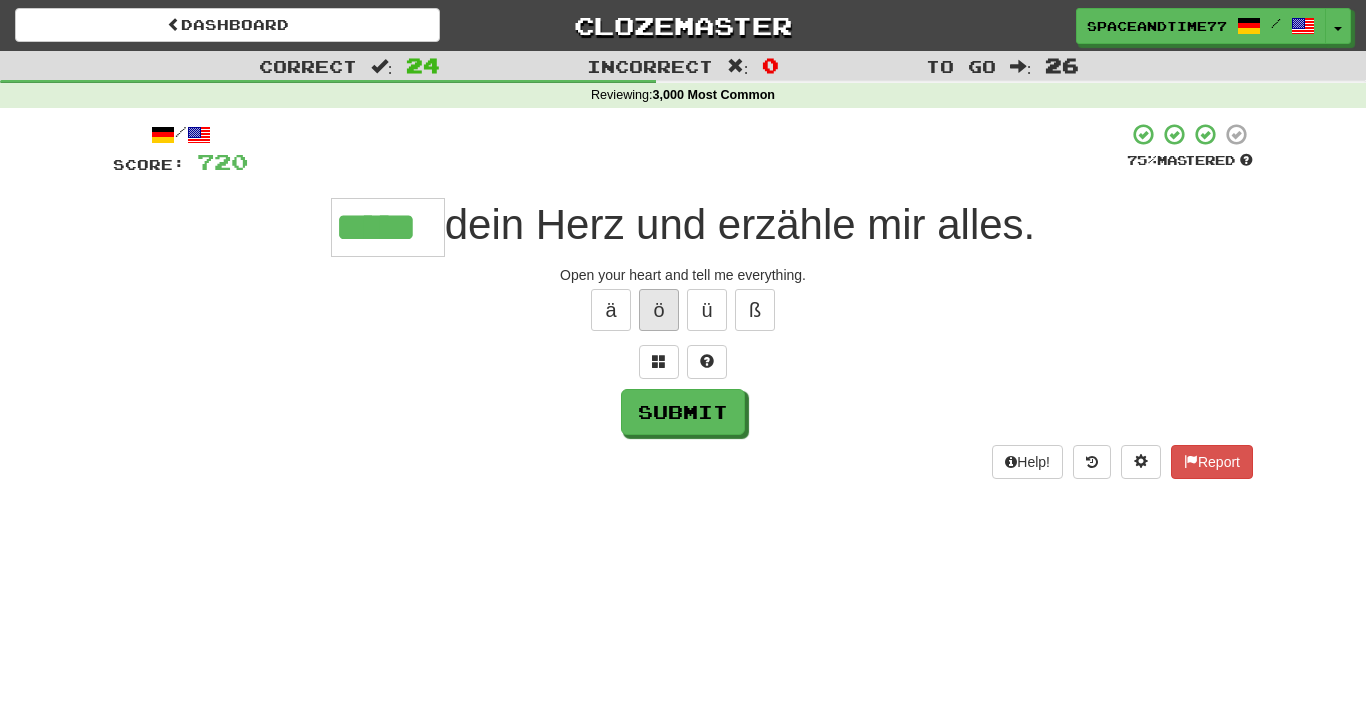 type on "*****" 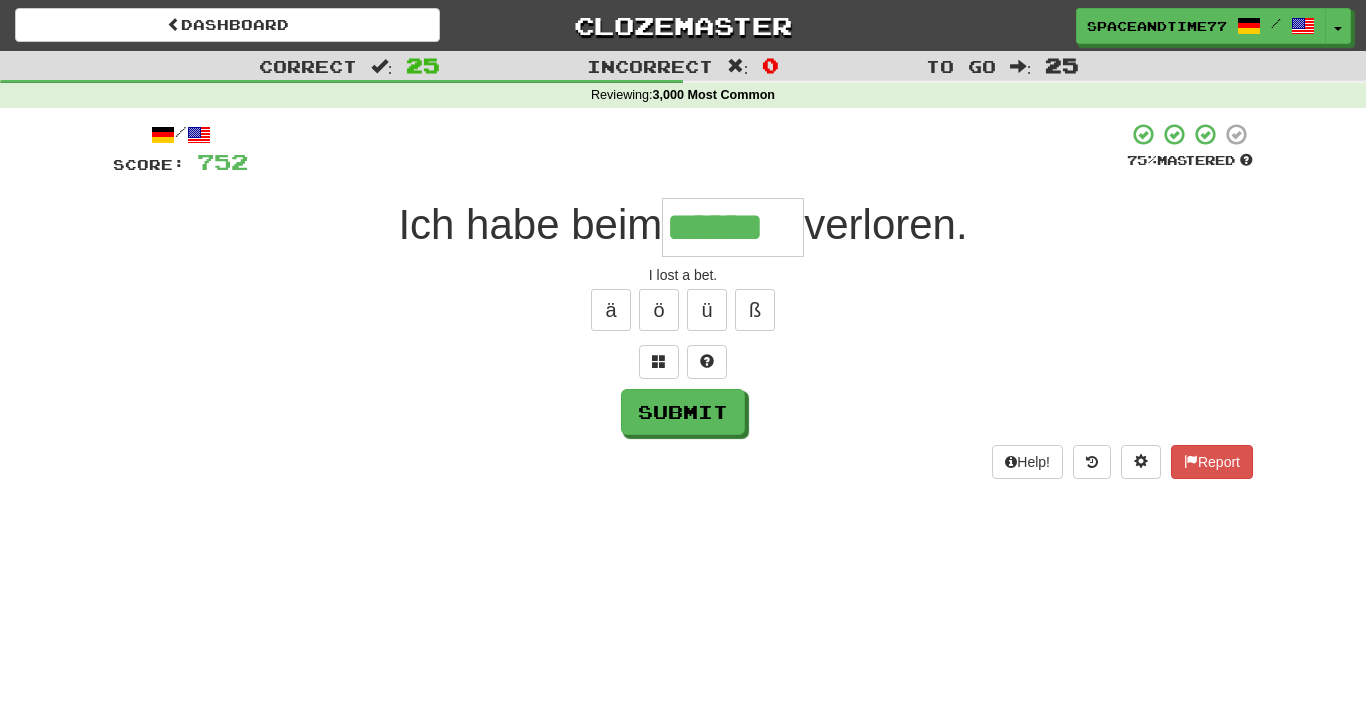 type on "******" 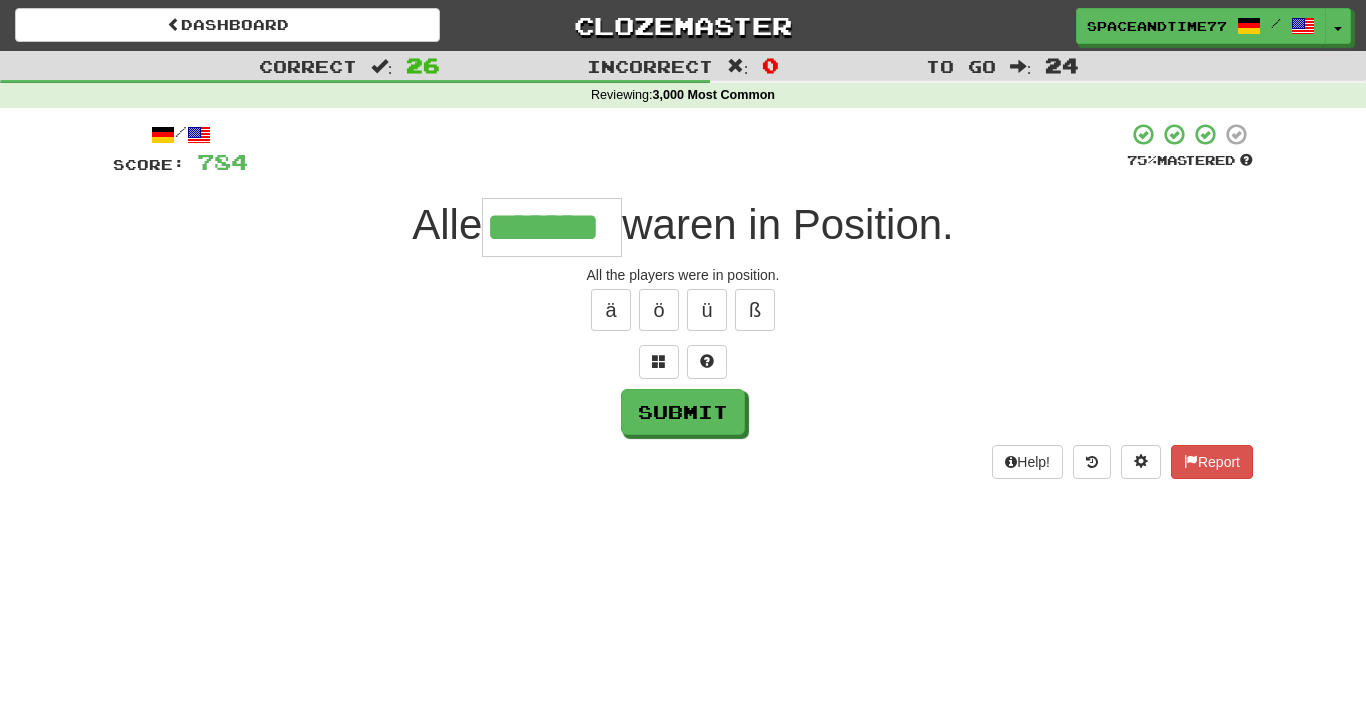 type on "*******" 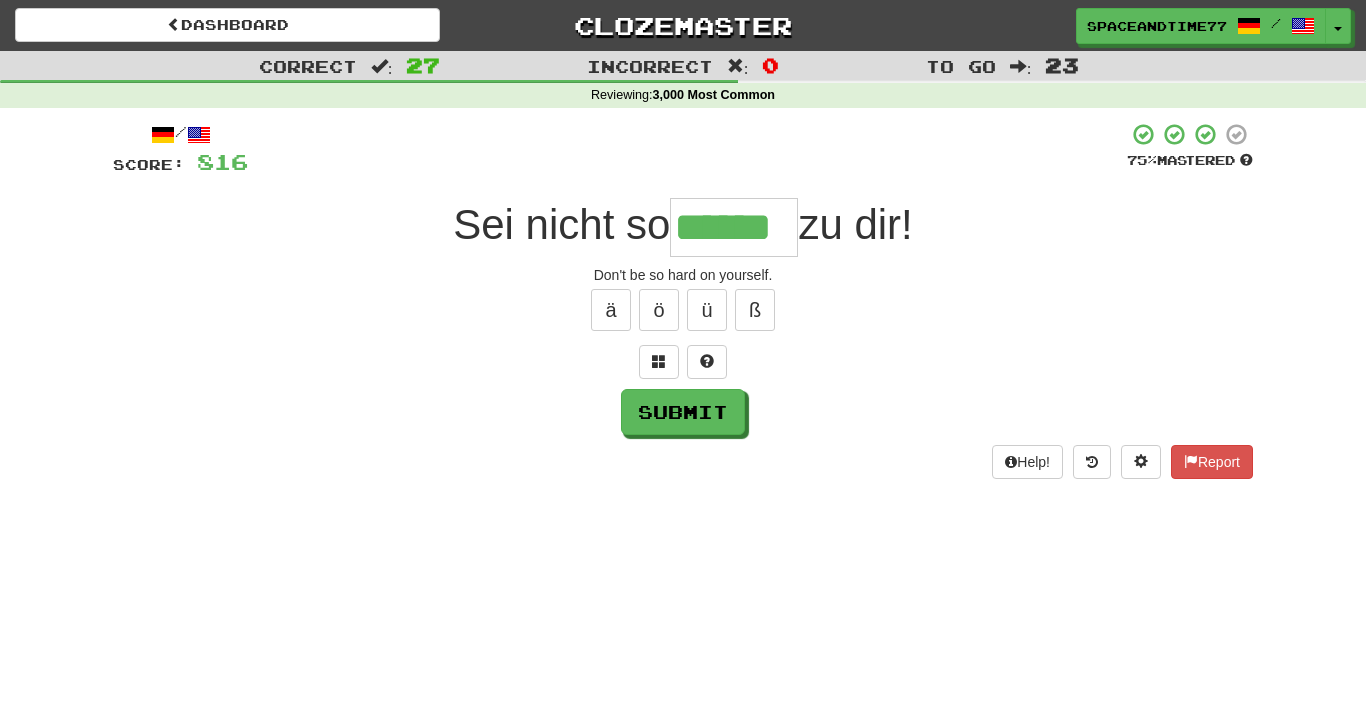 type on "******" 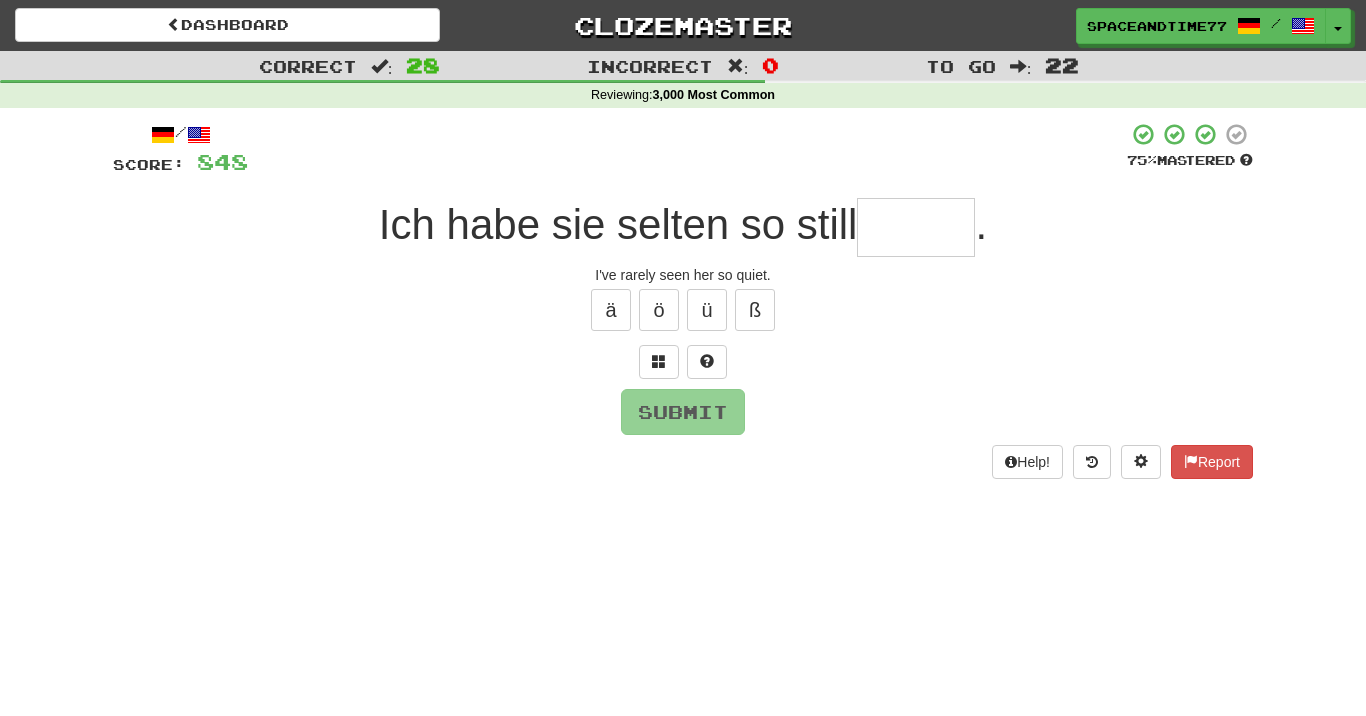type on "*" 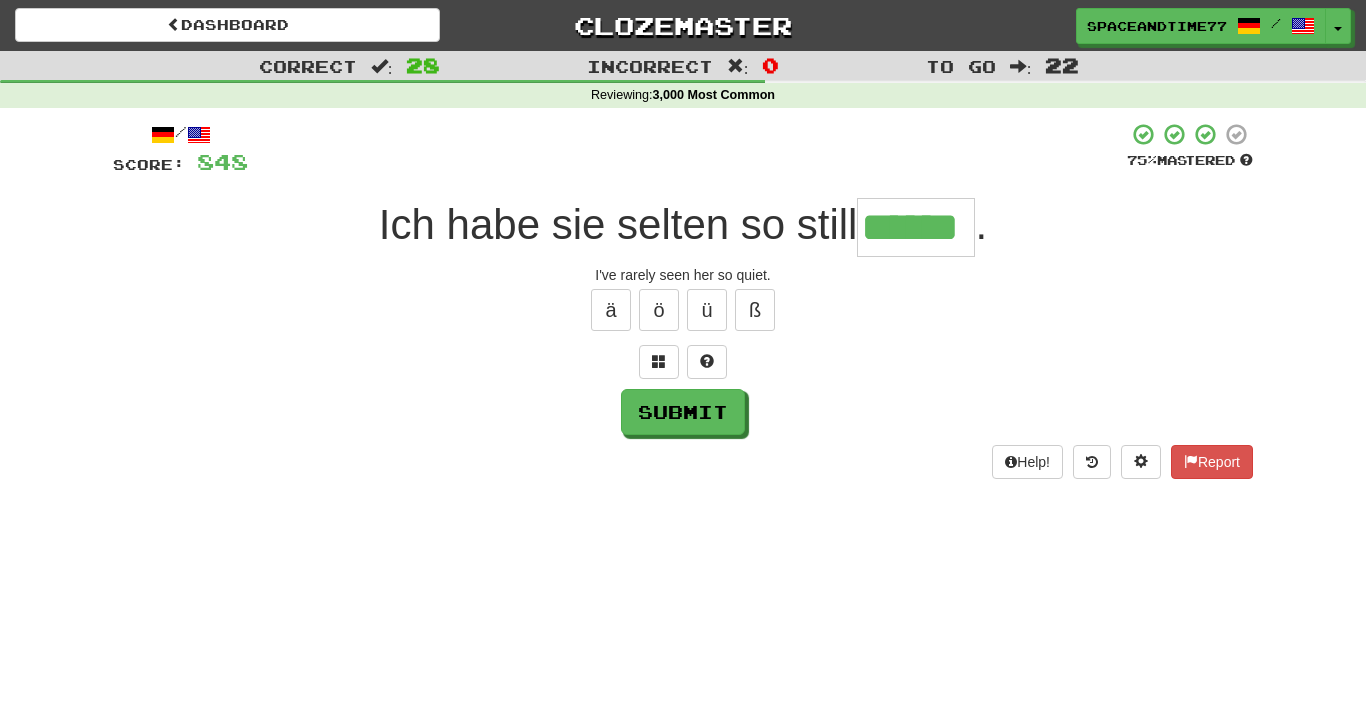 type on "******" 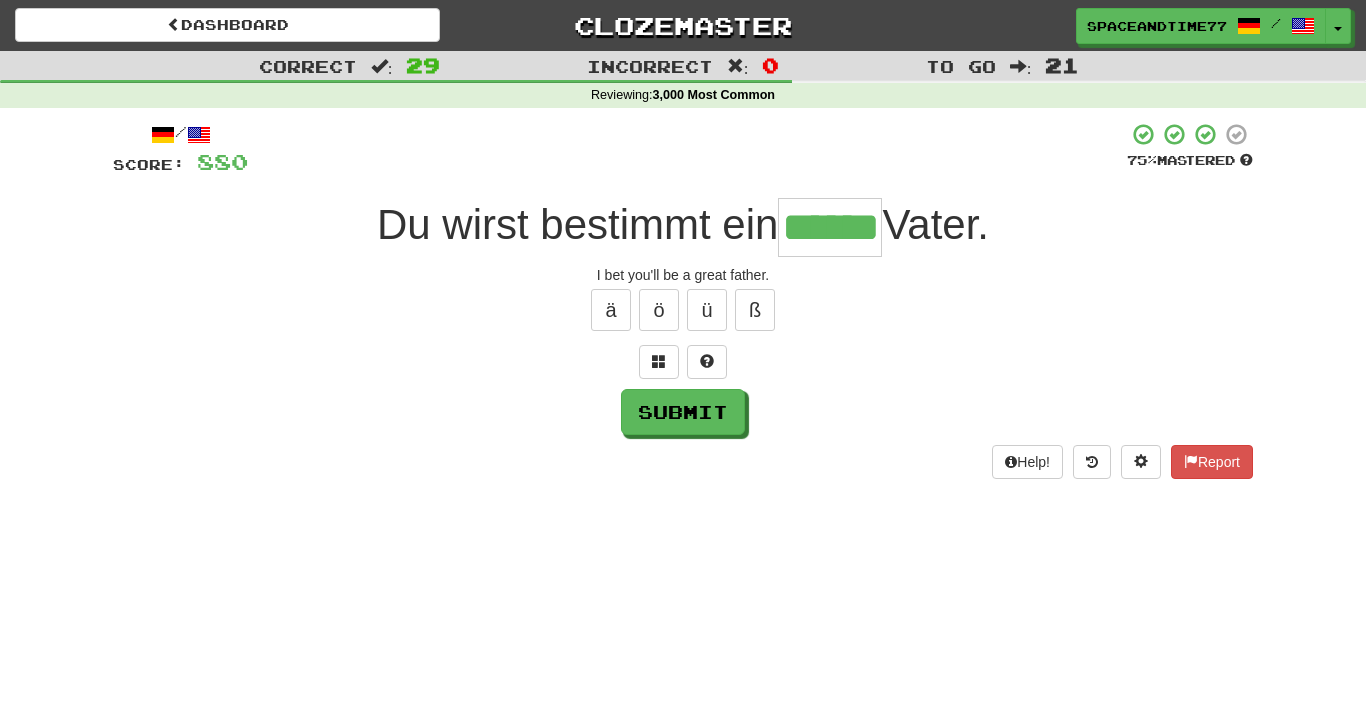 type on "******" 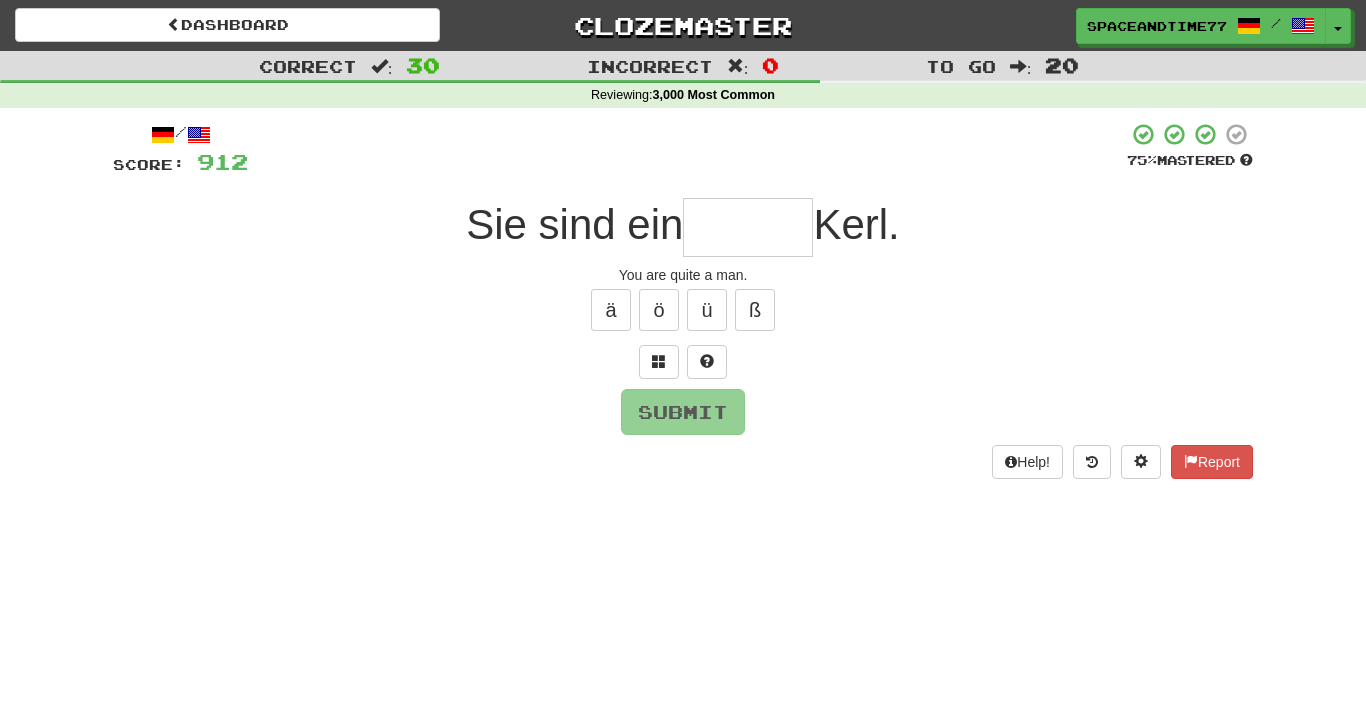type on "*" 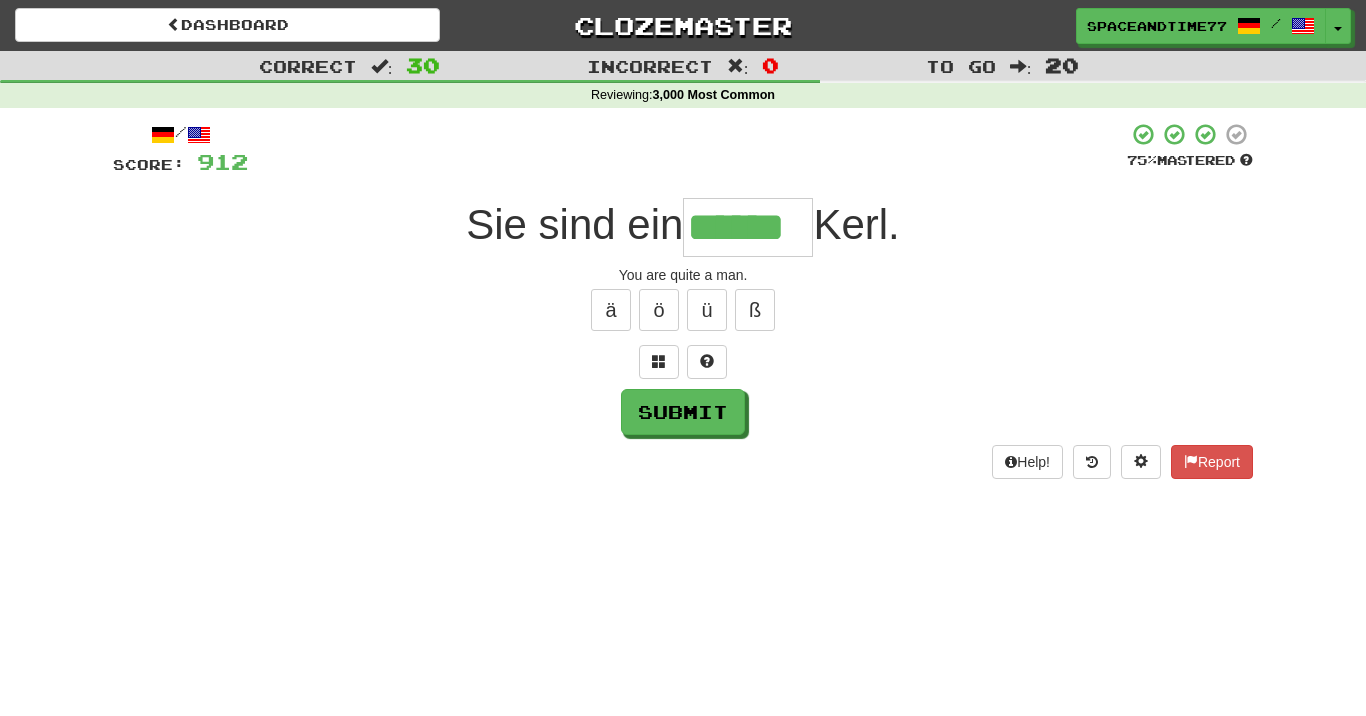 type on "******" 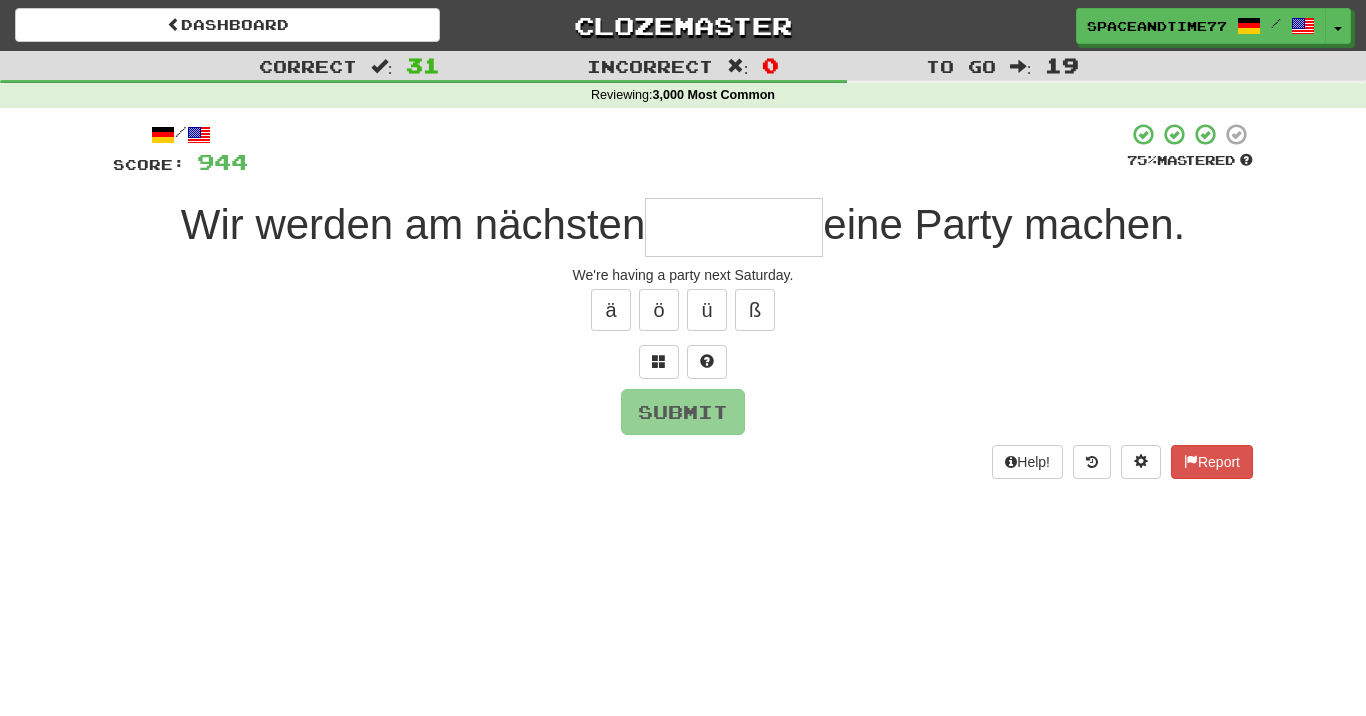 type on "*******" 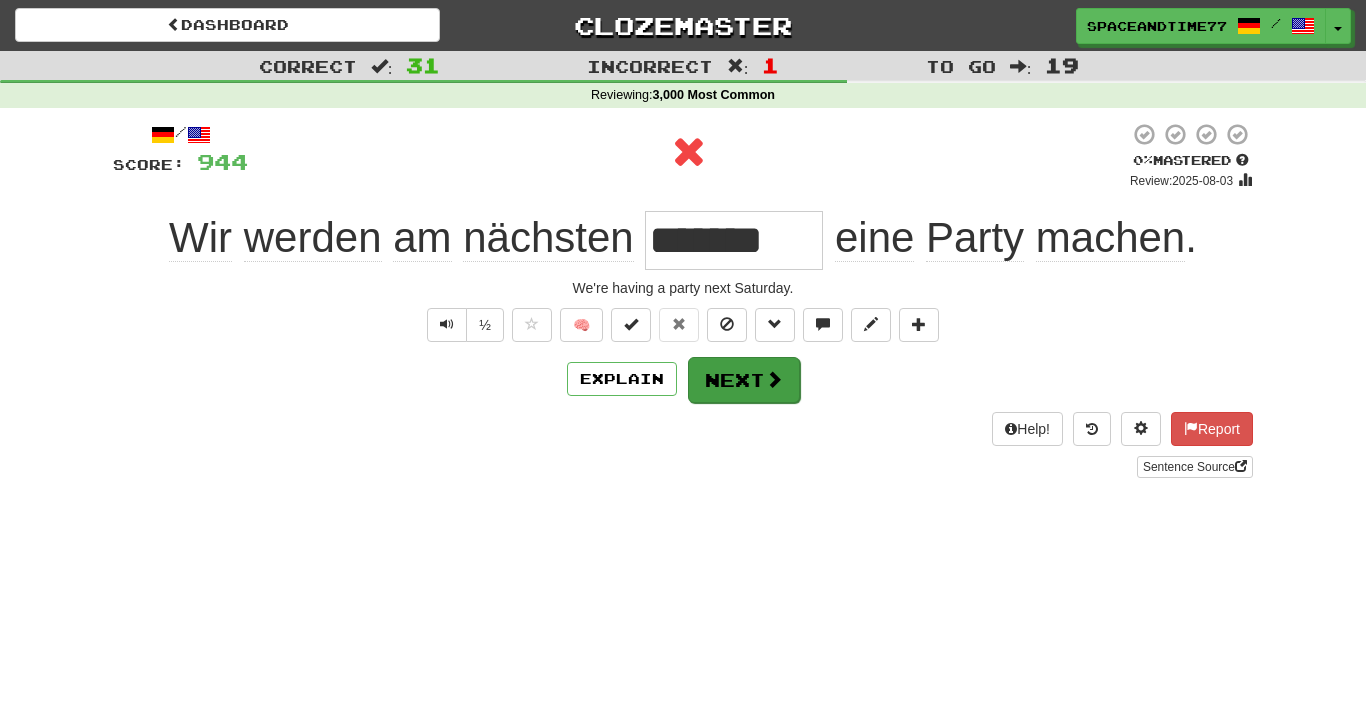click on "Next" at bounding box center (744, 380) 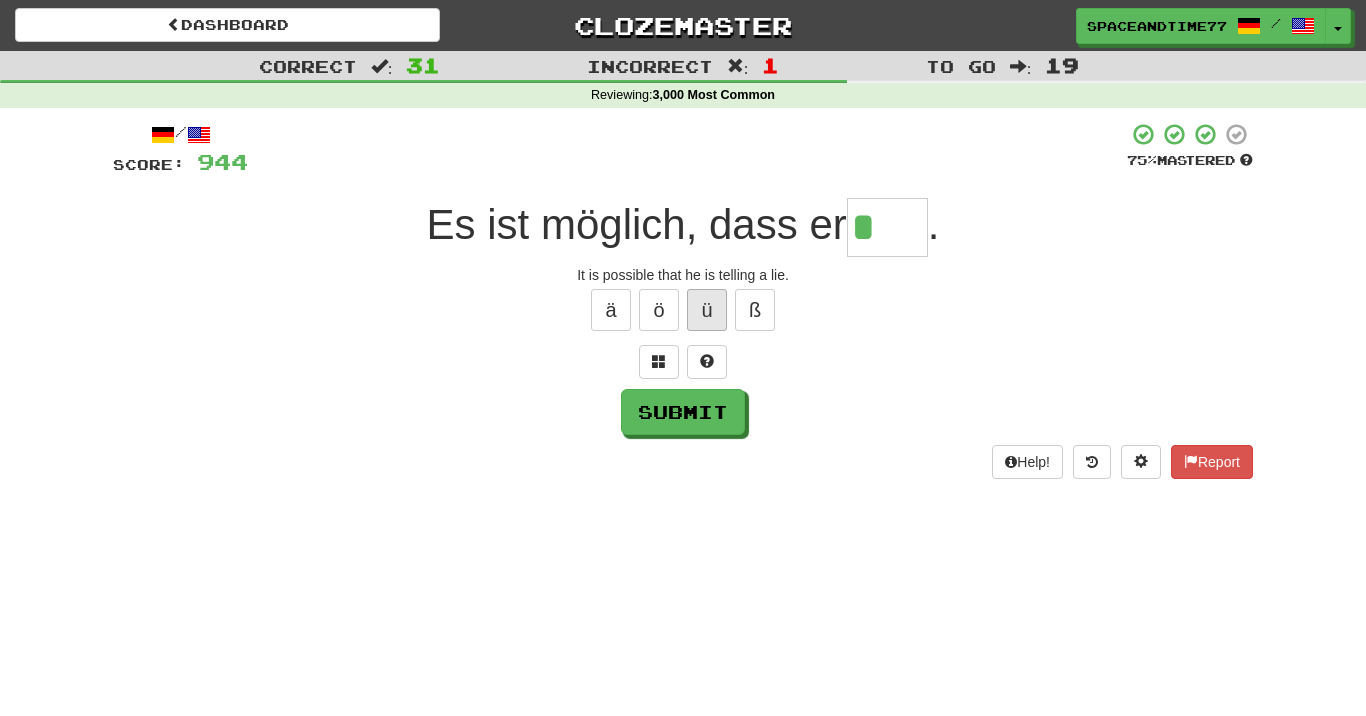 click on "ü" at bounding box center (707, 310) 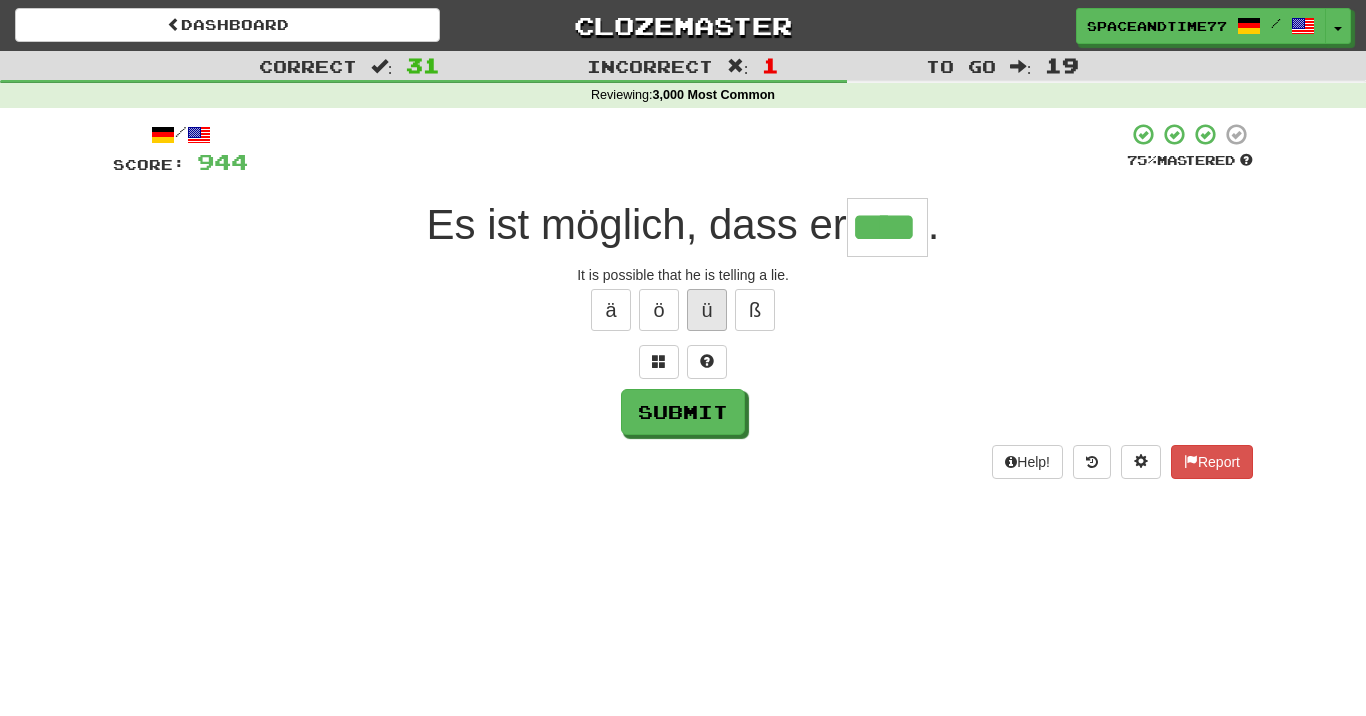 type on "****" 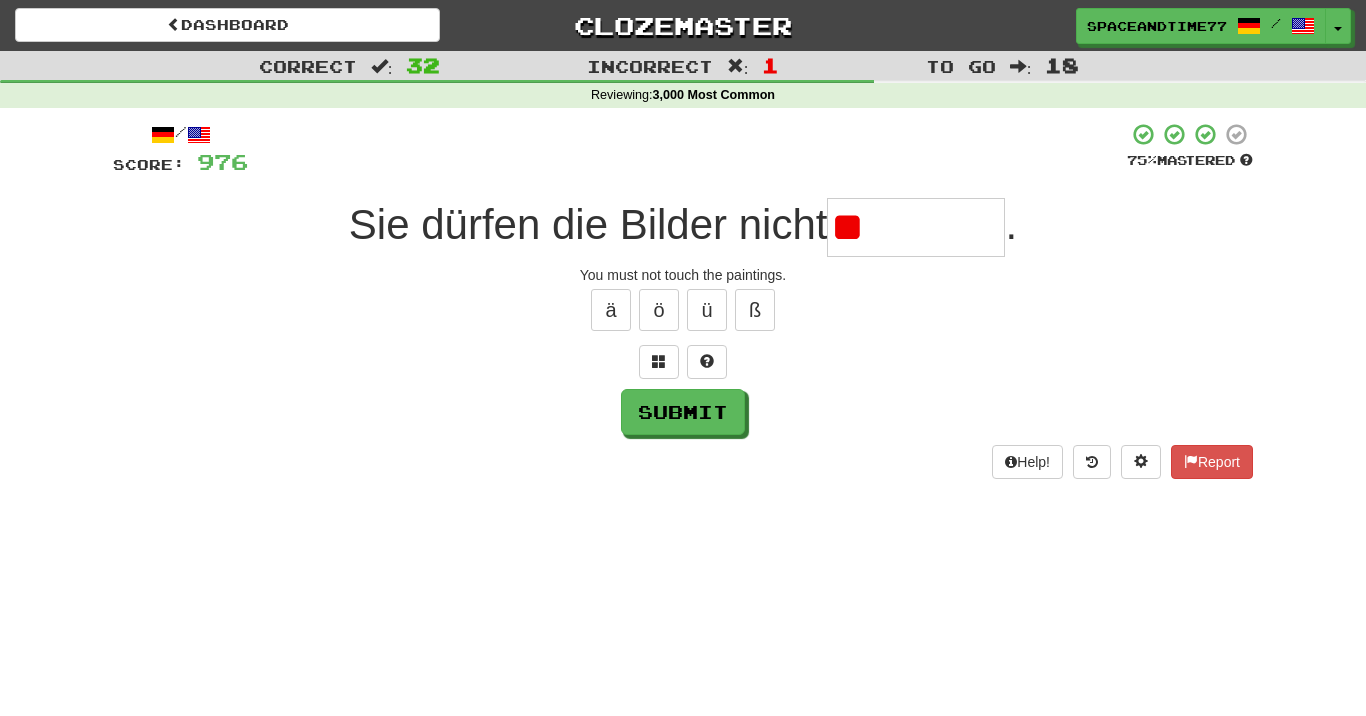 type on "*" 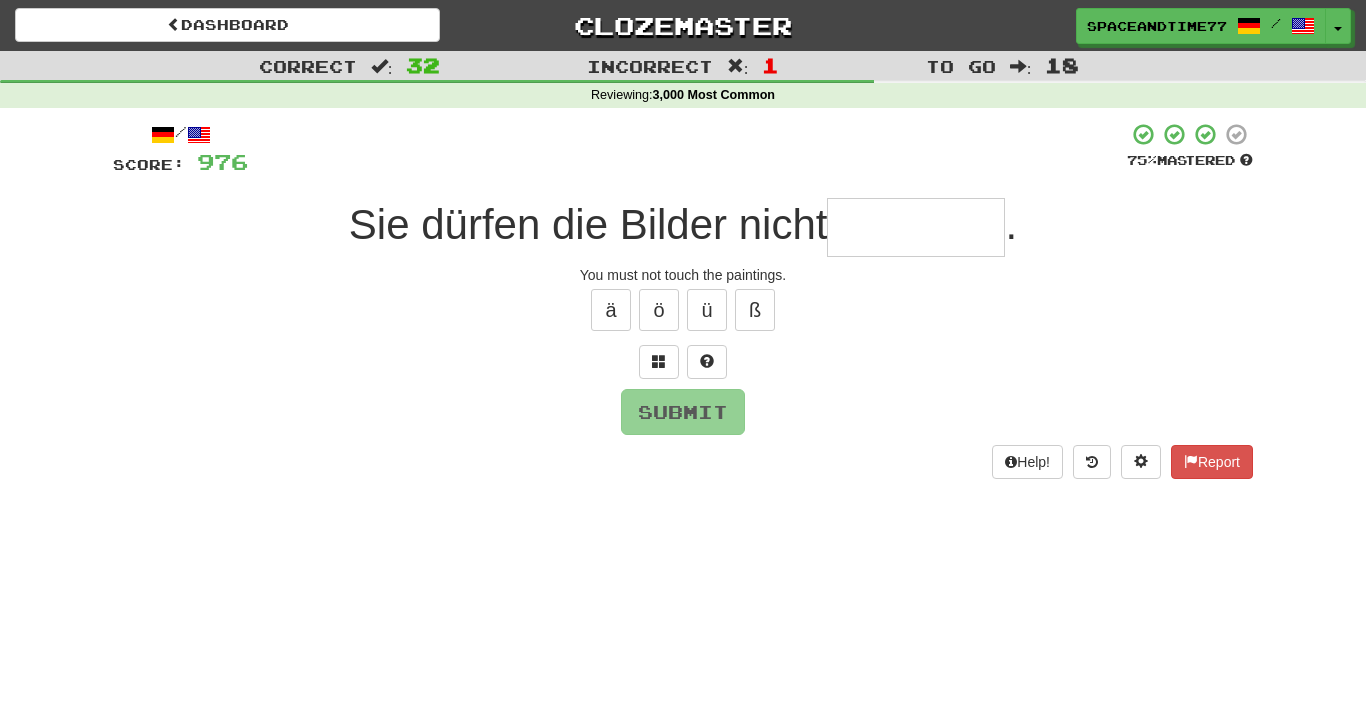 type on "*" 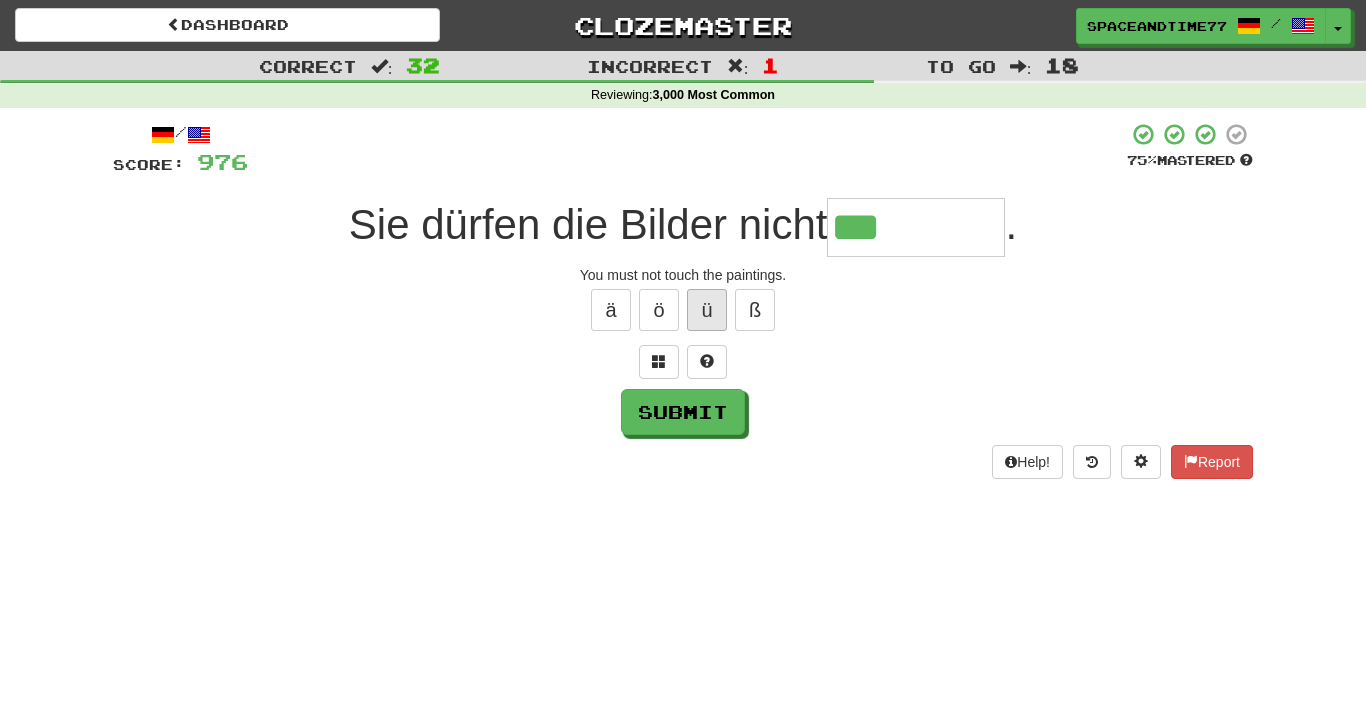 click on "ü" at bounding box center [707, 310] 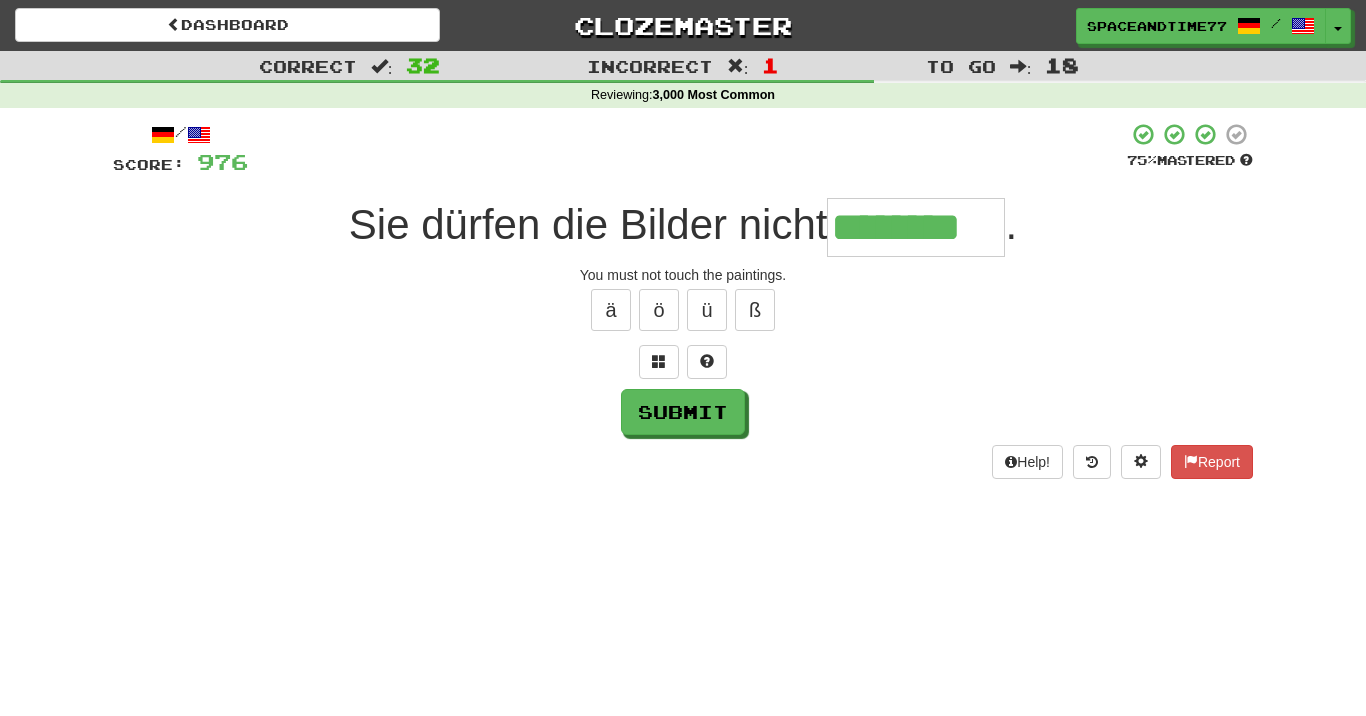 type on "********" 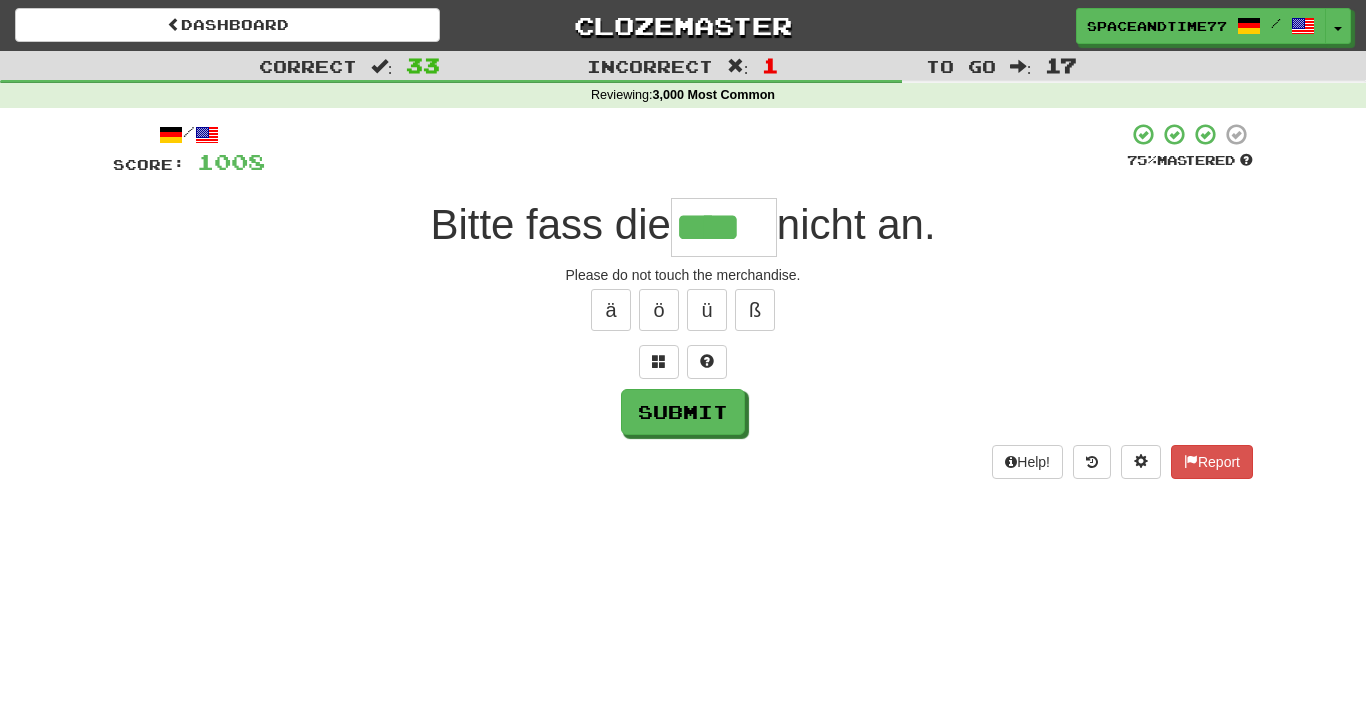 type on "****" 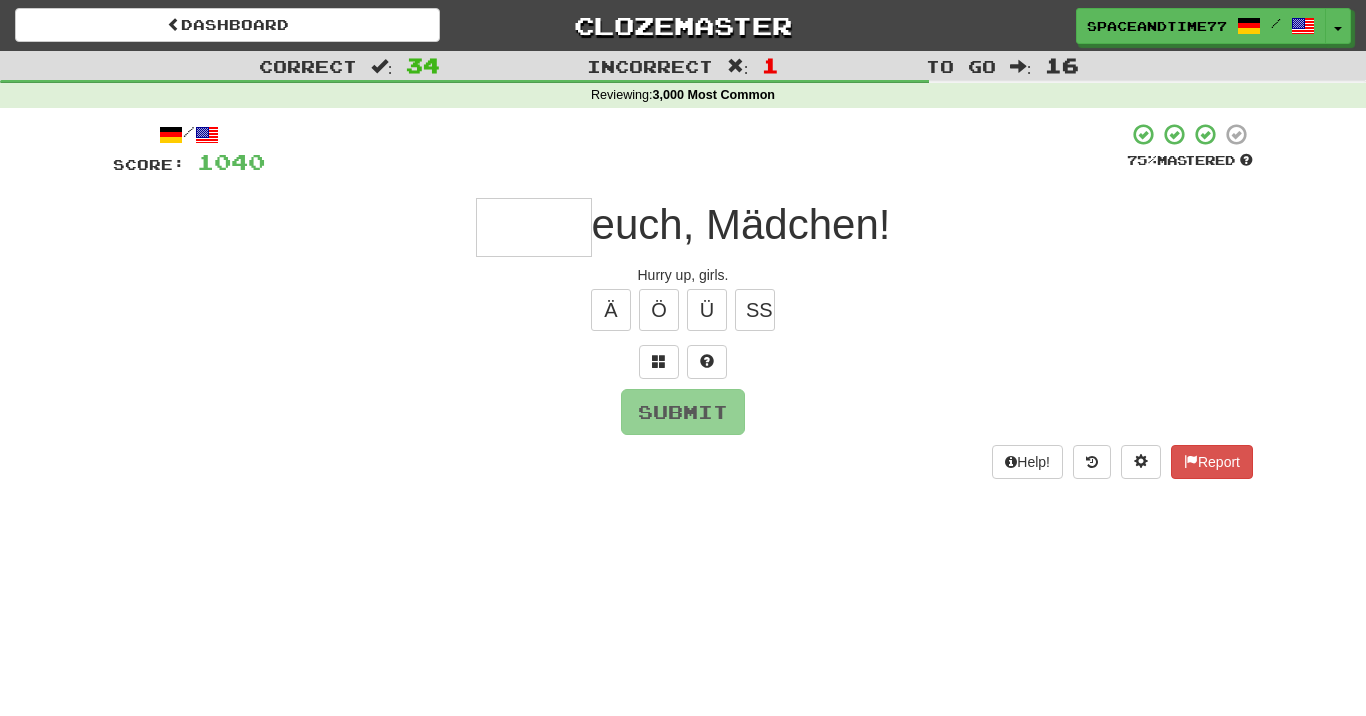 type on "*" 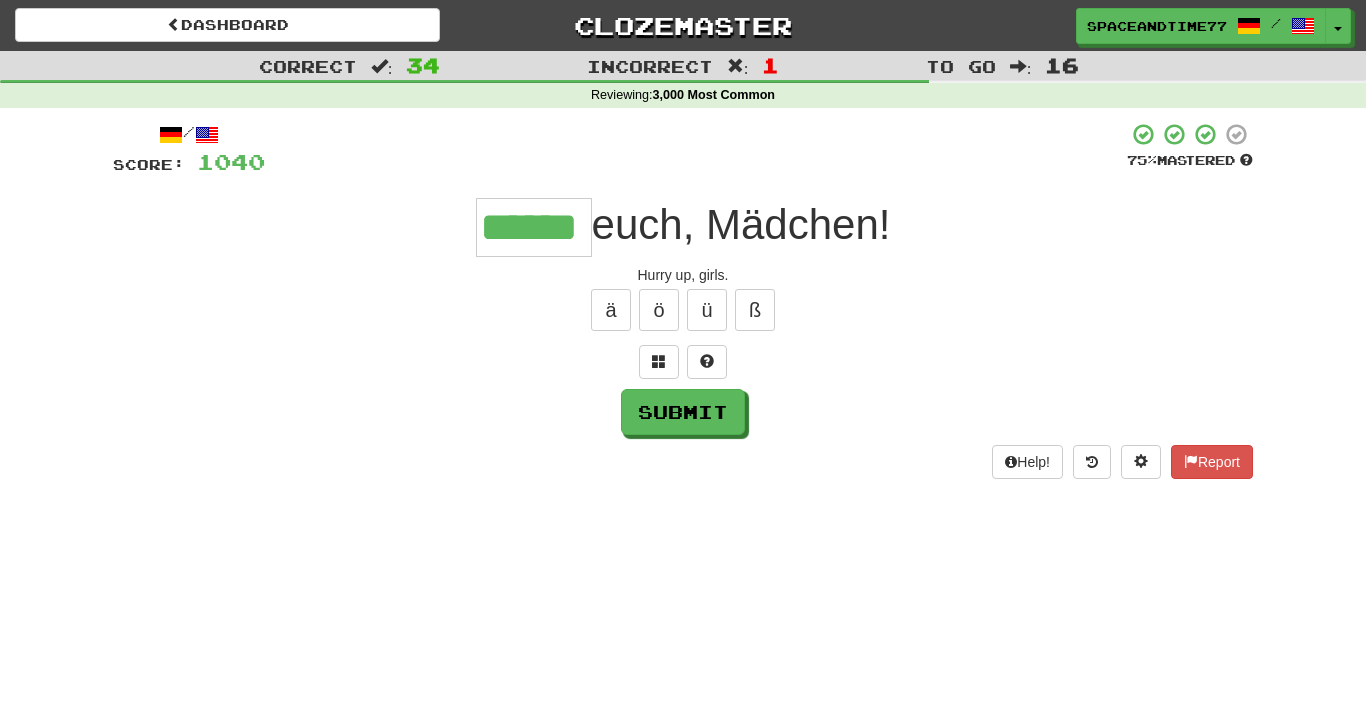 type on "******" 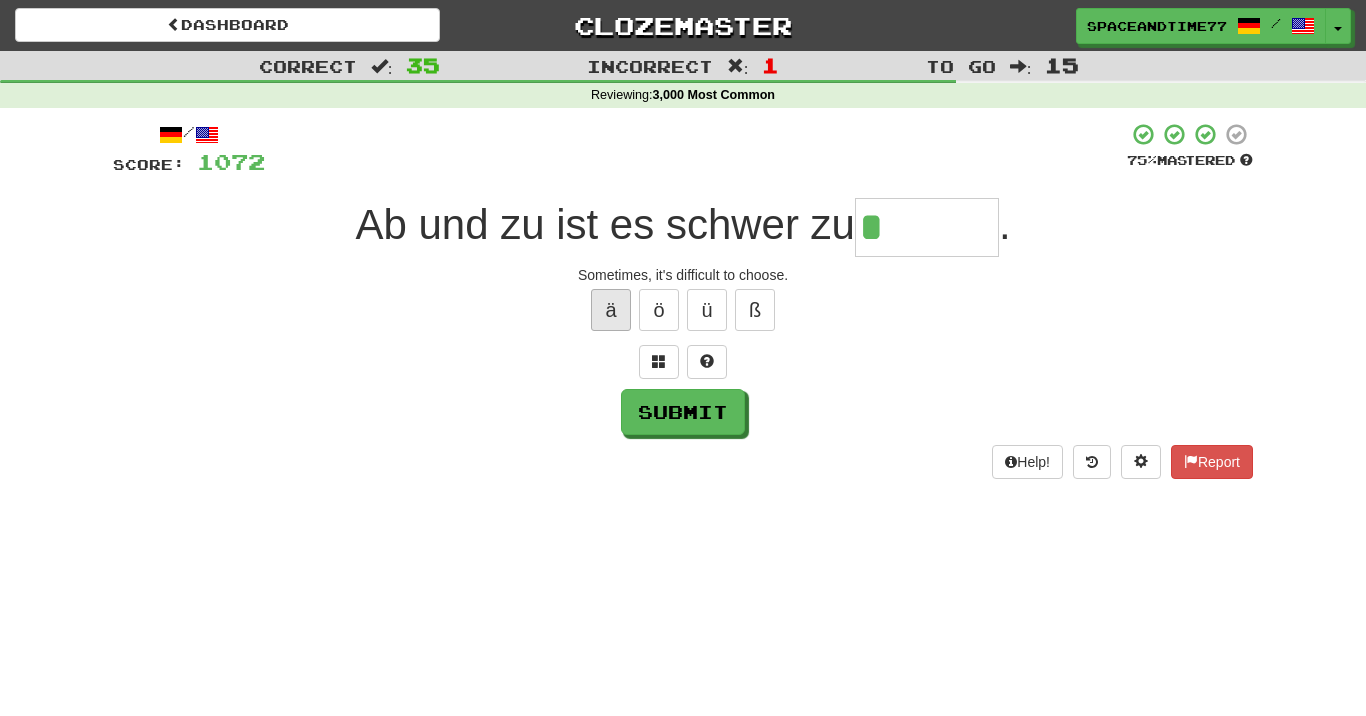 click on "ä" at bounding box center (611, 310) 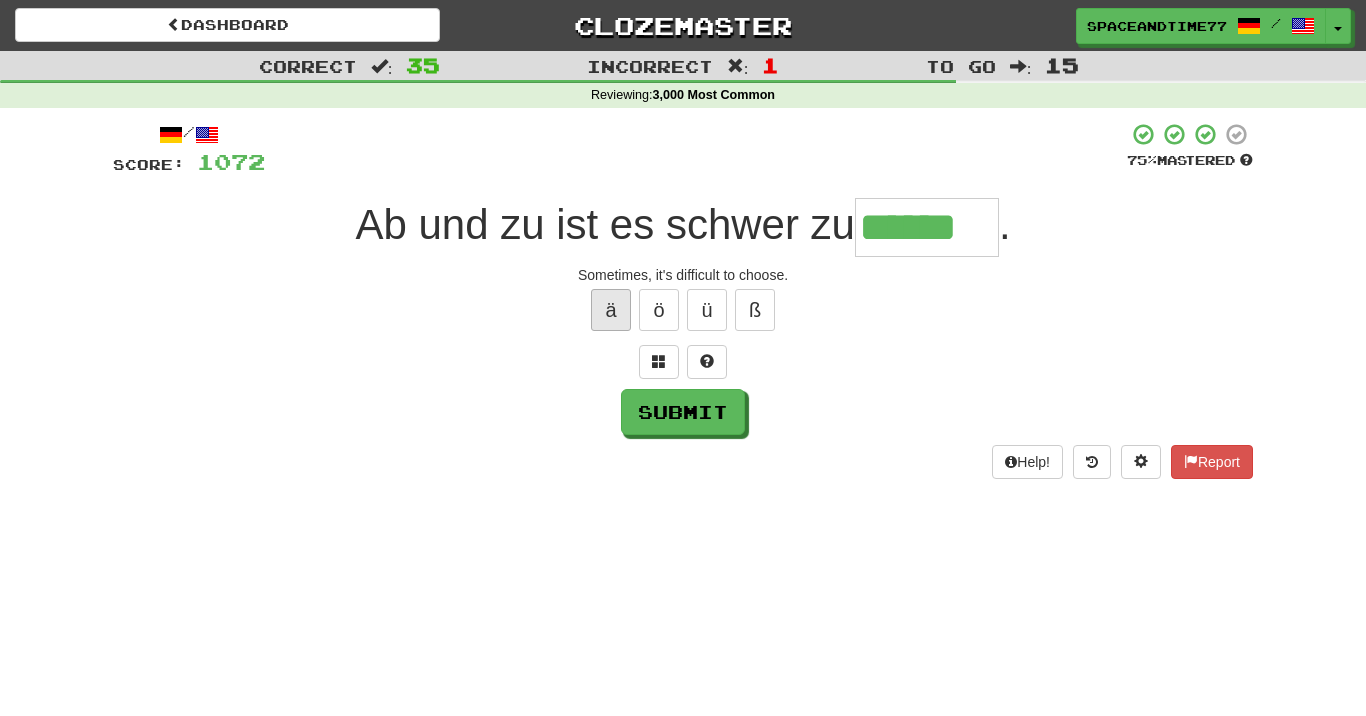 type on "******" 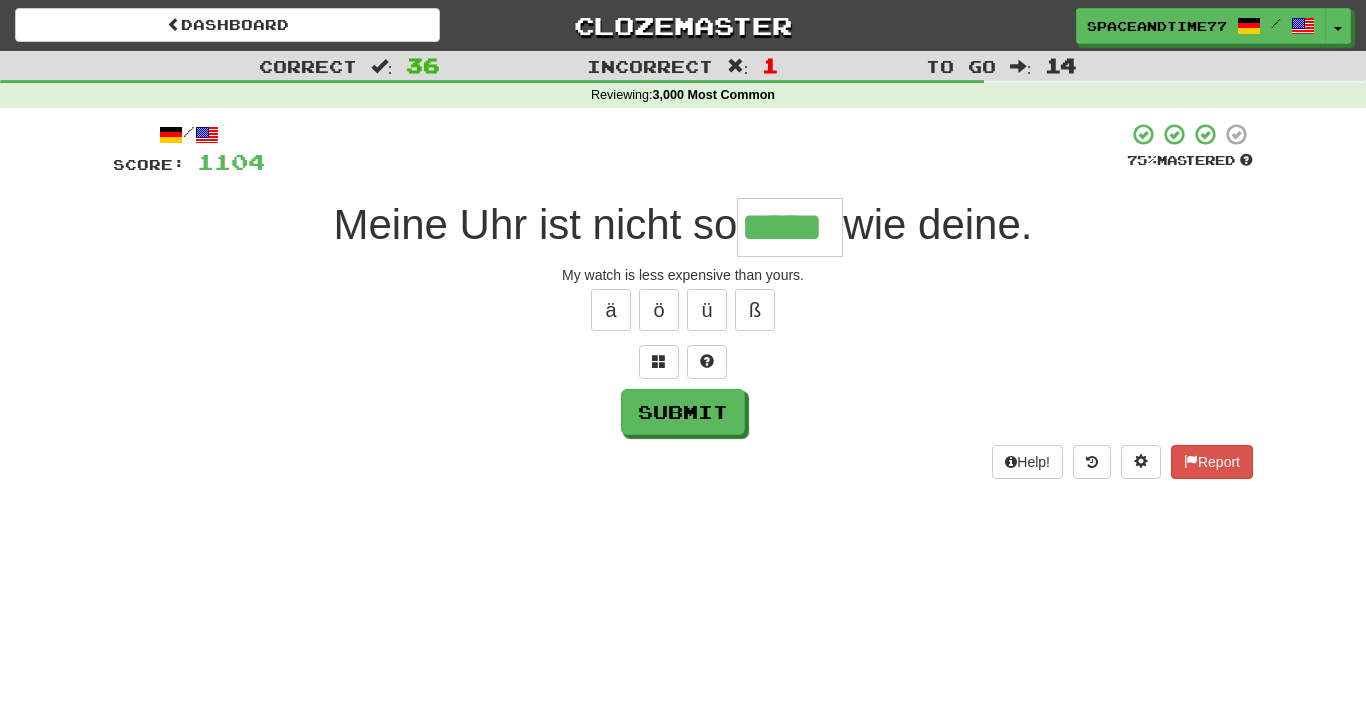 type on "*****" 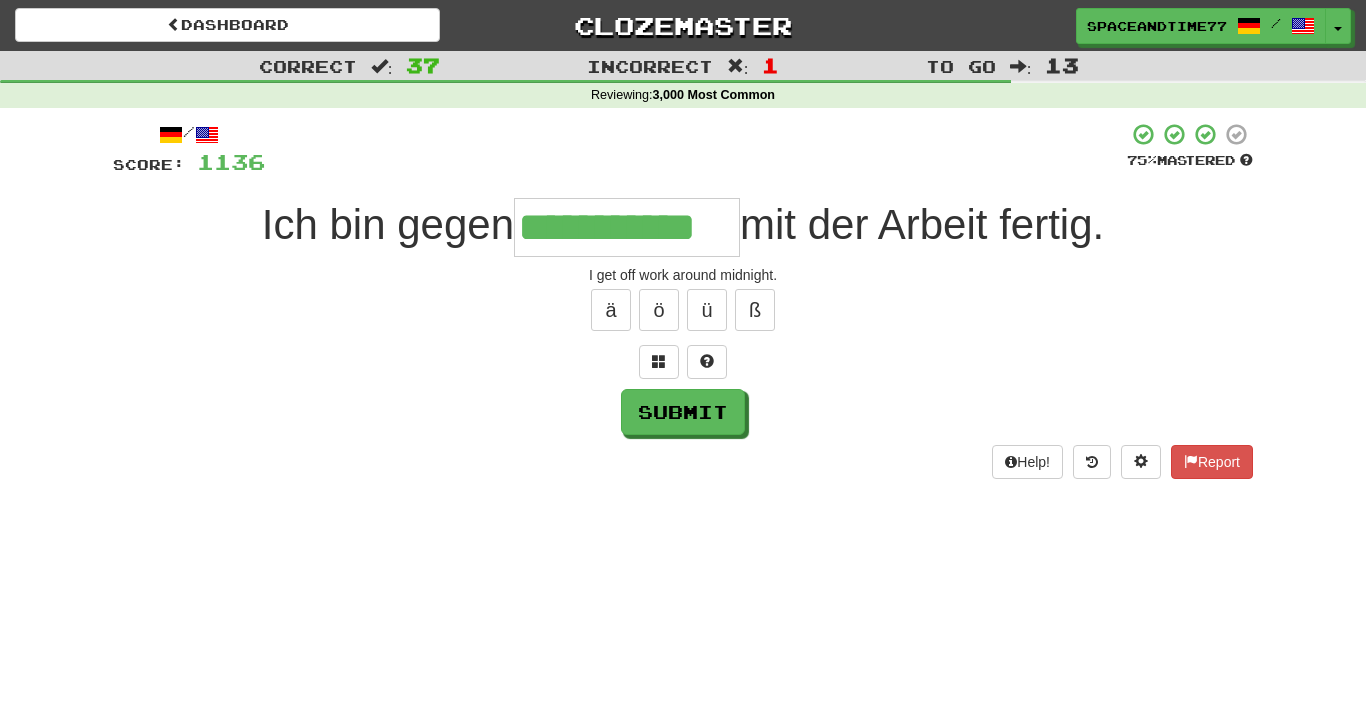 type on "**********" 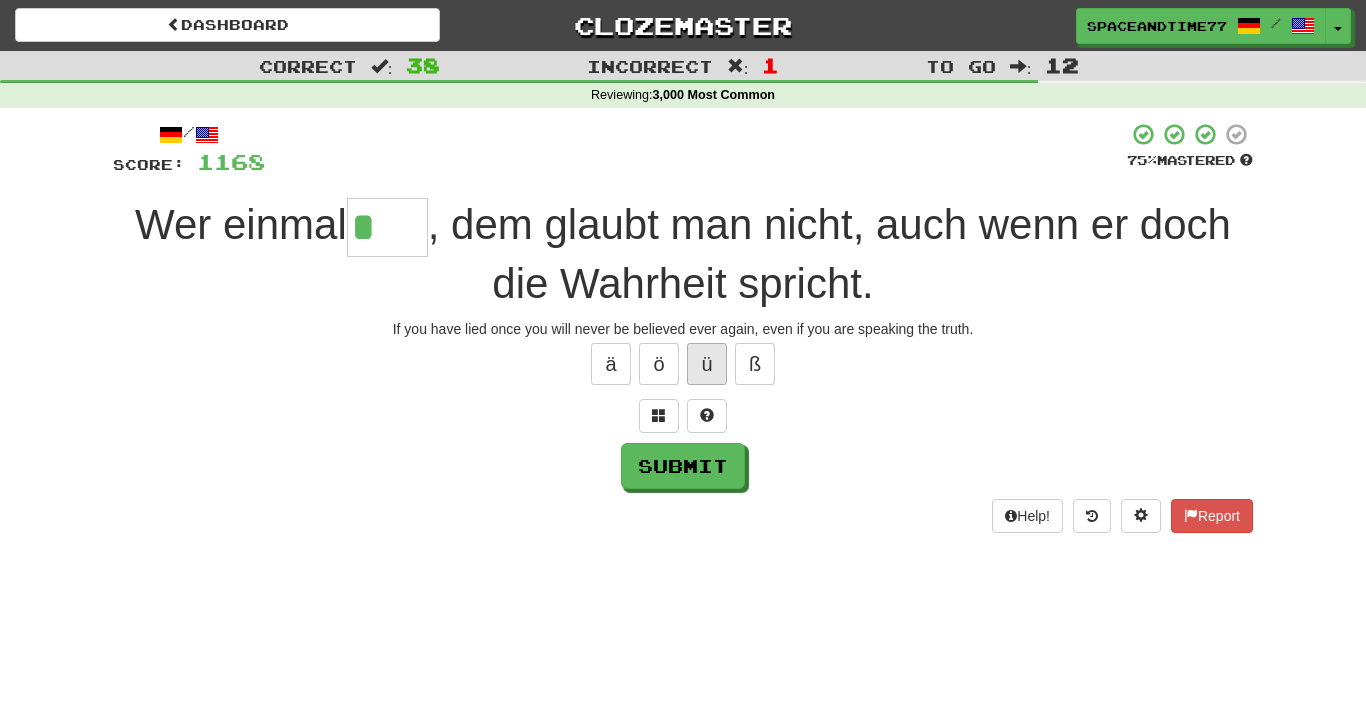 click on "ü" at bounding box center (707, 364) 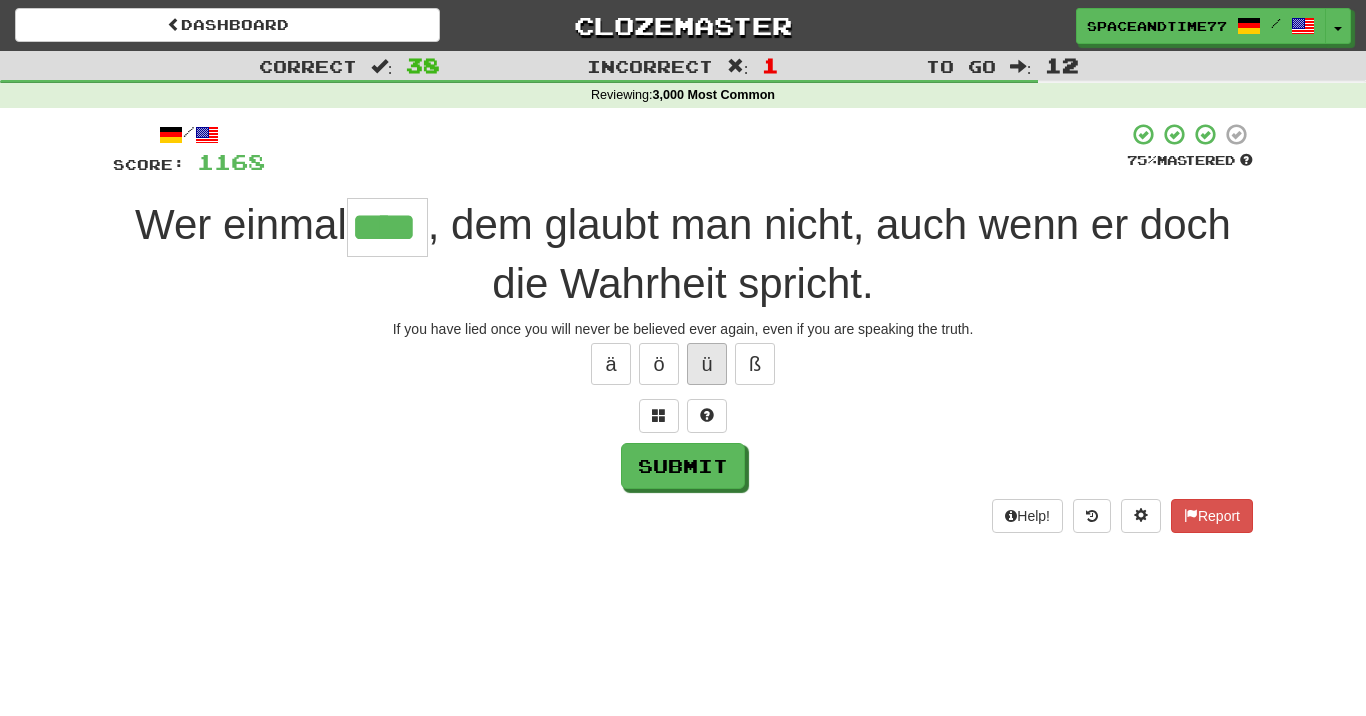 type on "****" 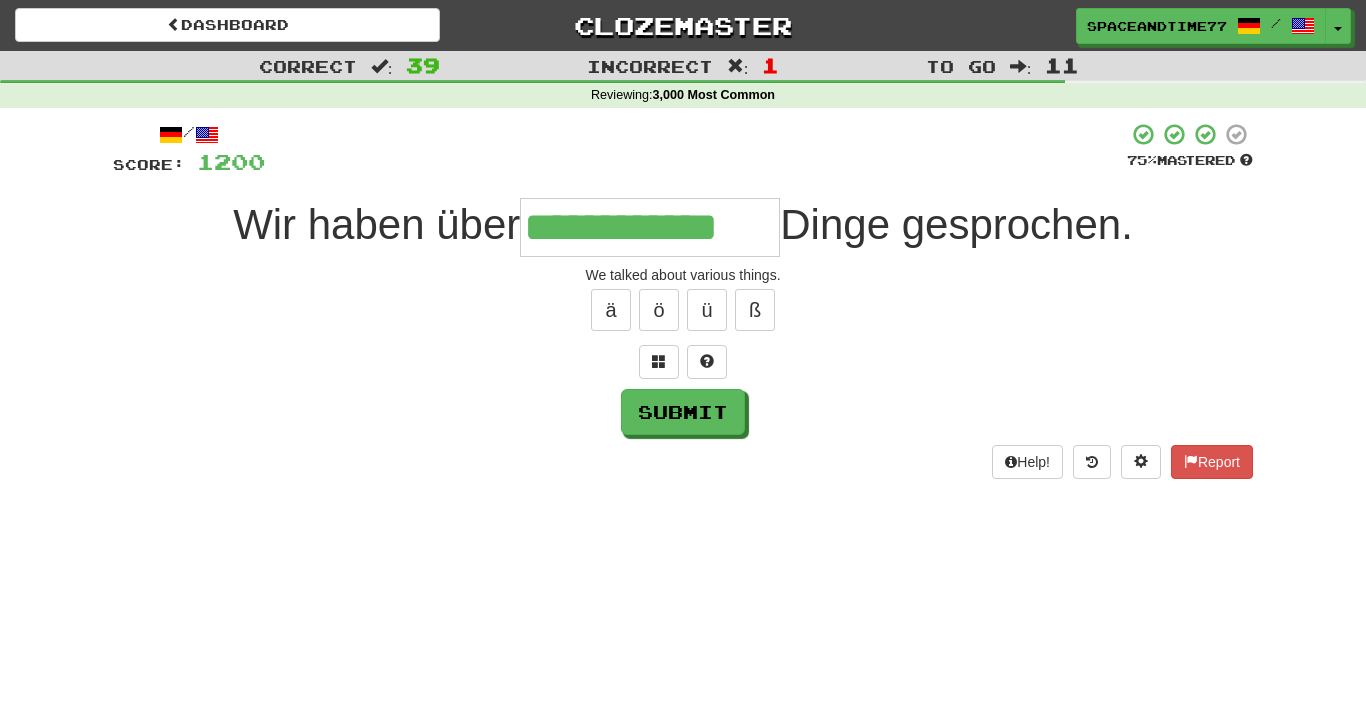 type on "**********" 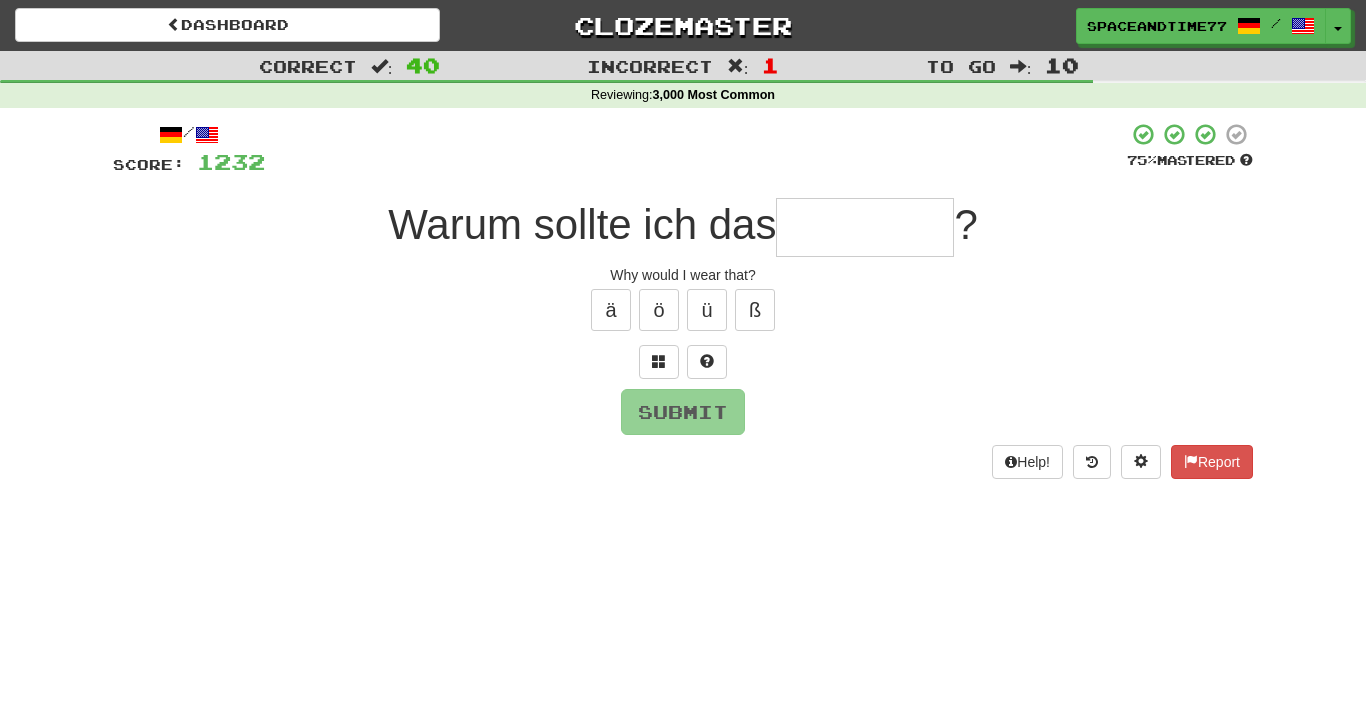 type on "*" 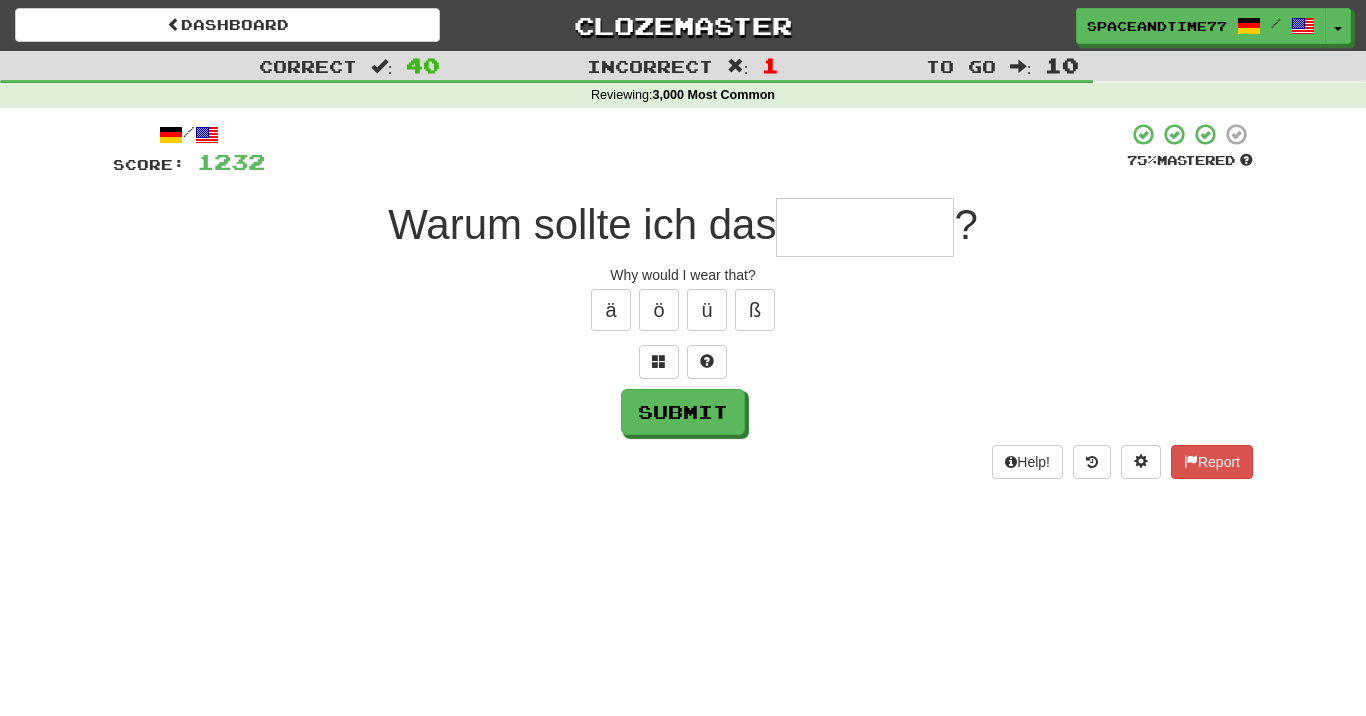 type on "*" 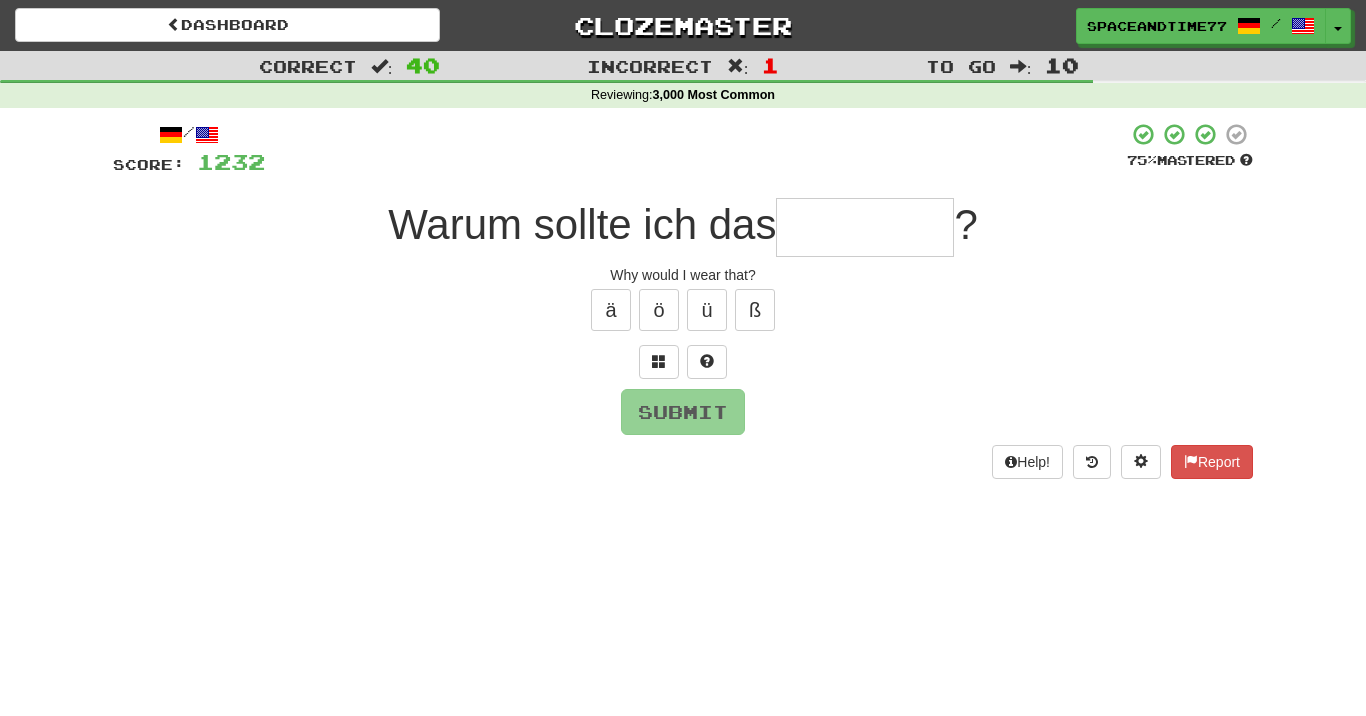 type on "*" 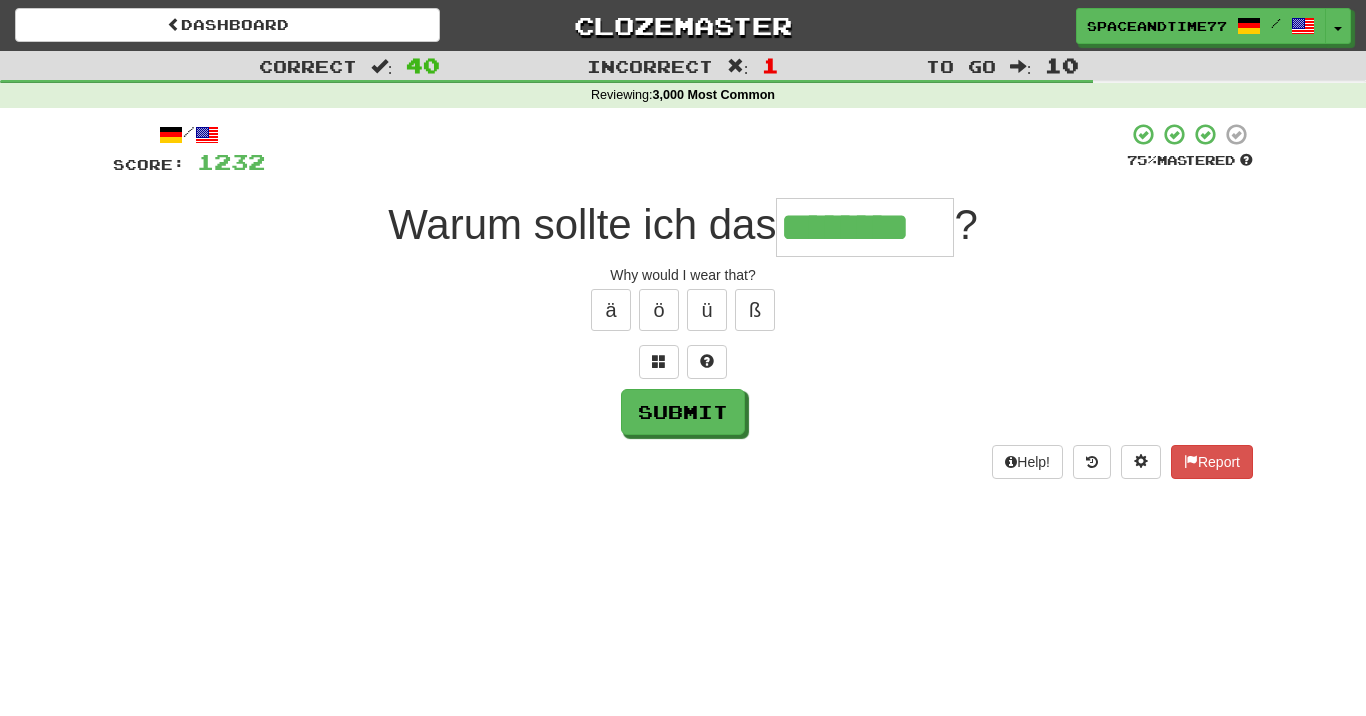 type on "********" 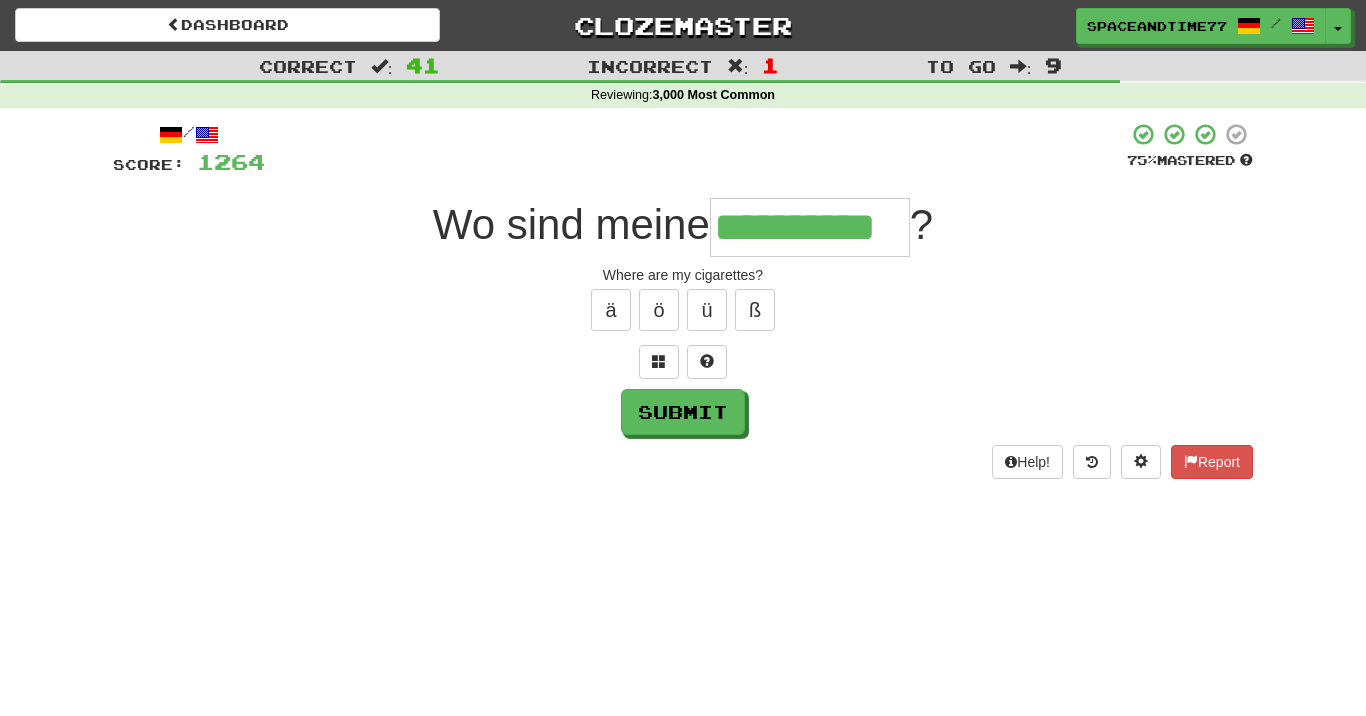 type on "**********" 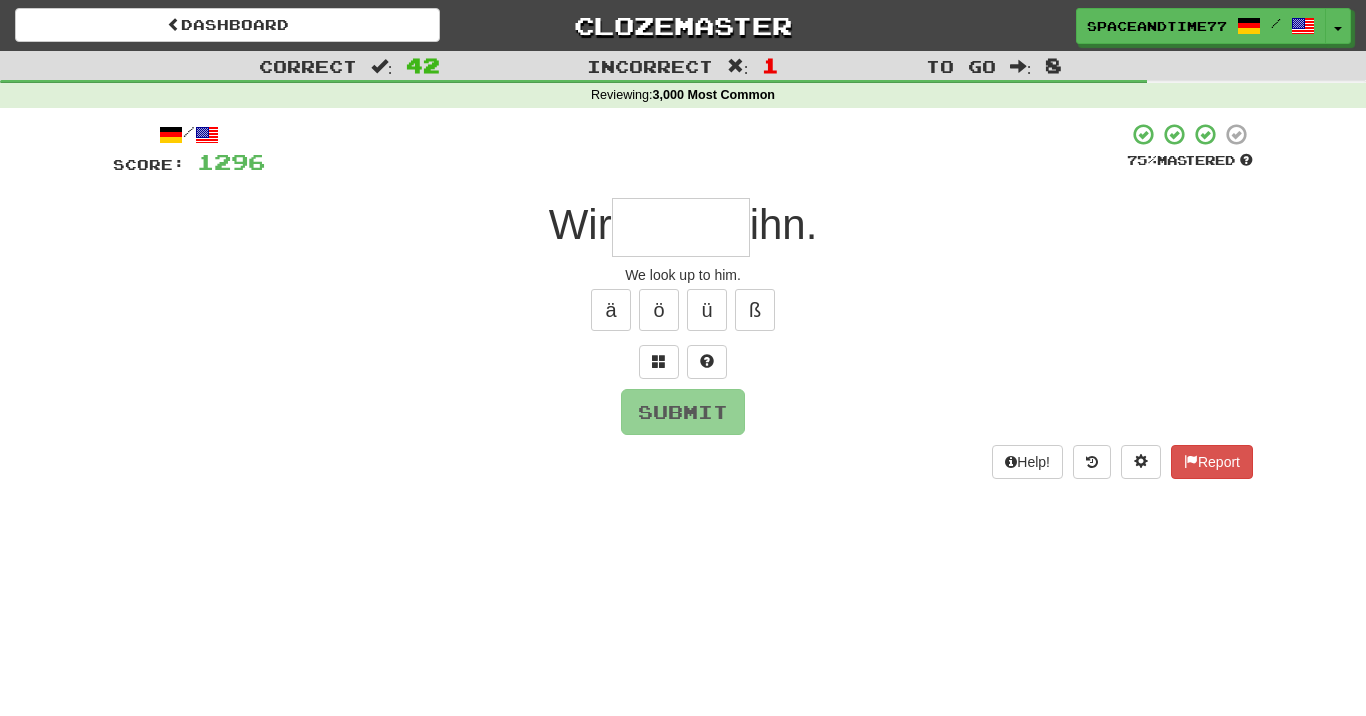 type on "*" 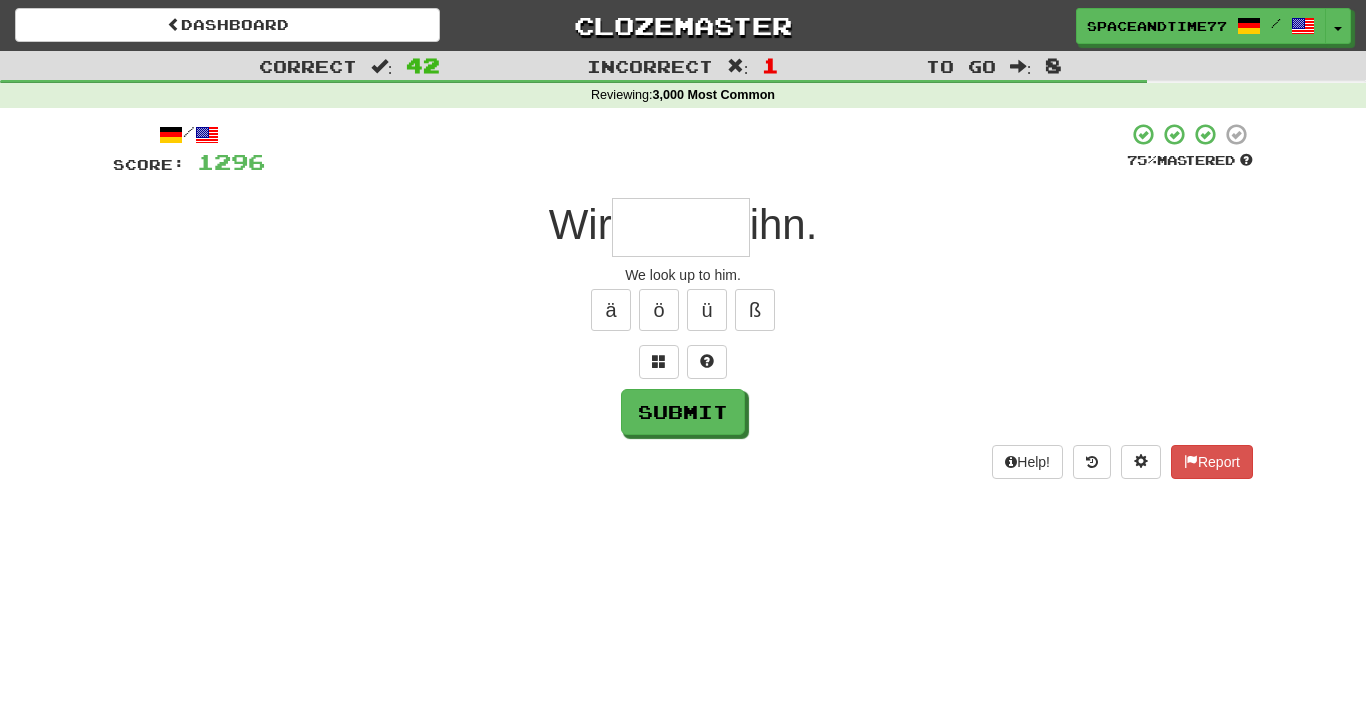 type on "*" 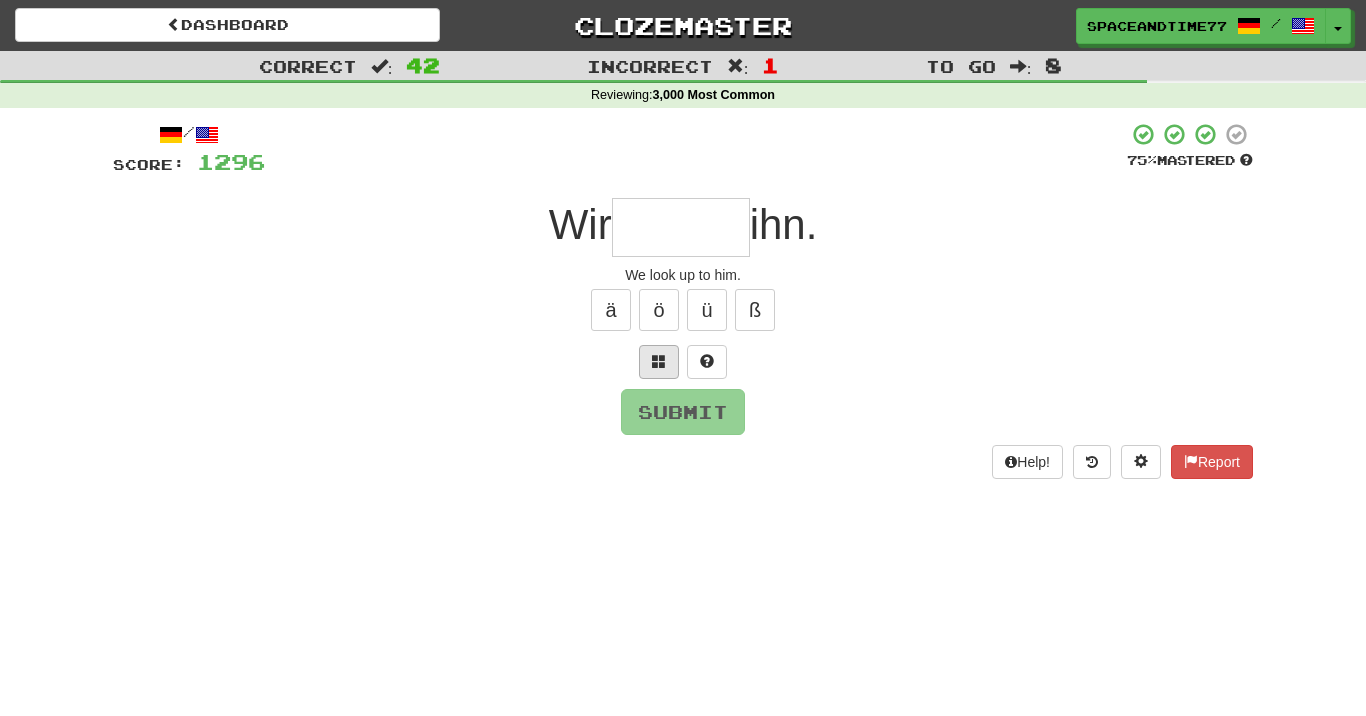 click at bounding box center [659, 362] 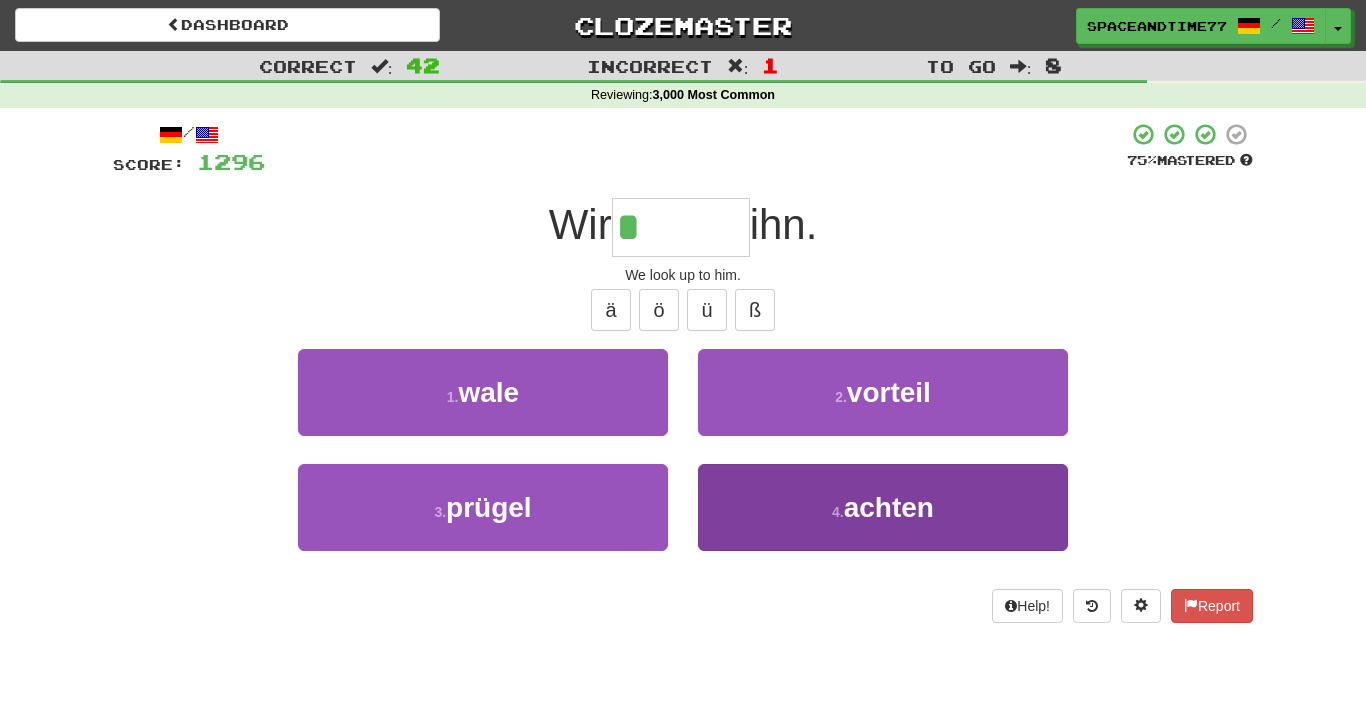 click on "4 .  achten" at bounding box center [883, 507] 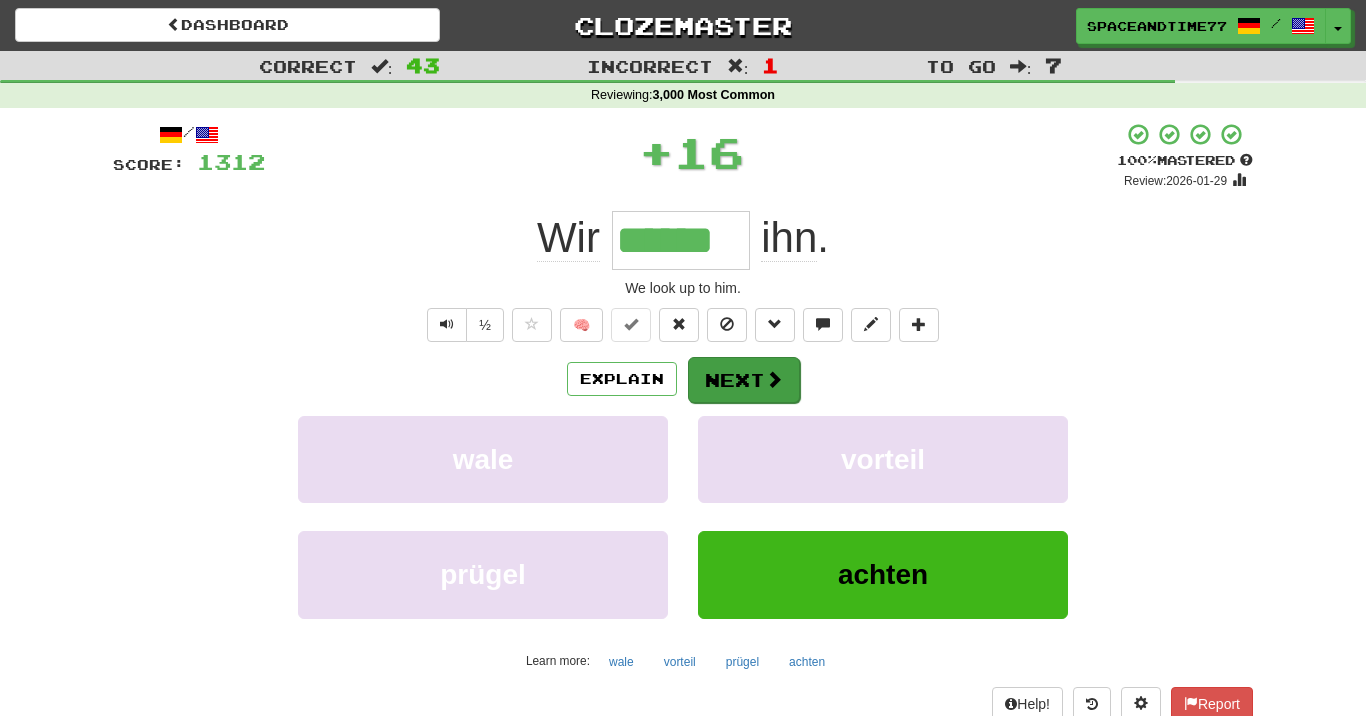 click on "Next" at bounding box center (744, 380) 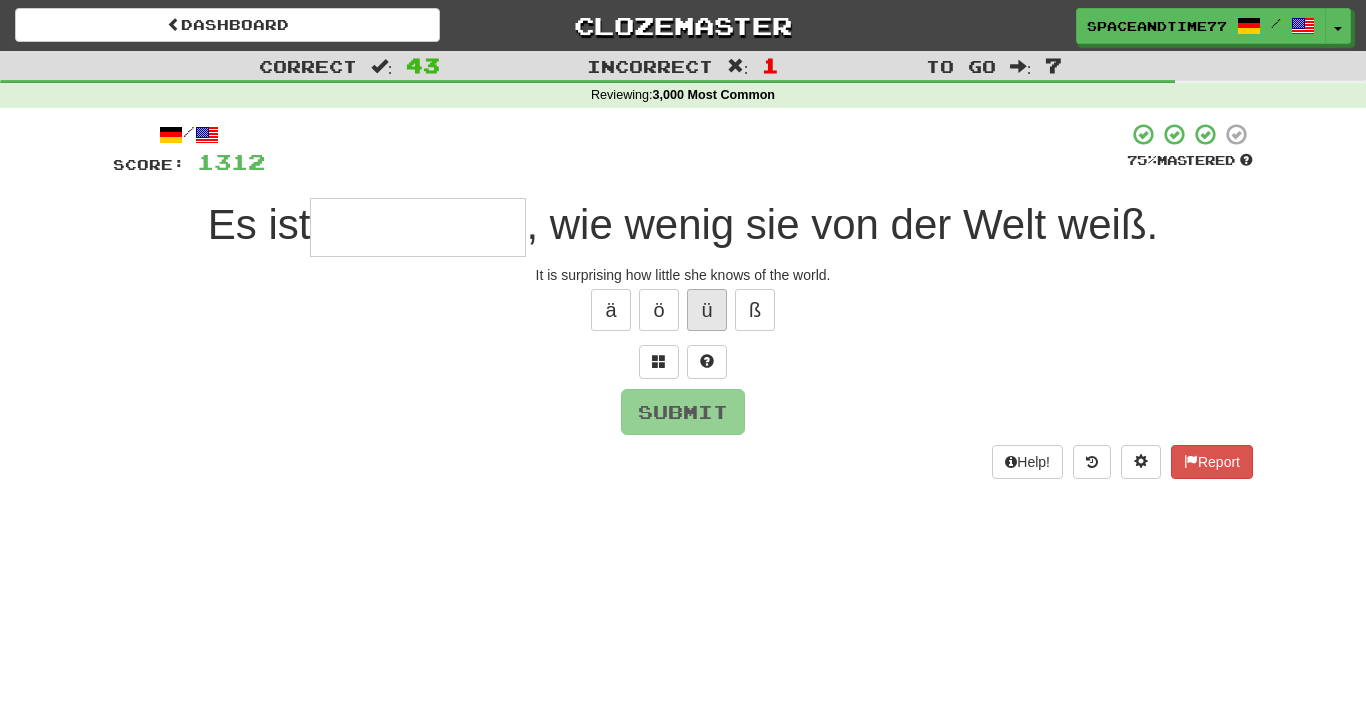 click on "ü" at bounding box center (707, 310) 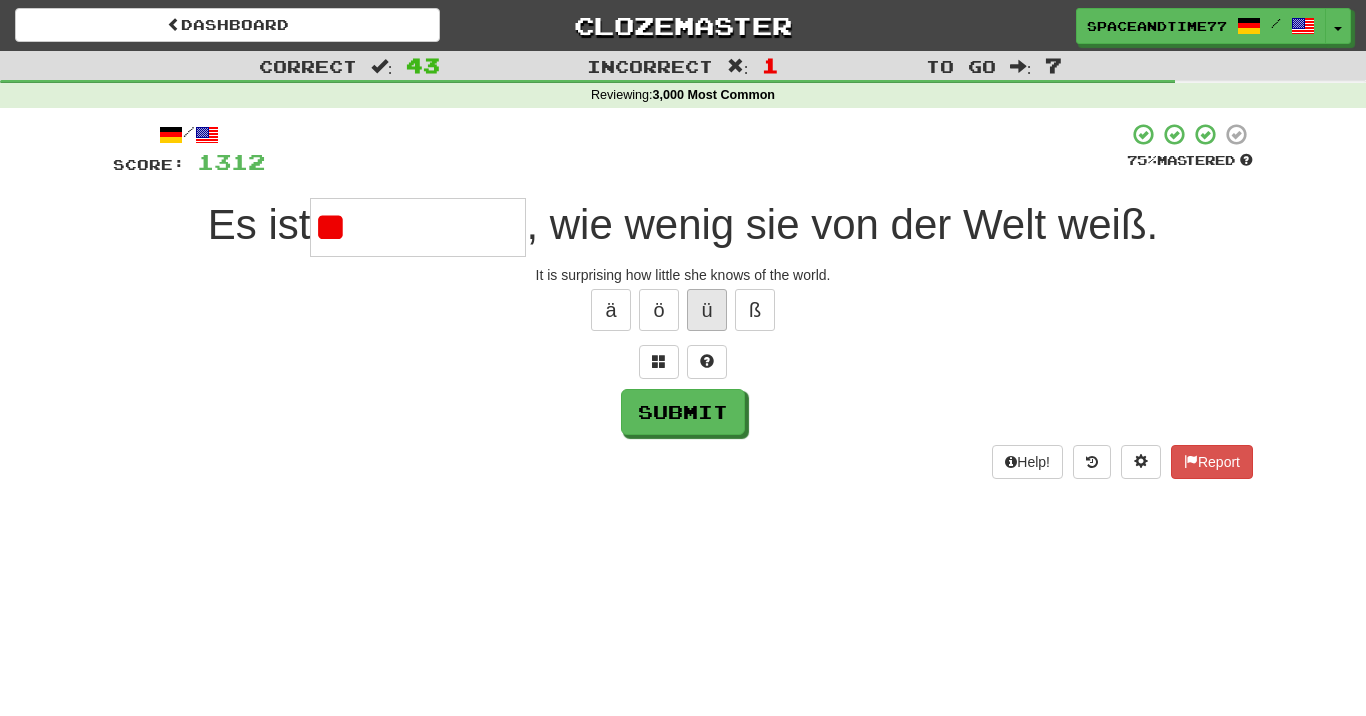 type on "*" 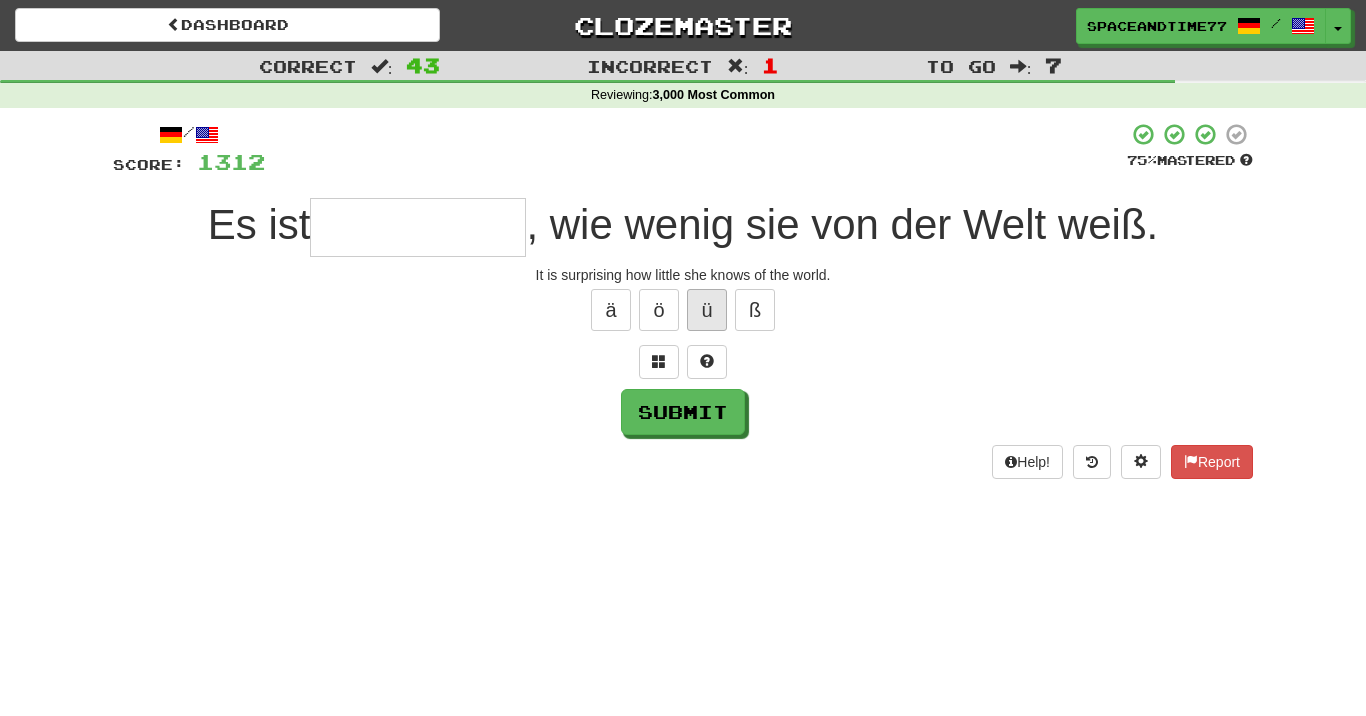 type on "*" 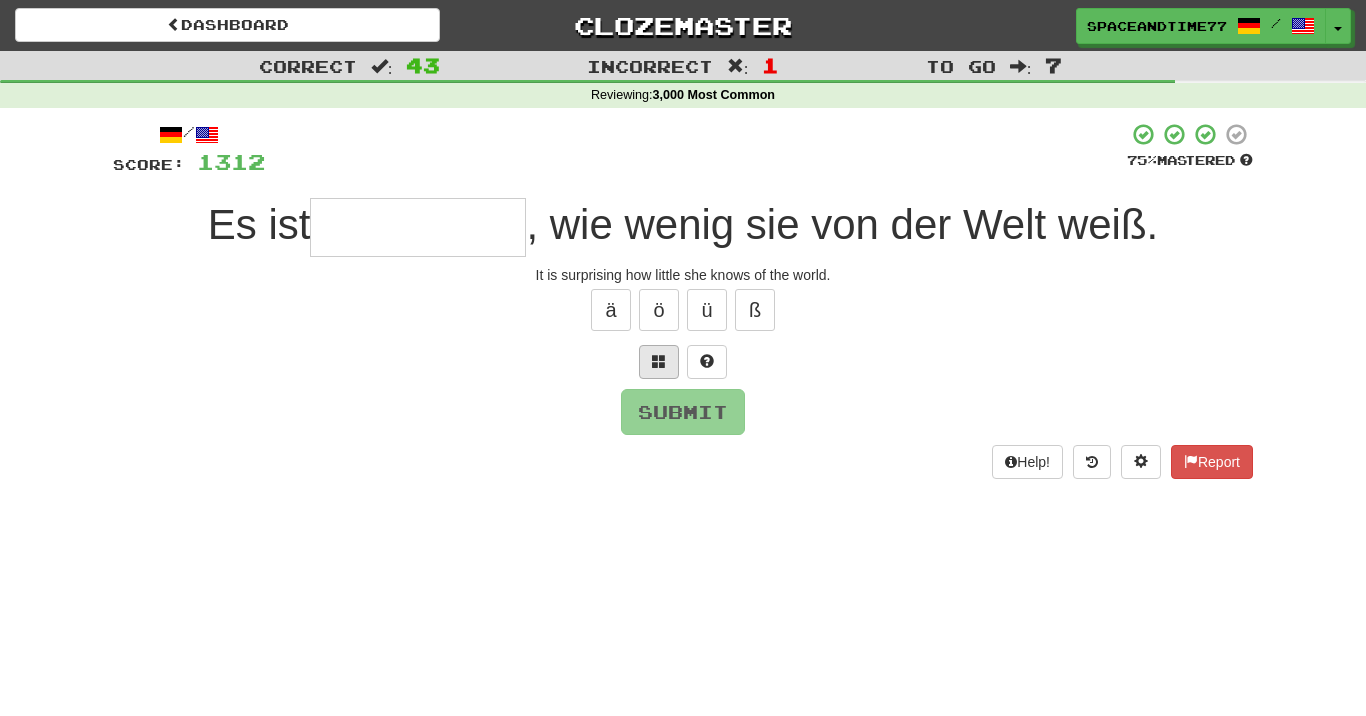 click at bounding box center (659, 361) 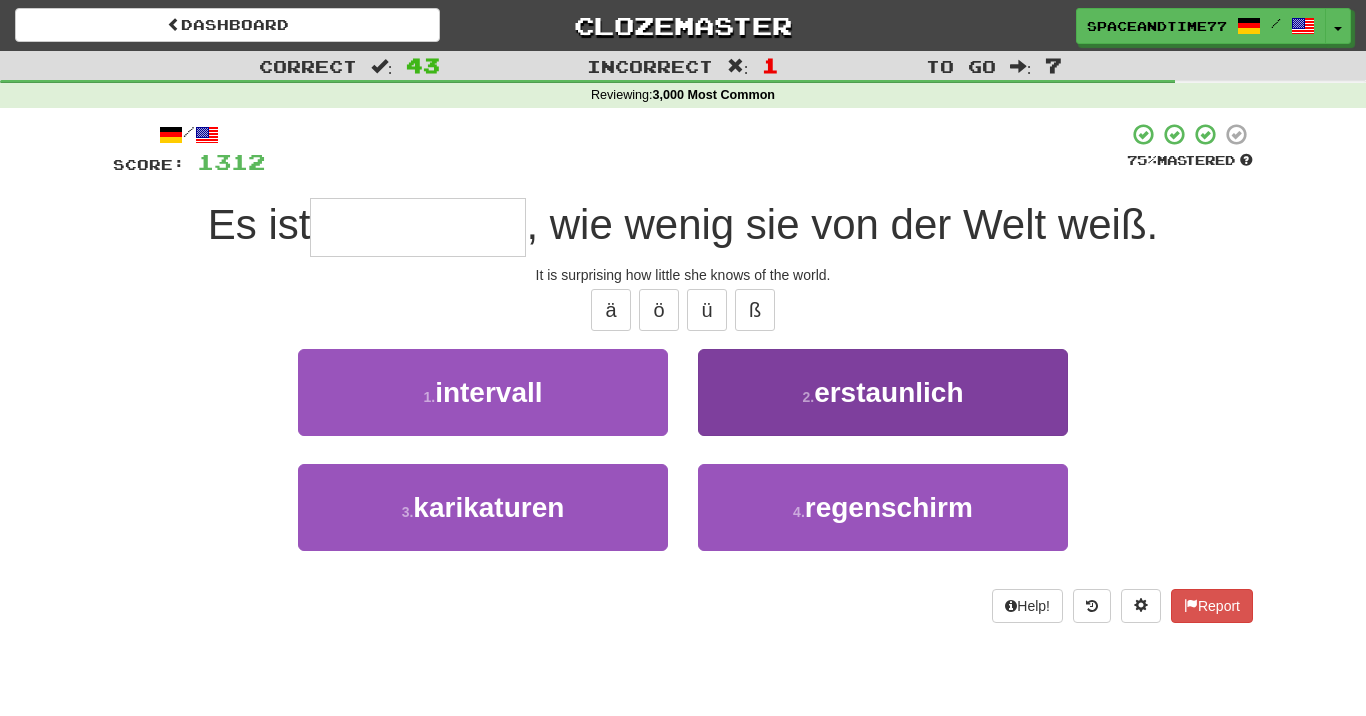click on "2 .  erstaunlich" at bounding box center [883, 392] 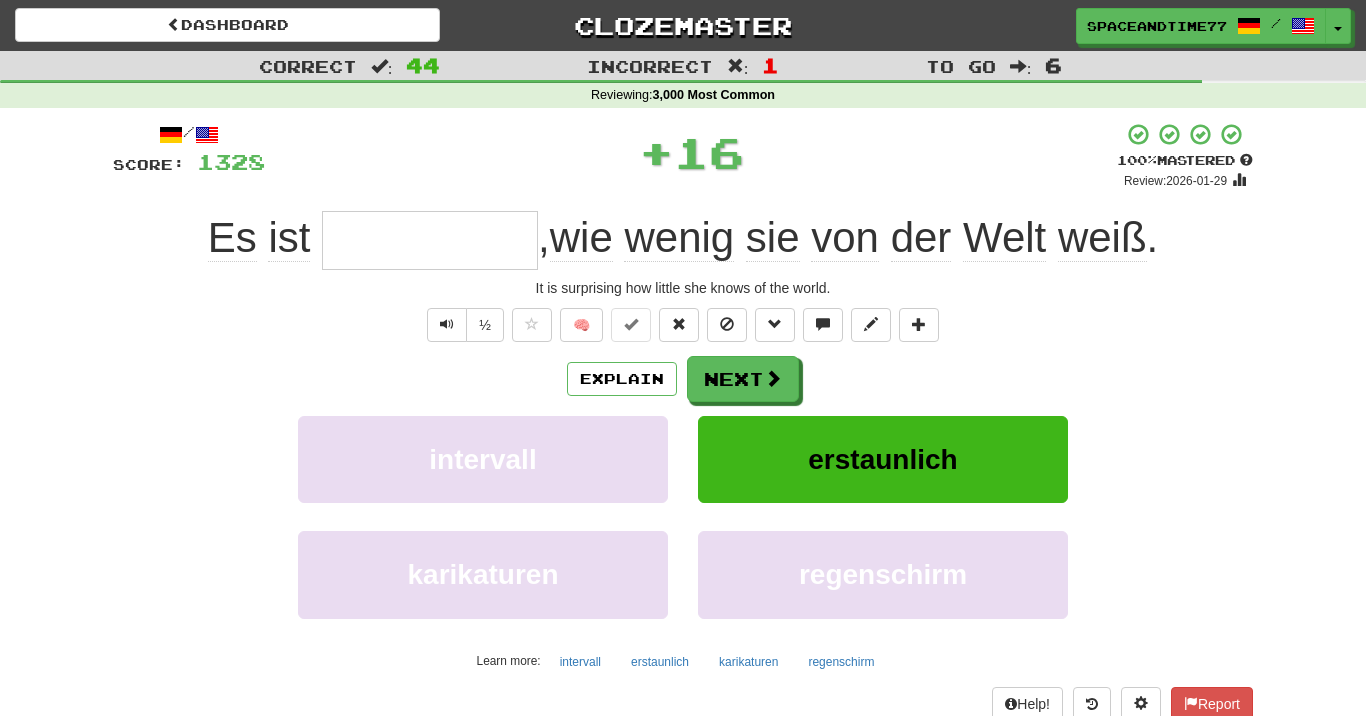 type on "**********" 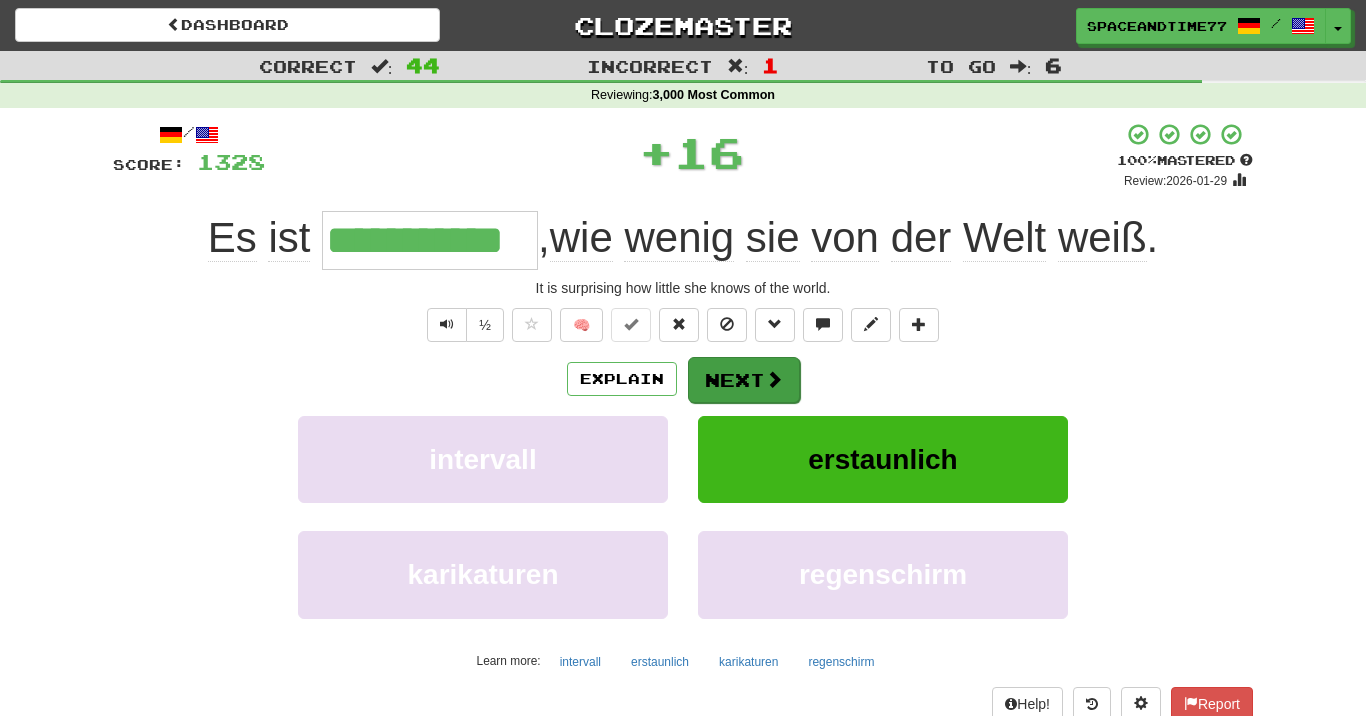 click on "Next" at bounding box center (744, 380) 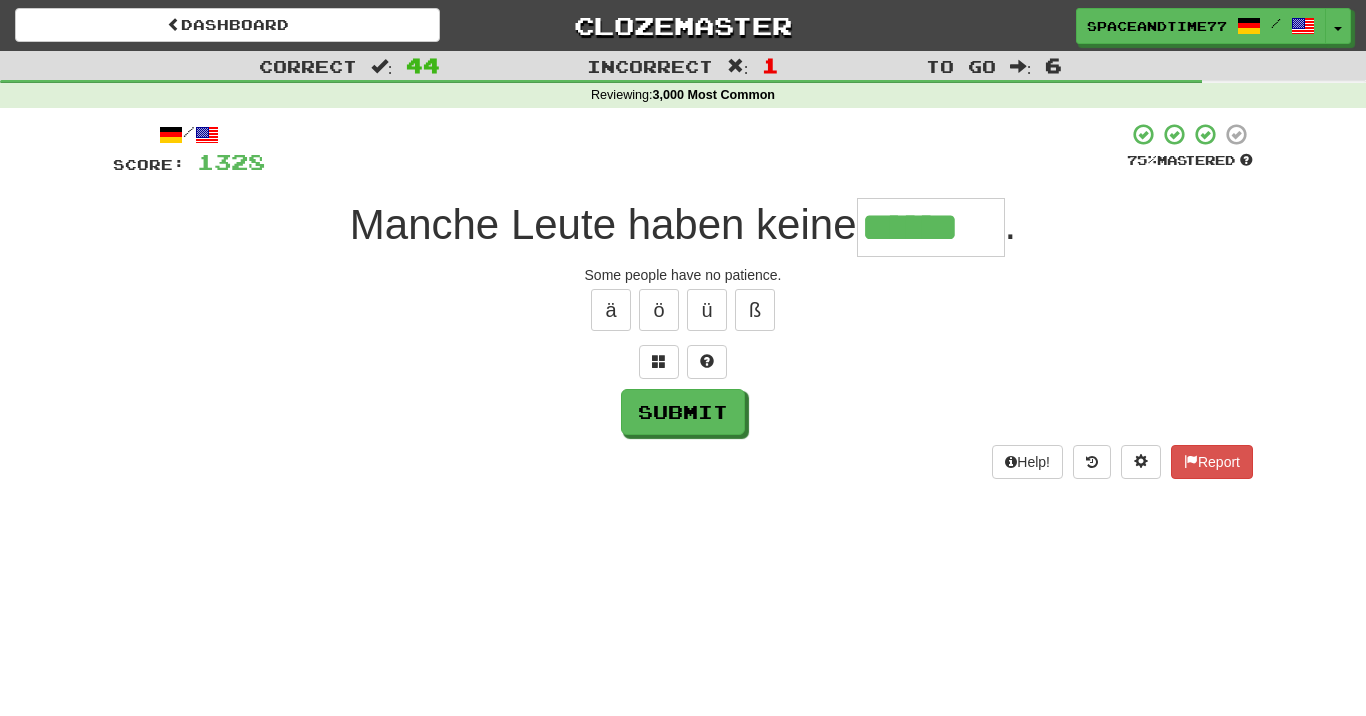 type on "******" 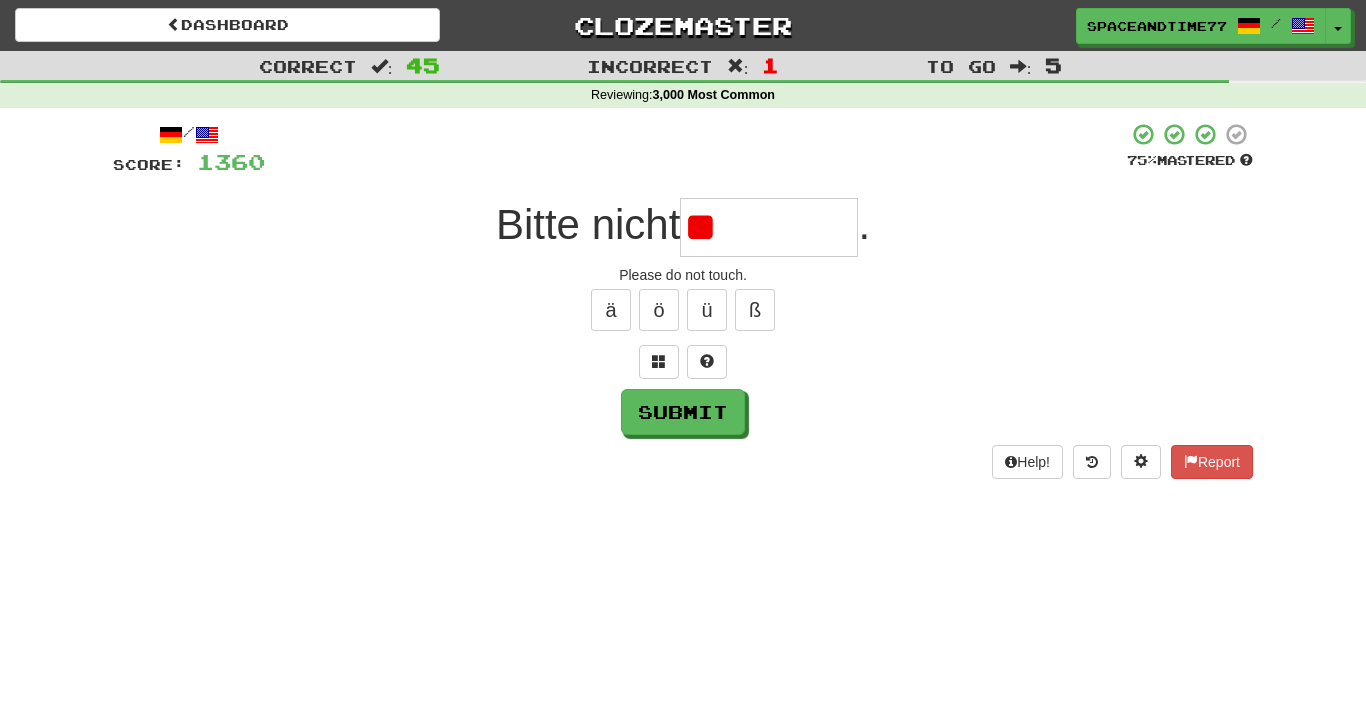 type on "*" 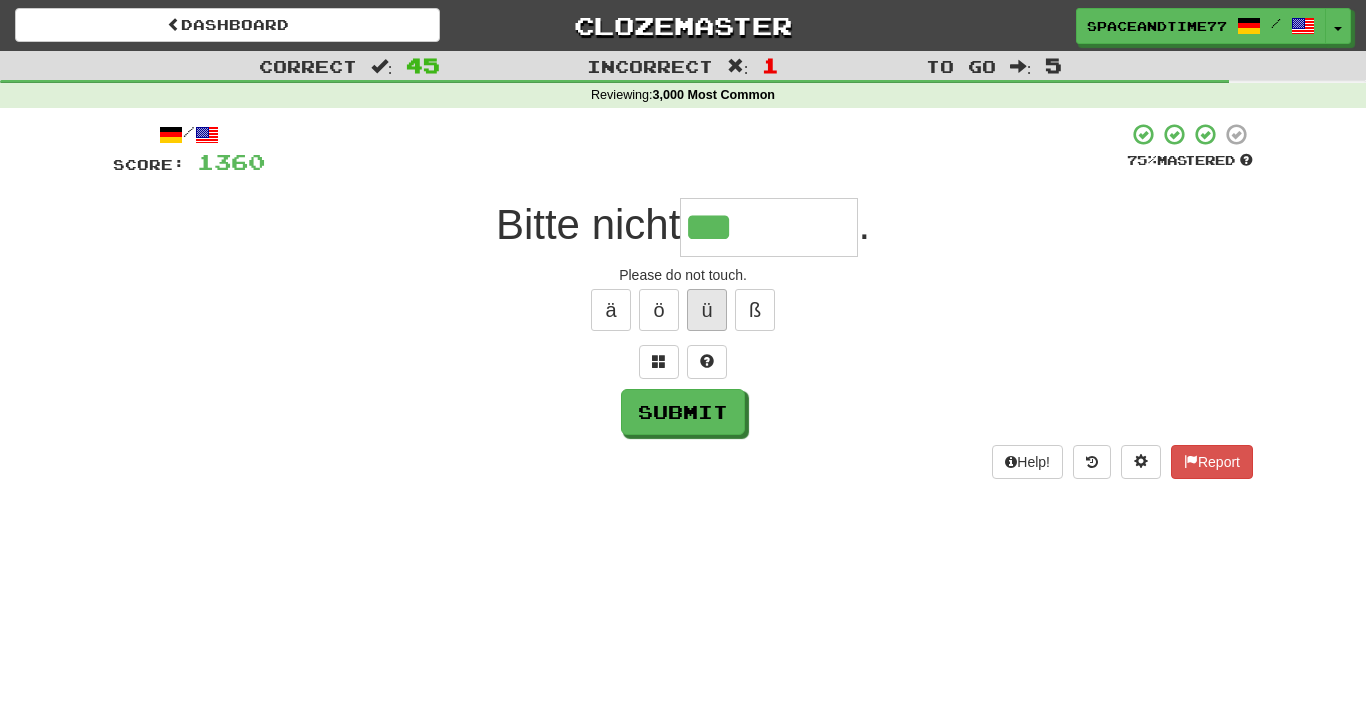 click on "ü" at bounding box center [707, 310] 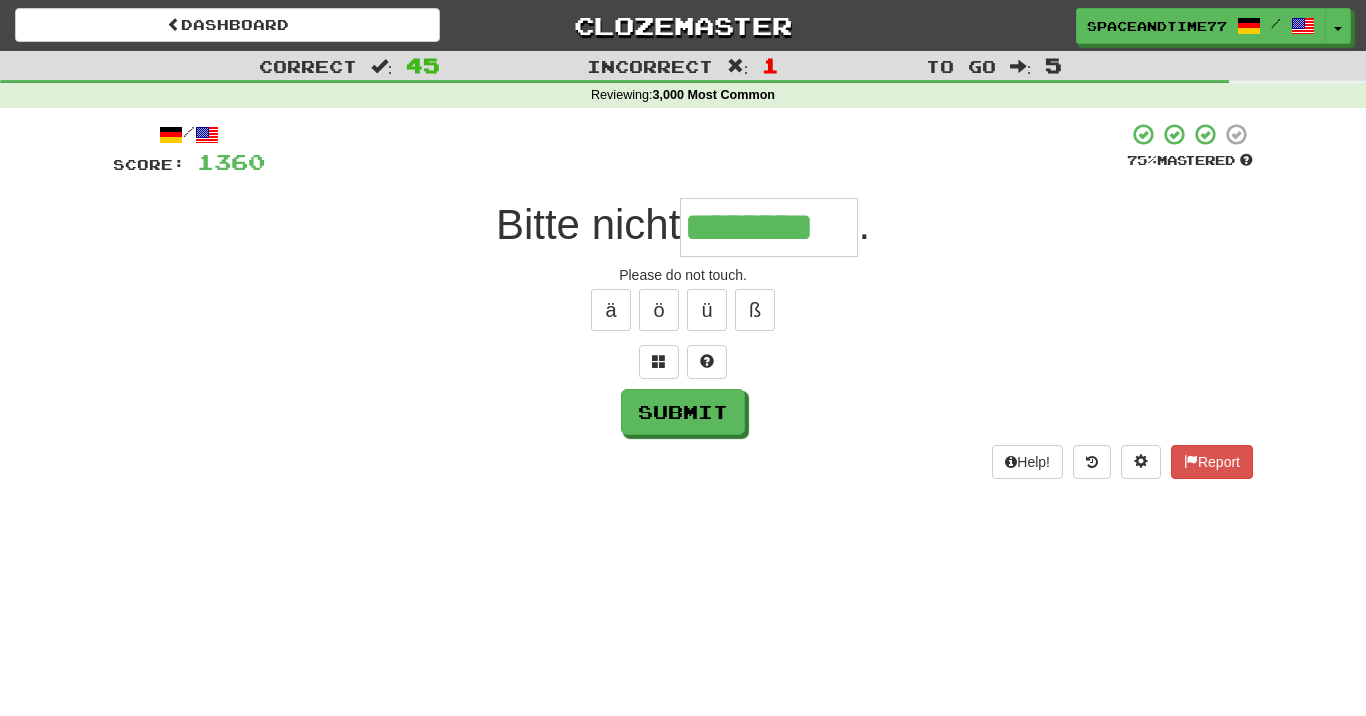 type on "********" 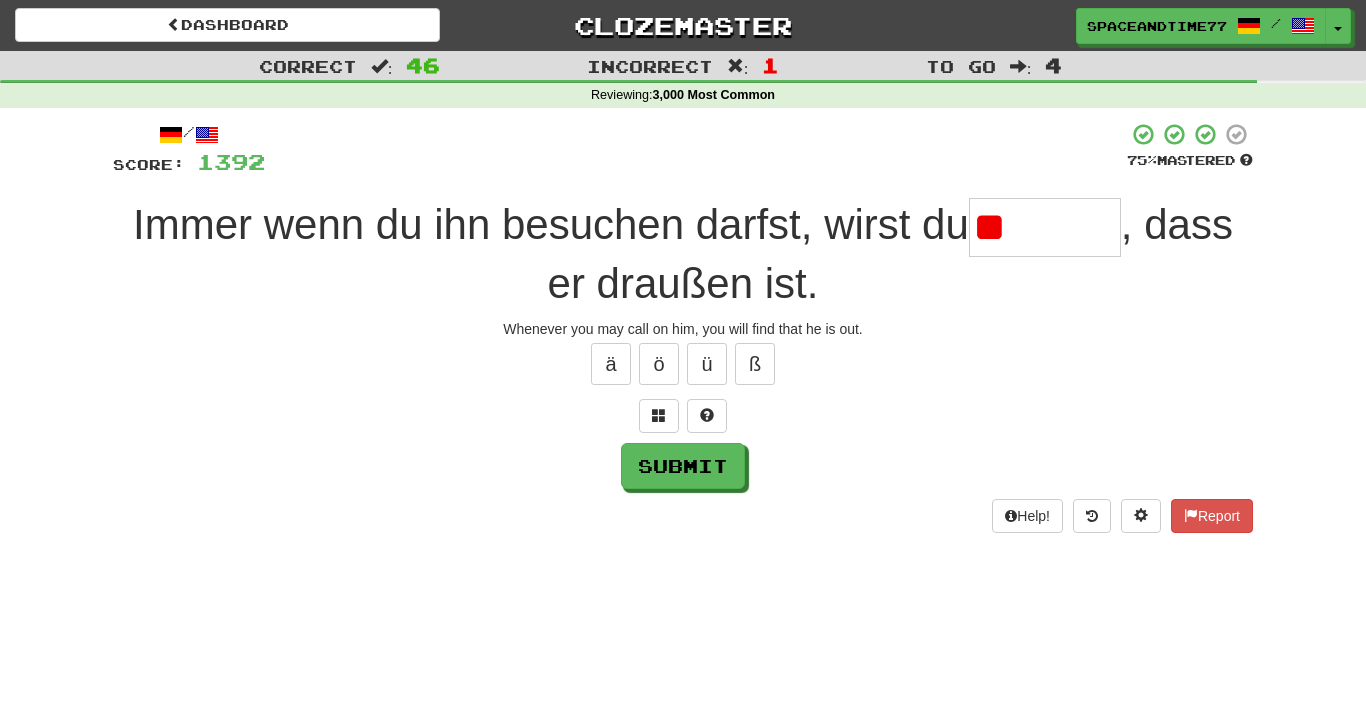 type on "*" 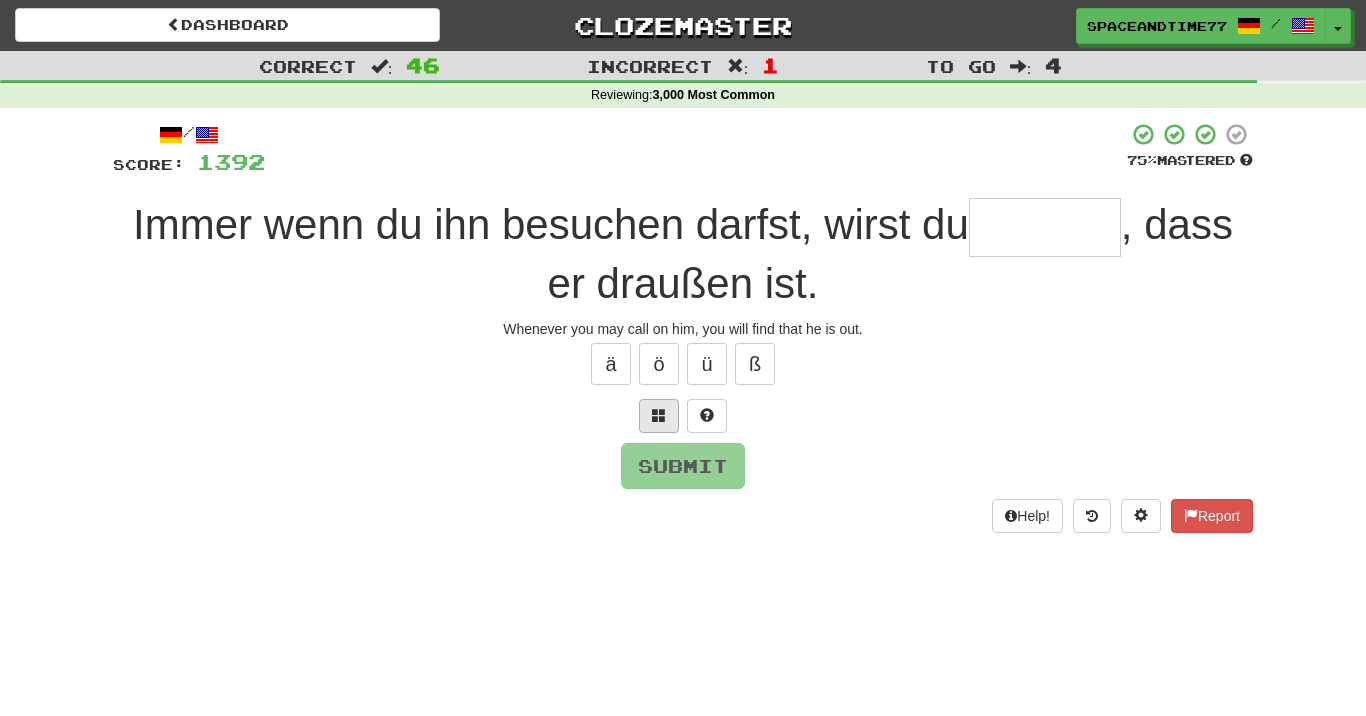 click at bounding box center [659, 416] 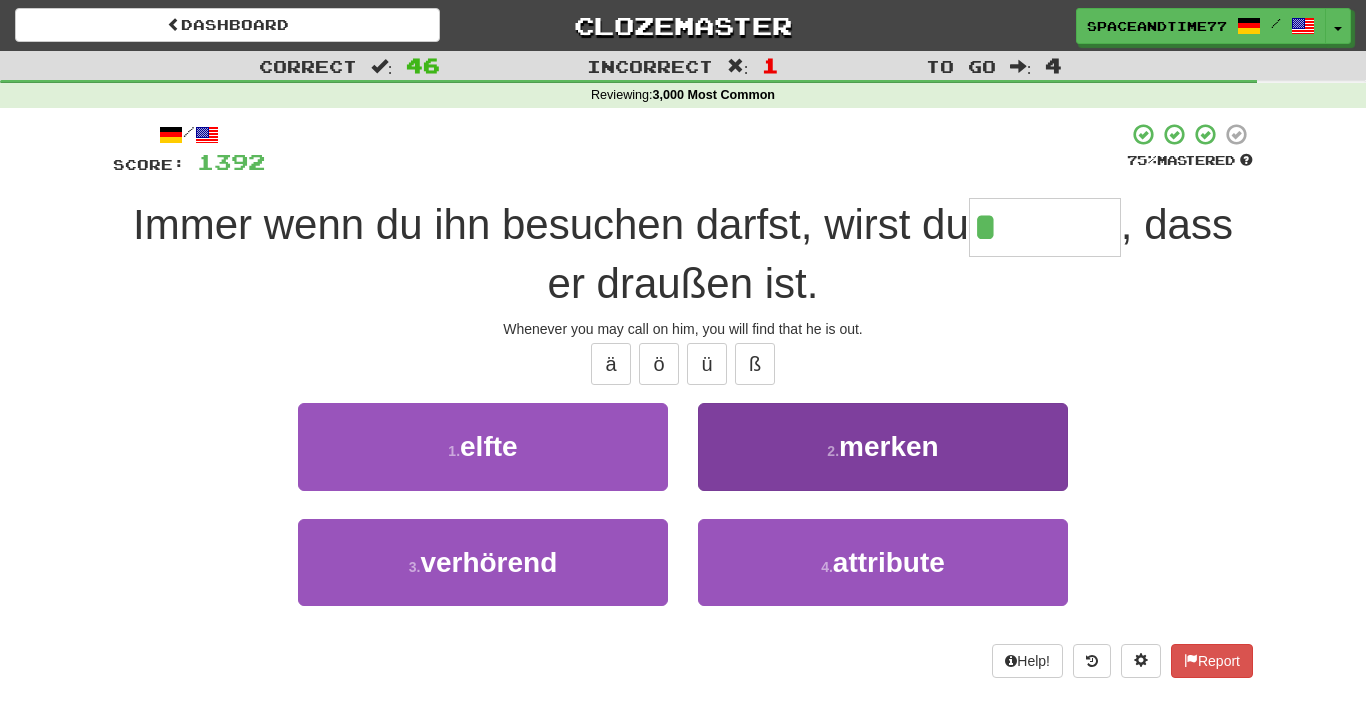 click on "2 .  merken" at bounding box center [883, 446] 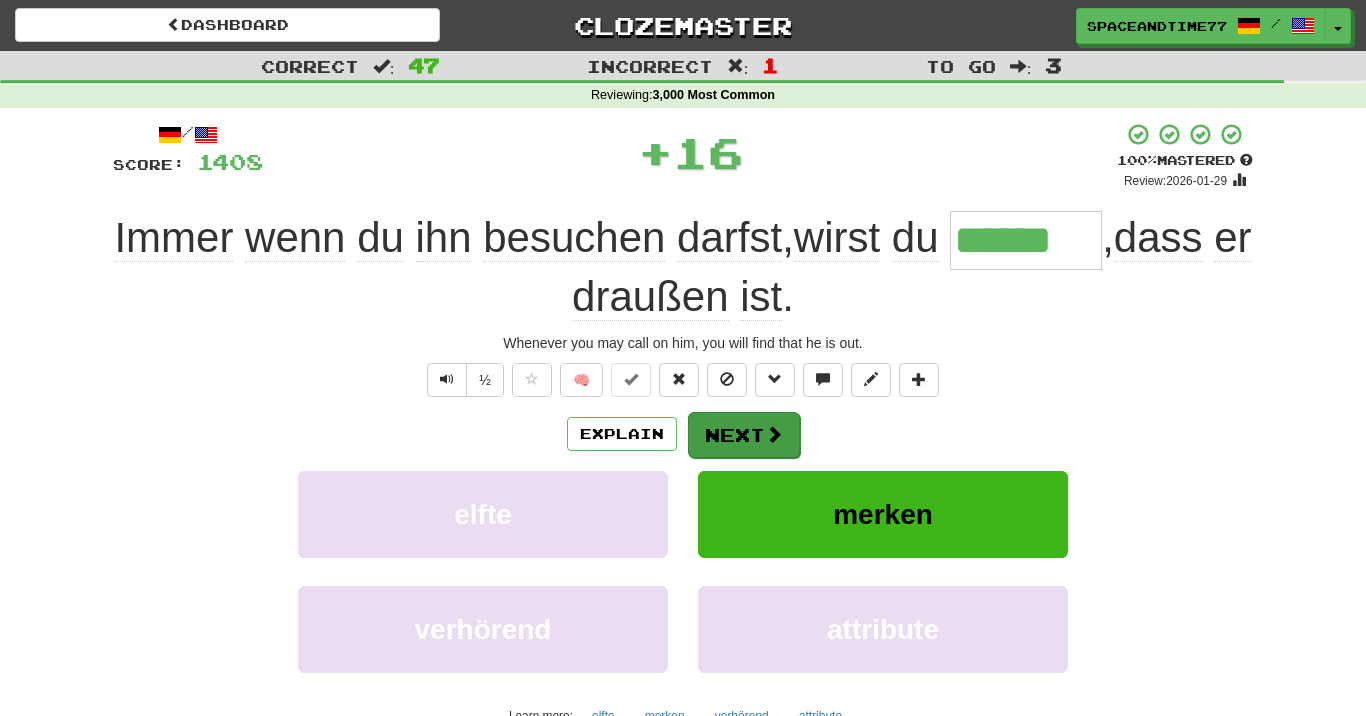 click at bounding box center [774, 434] 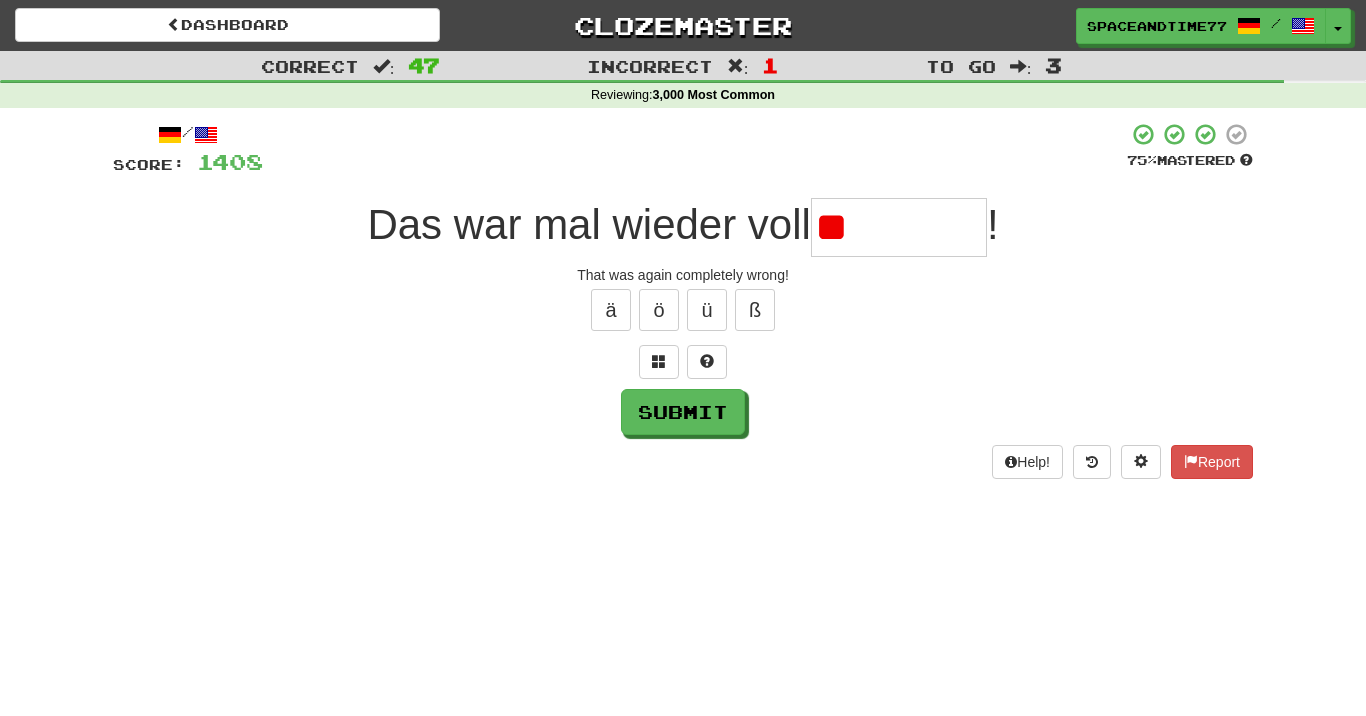 type on "*" 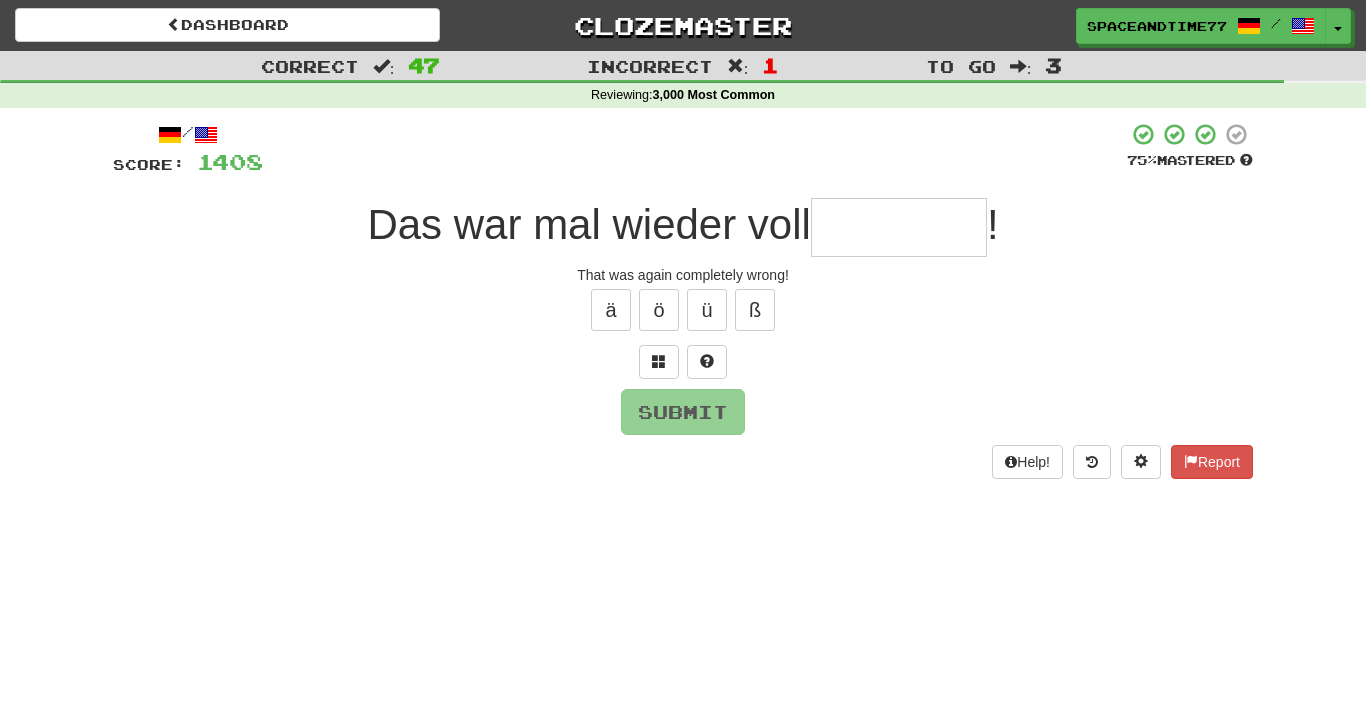 type on "*" 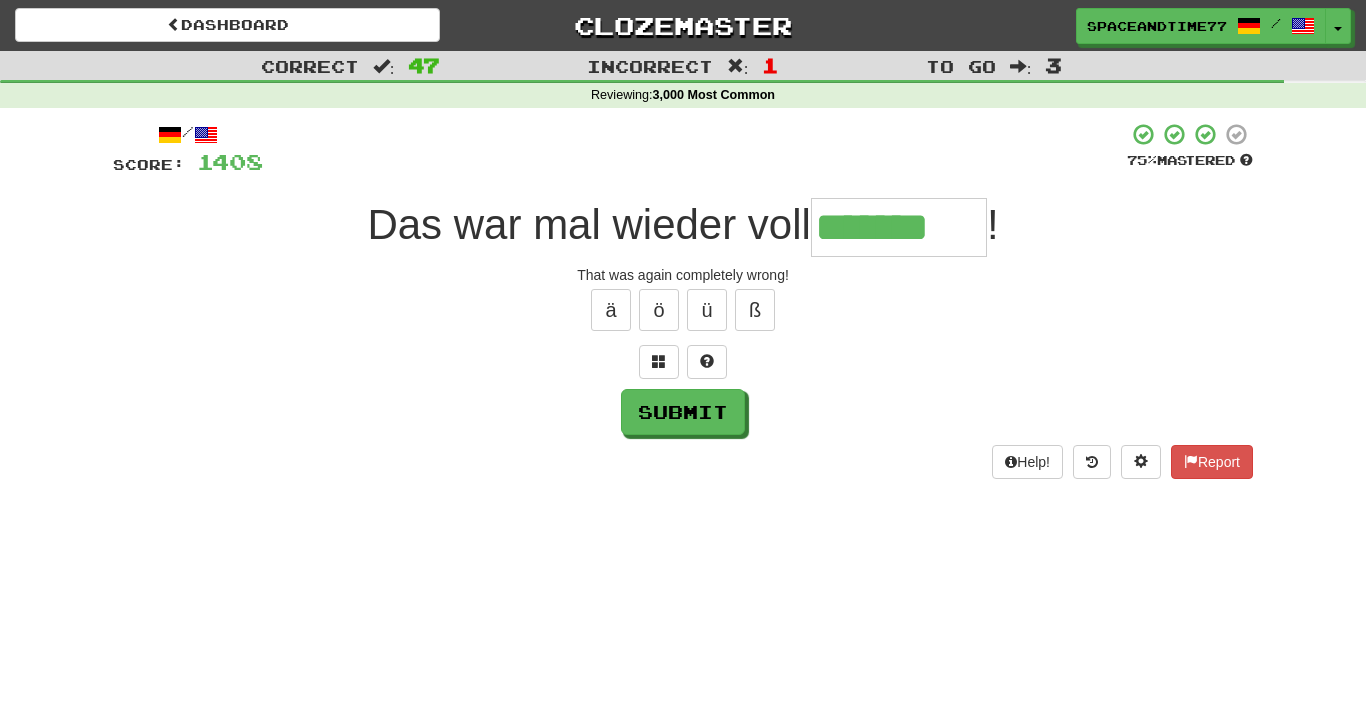 type on "*******" 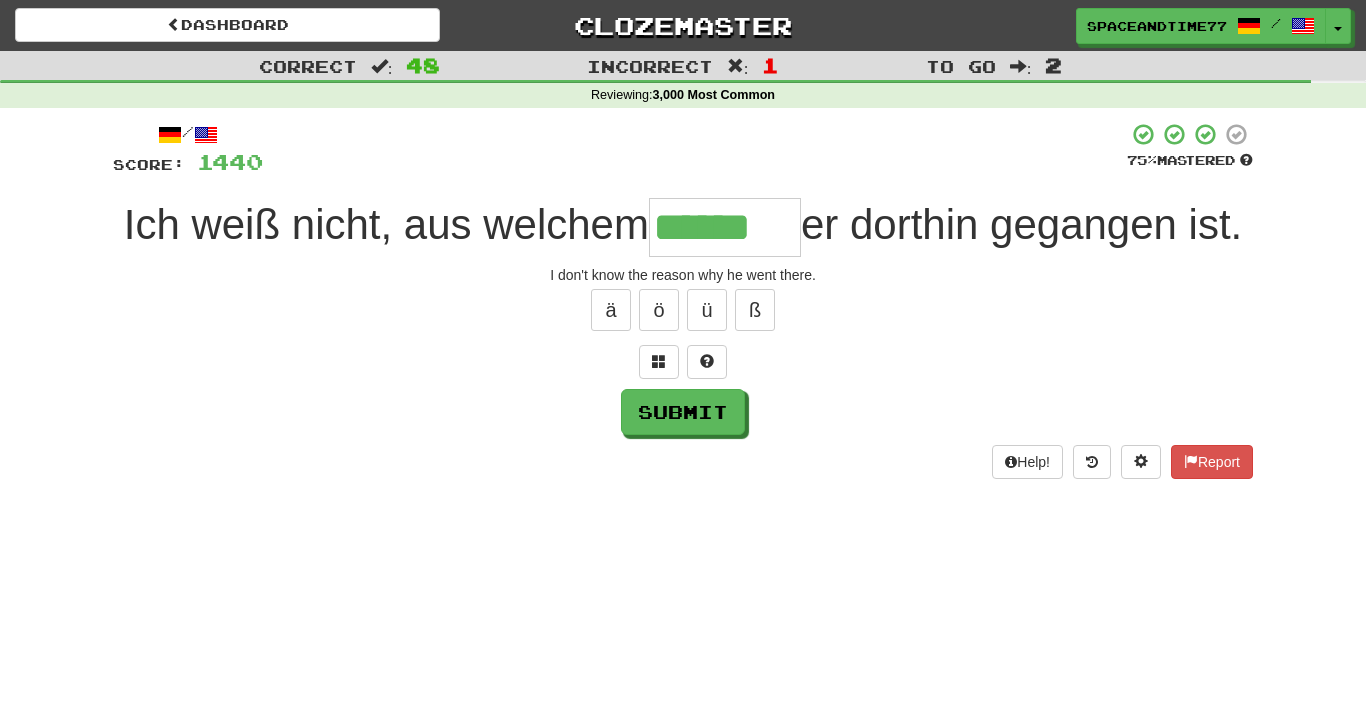 type on "******" 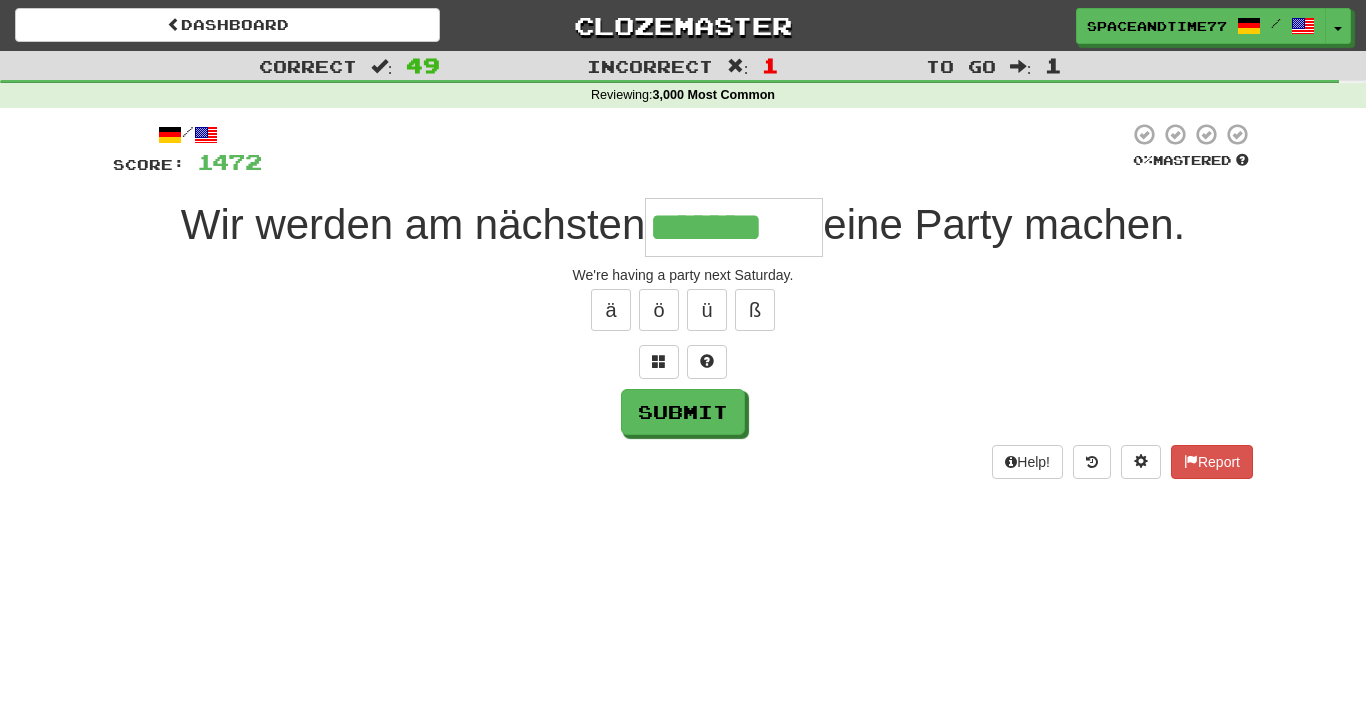 type on "*******" 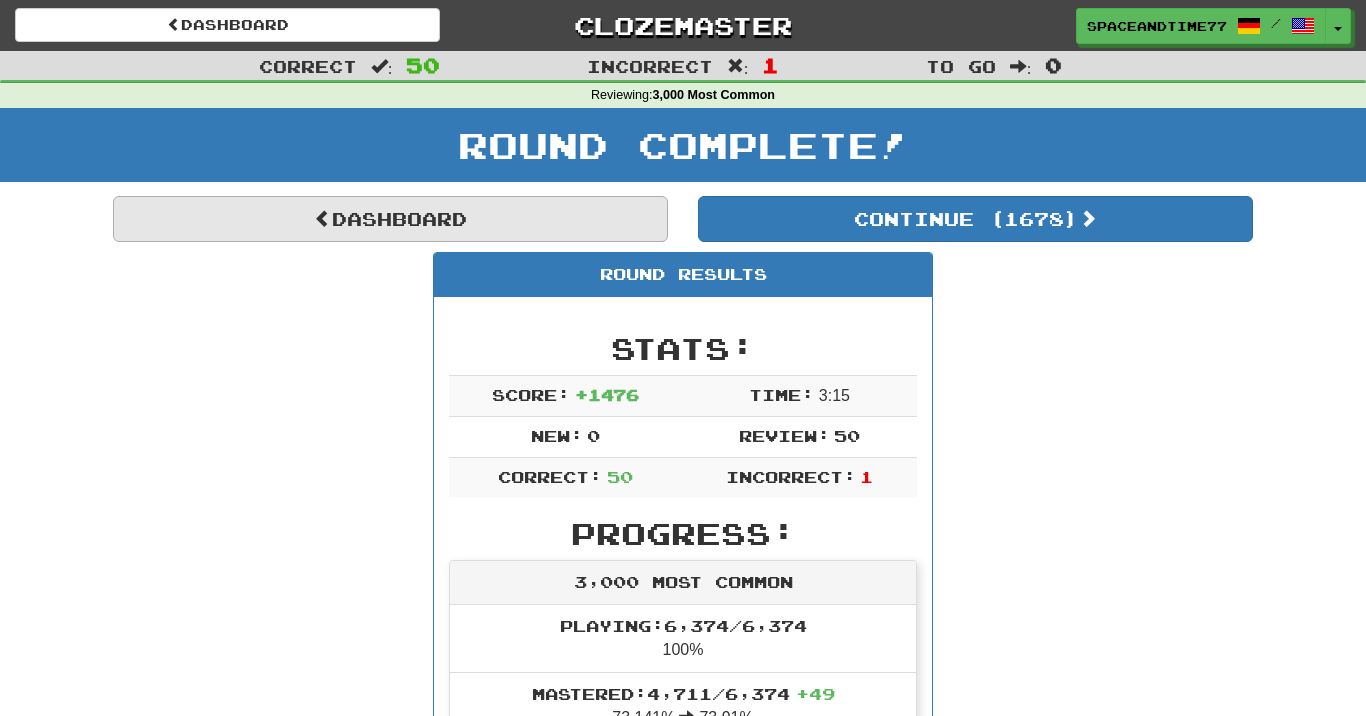 click on "Dashboard" at bounding box center (390, 219) 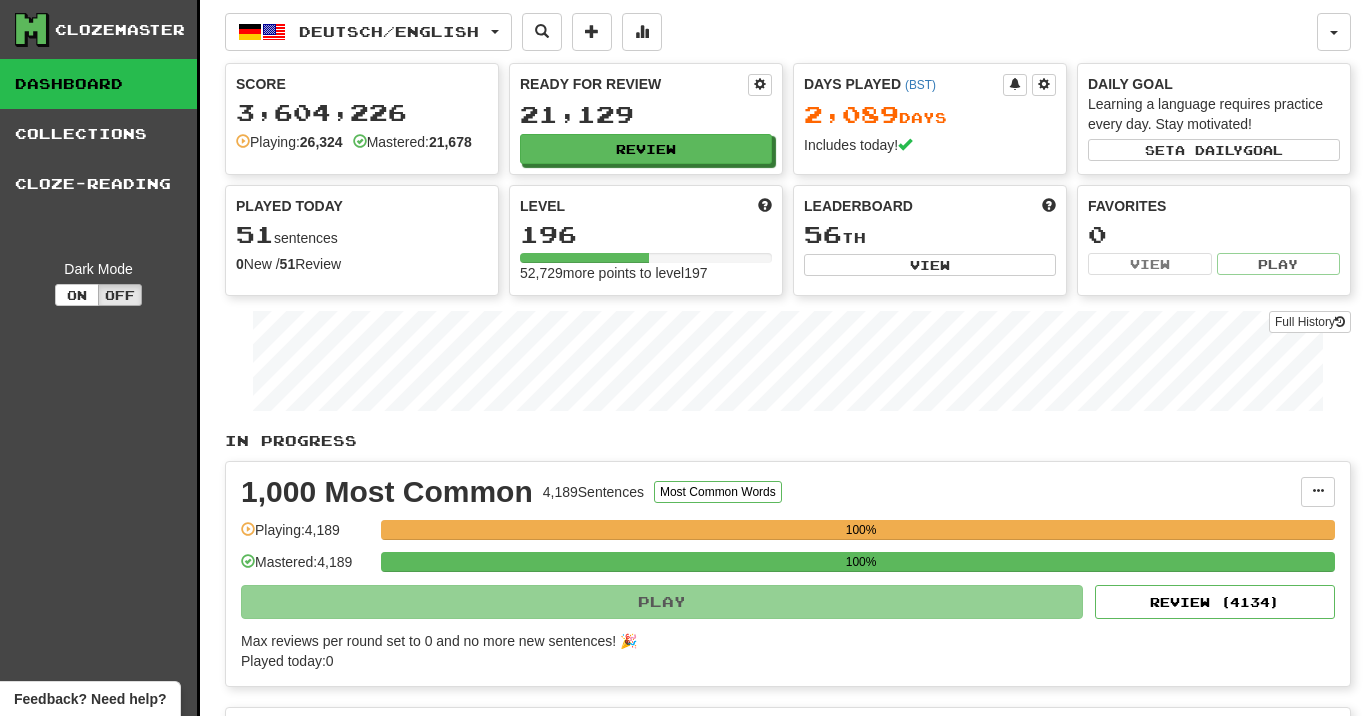 scroll, scrollTop: 0, scrollLeft: 0, axis: both 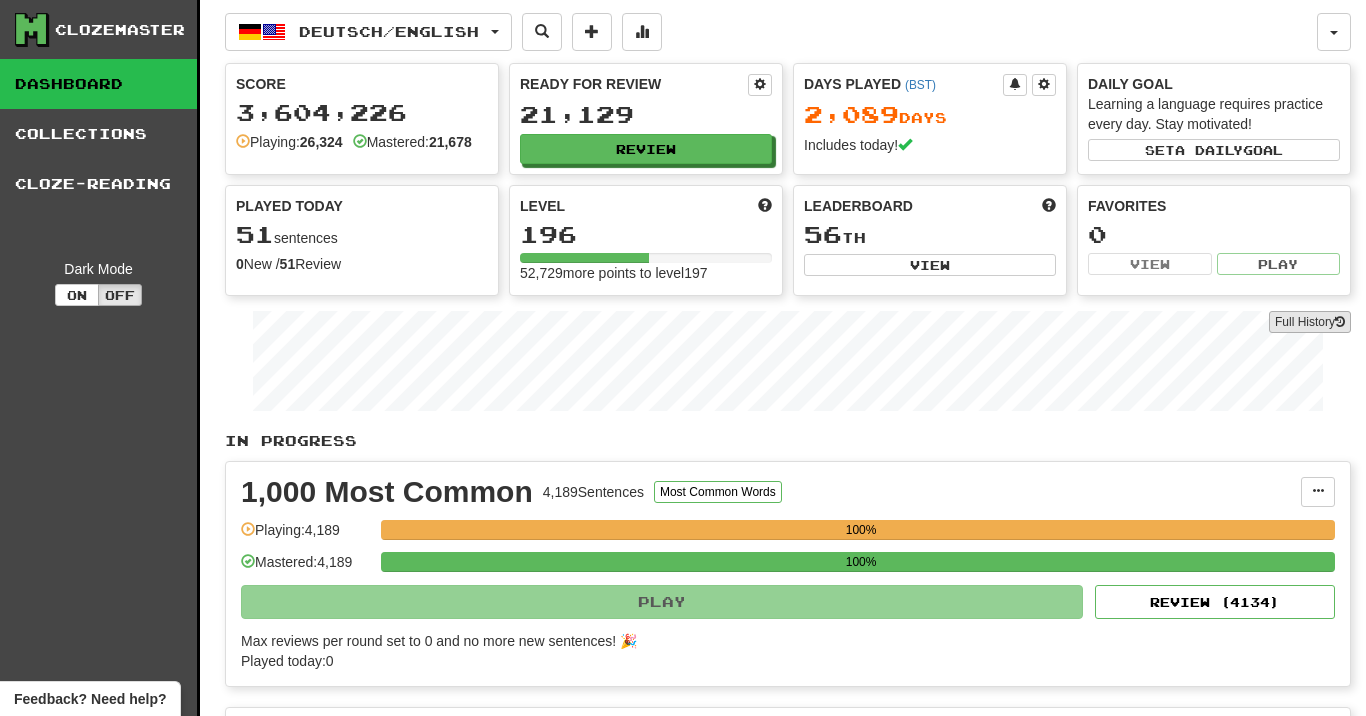 click on "Full History" at bounding box center [1310, 322] 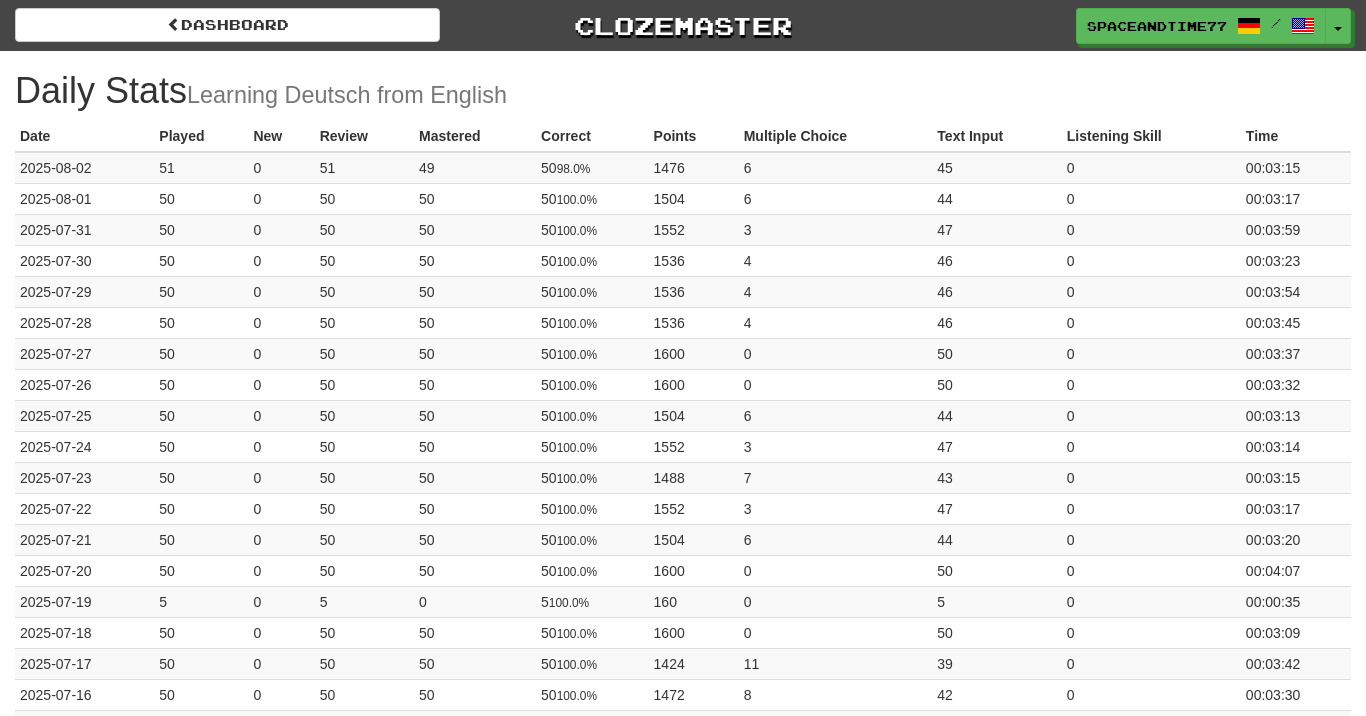 scroll, scrollTop: 0, scrollLeft: 0, axis: both 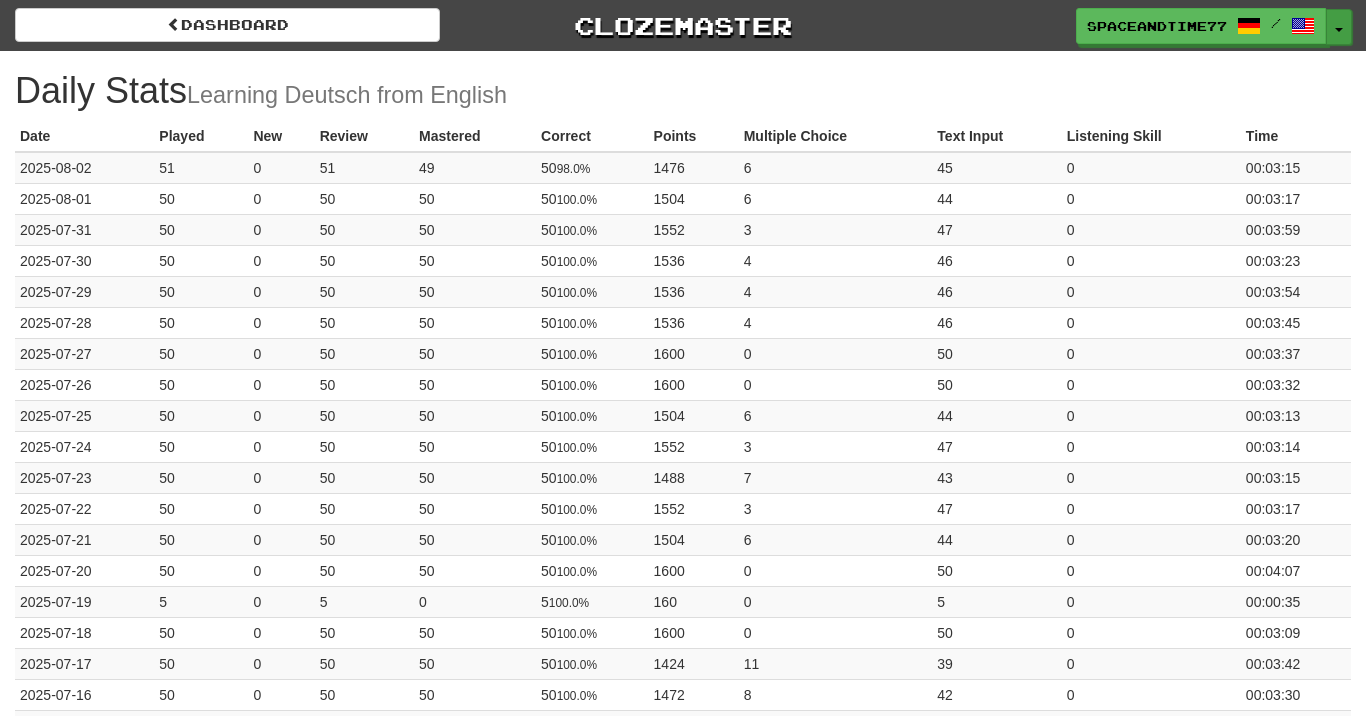 click on "Toggle Dropdown" at bounding box center (1339, 27) 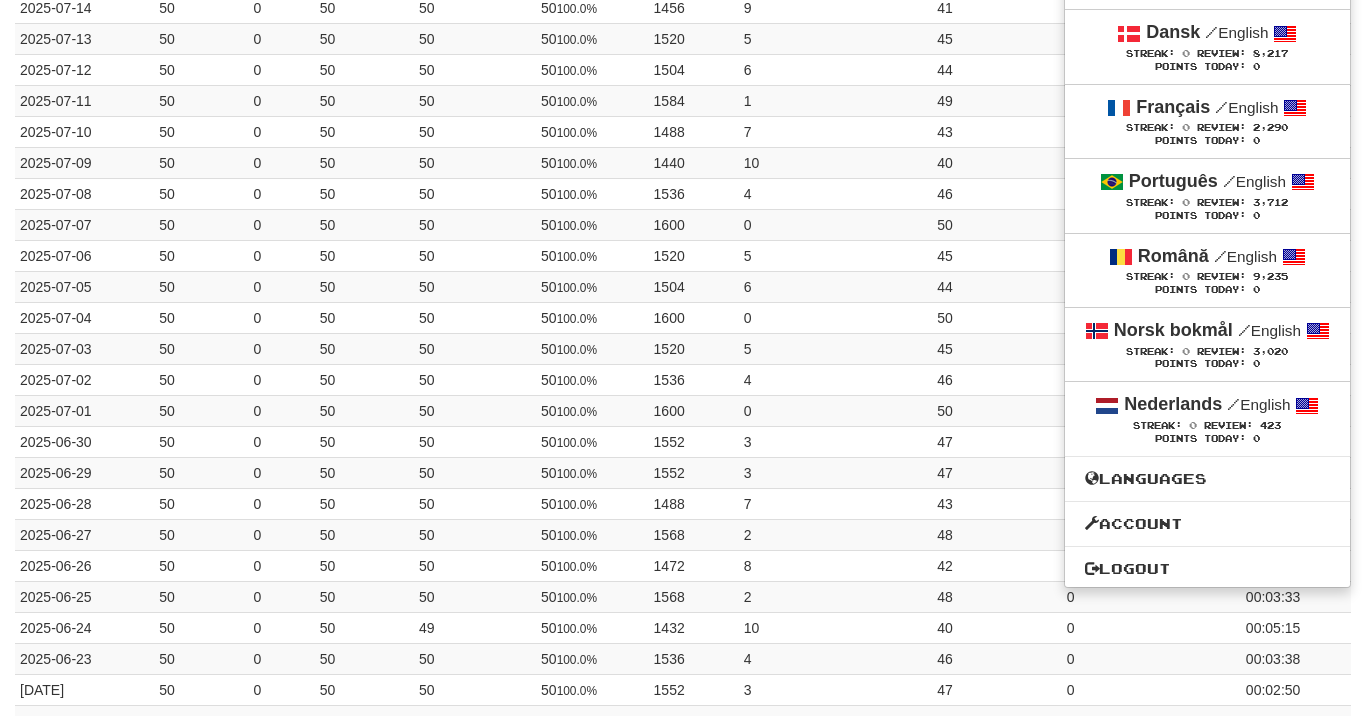 scroll, scrollTop: 900, scrollLeft: 0, axis: vertical 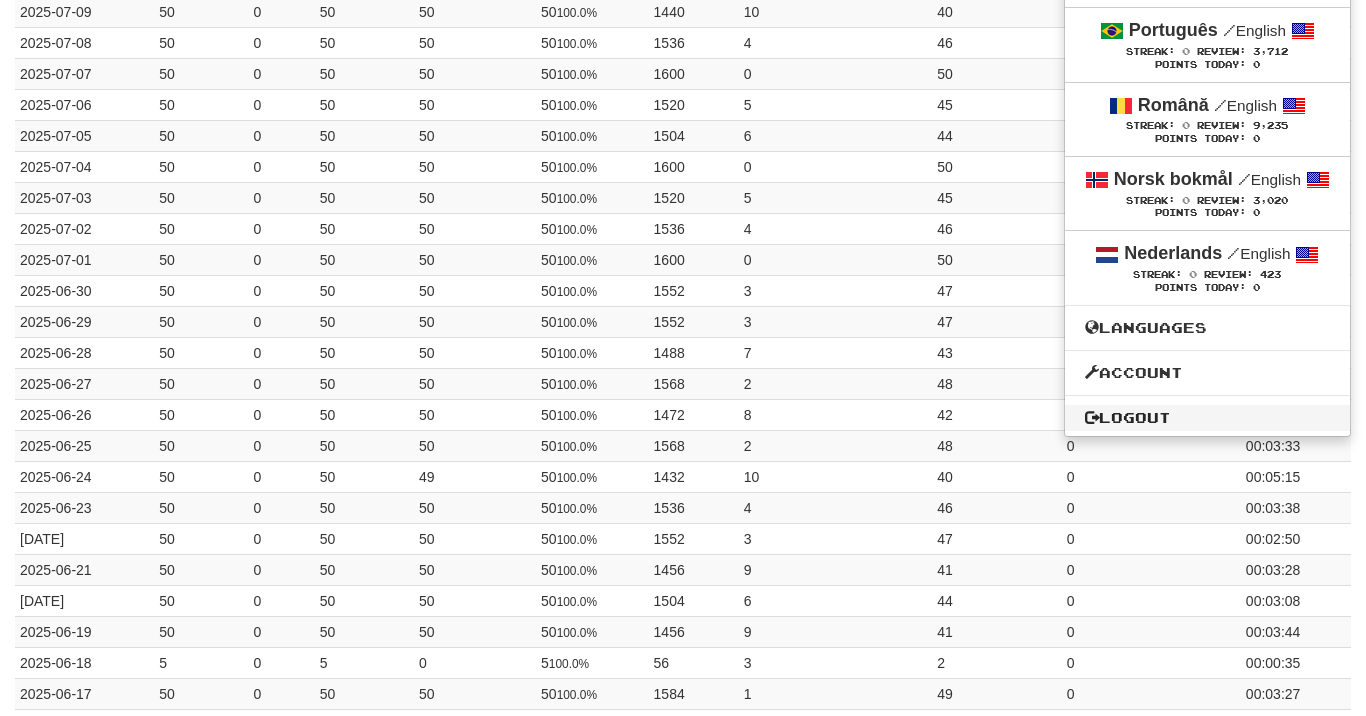 click on "Logout" at bounding box center (1207, 418) 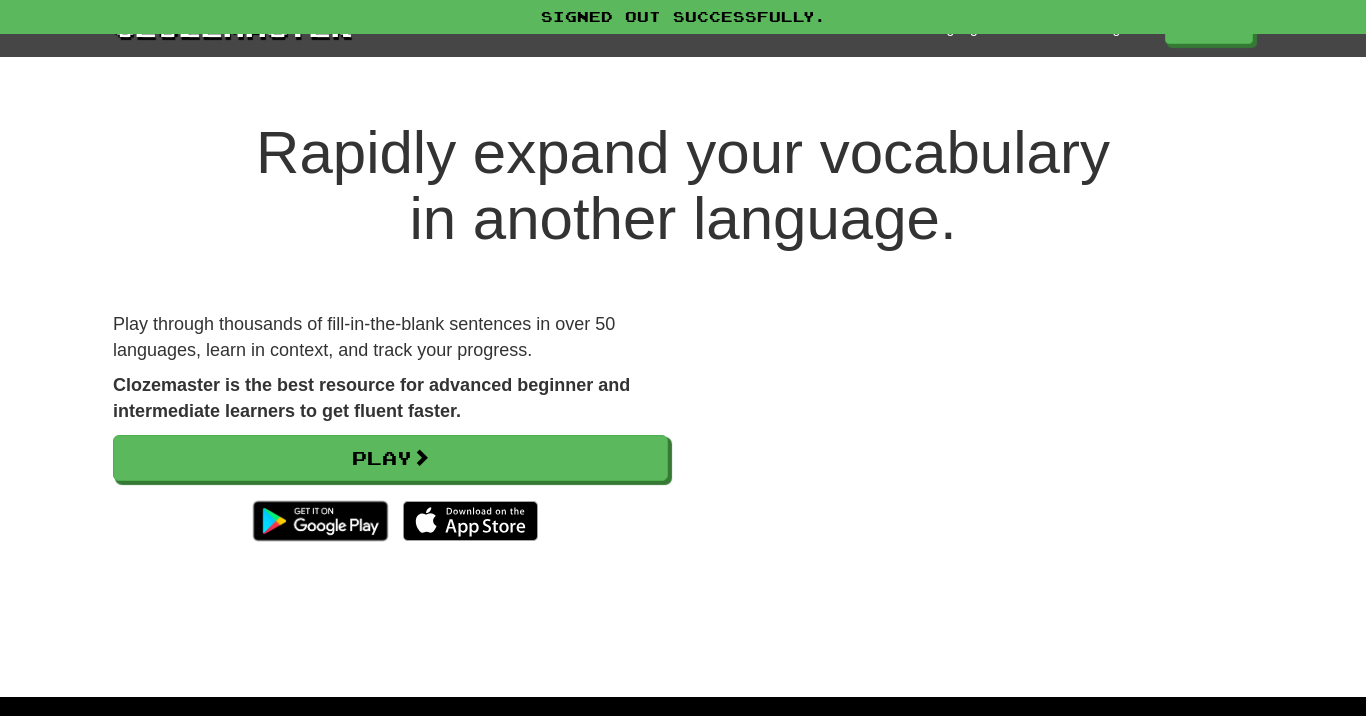 scroll, scrollTop: 0, scrollLeft: 0, axis: both 